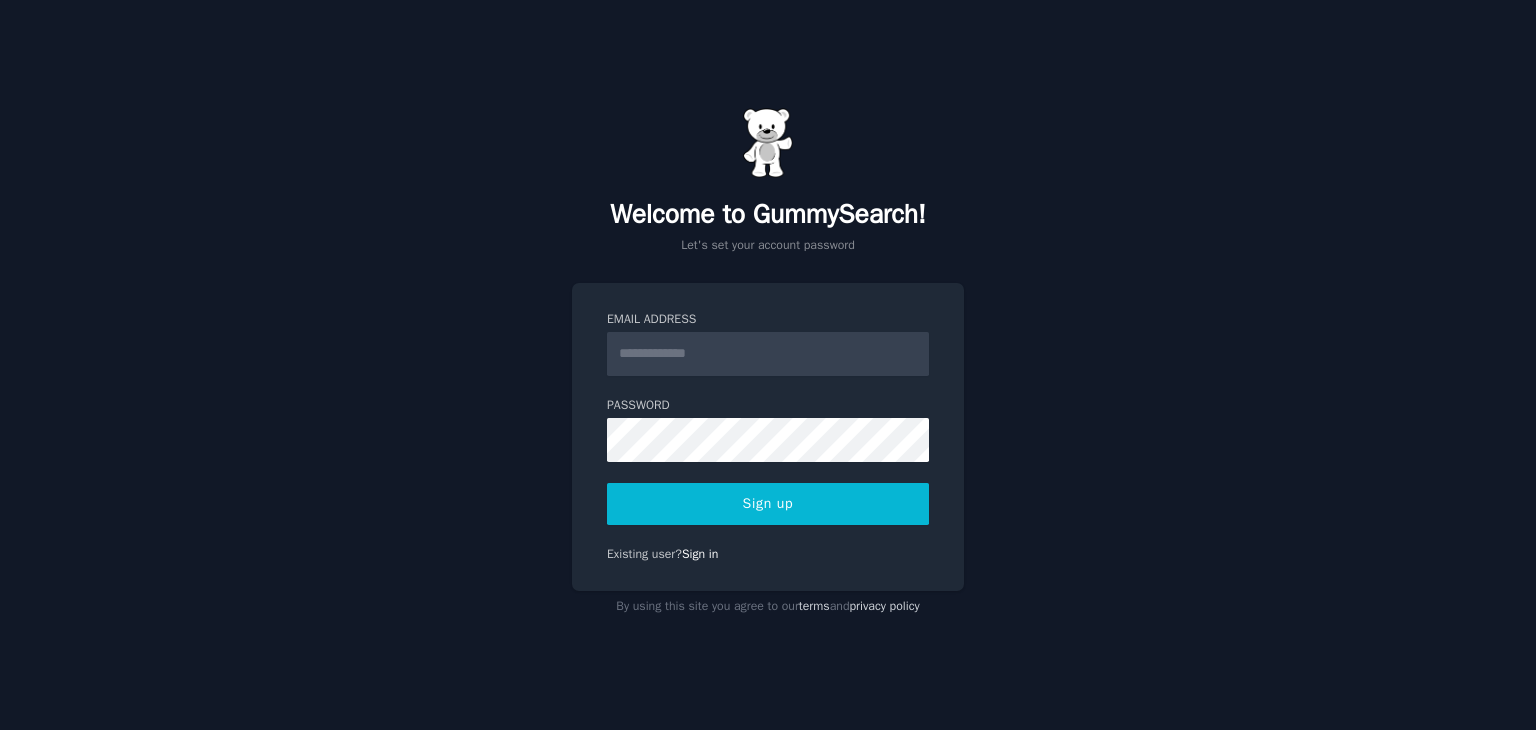 scroll, scrollTop: 0, scrollLeft: 0, axis: both 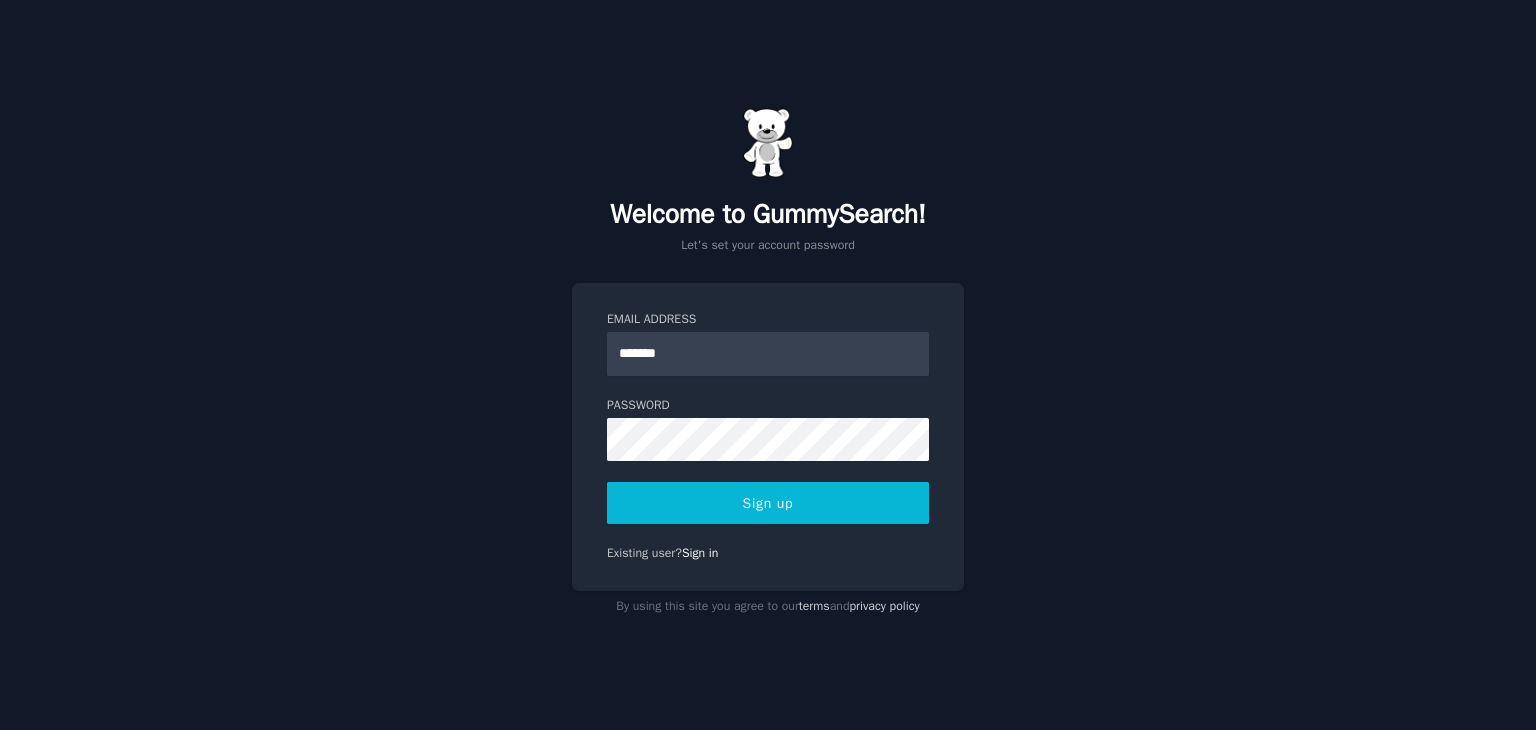 type on "**********" 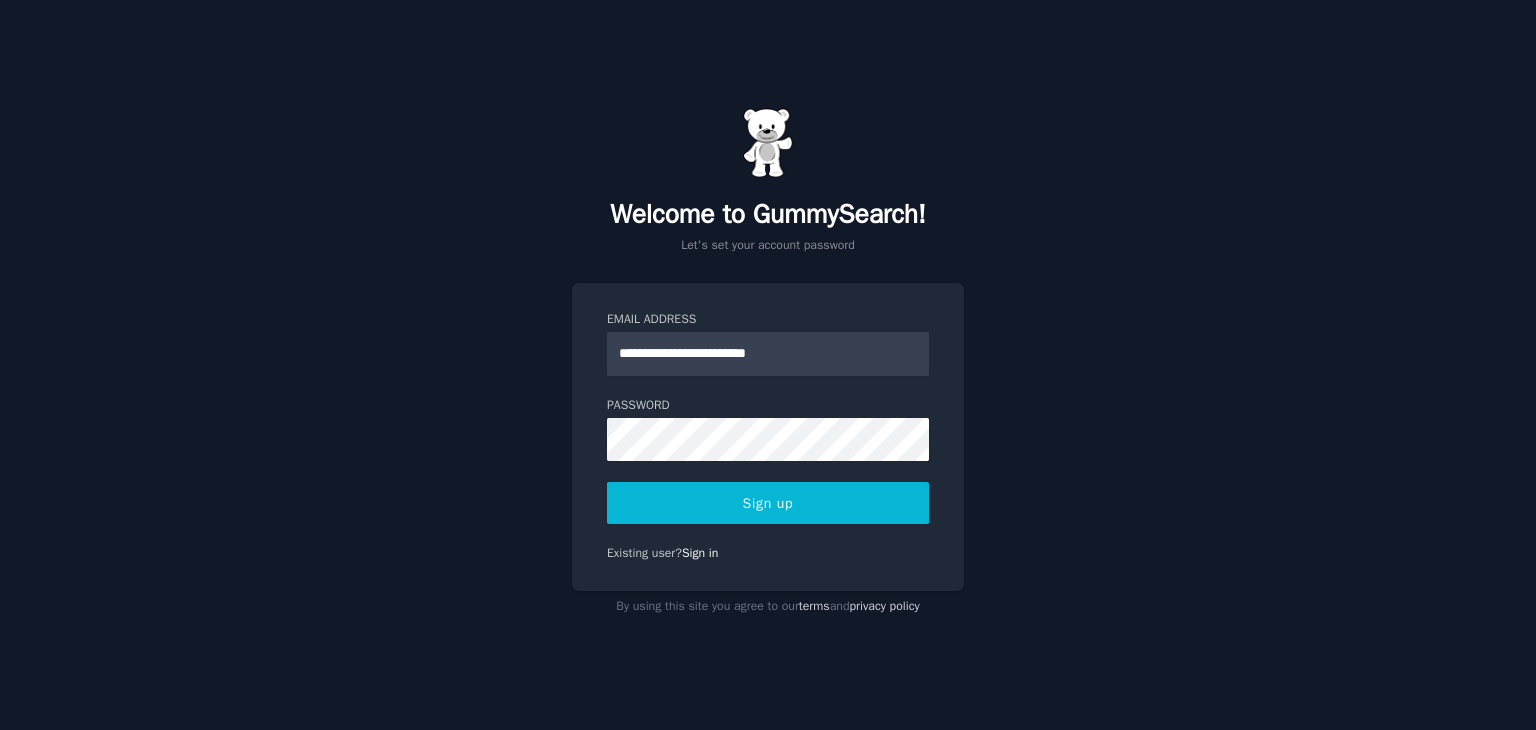 click on "Sign up" at bounding box center [768, 503] 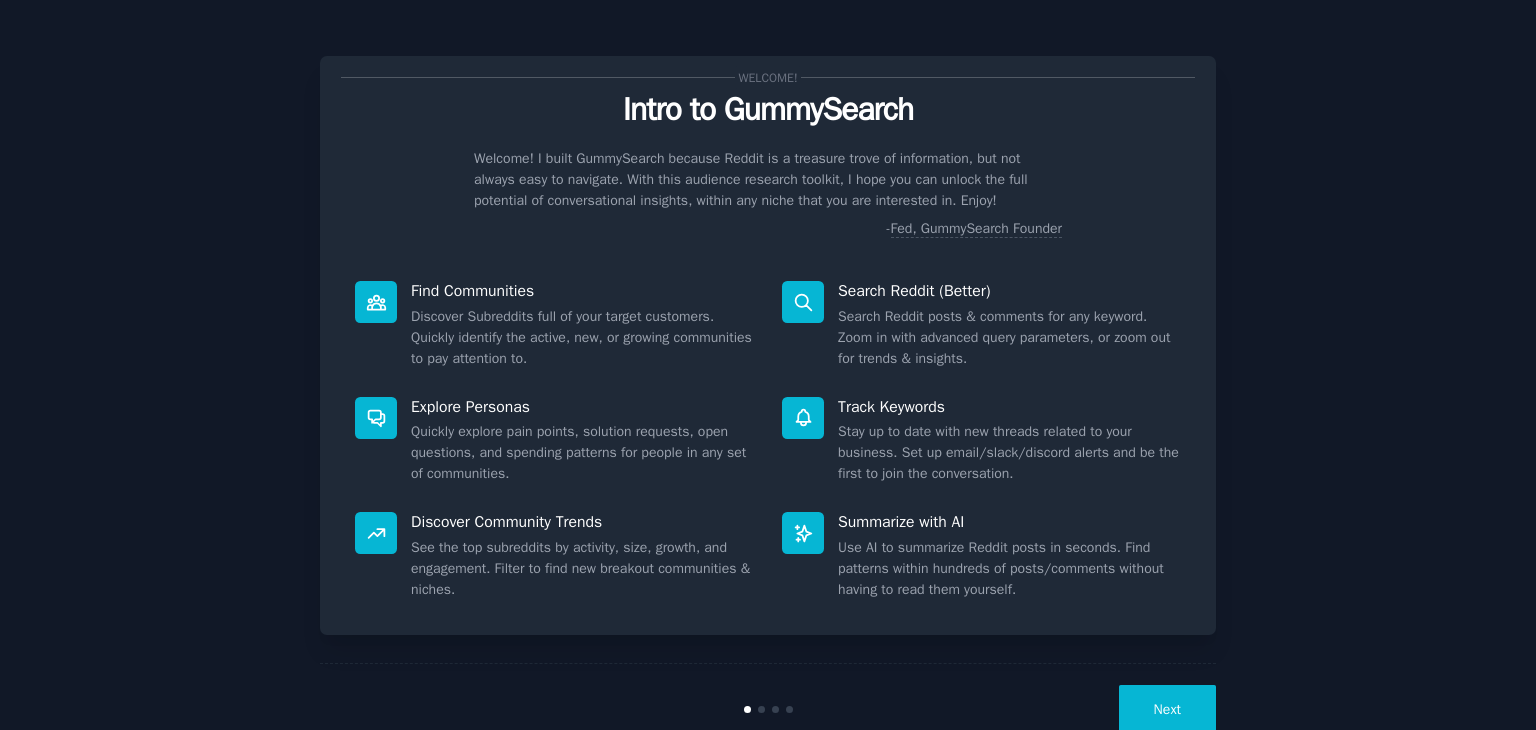 scroll, scrollTop: 0, scrollLeft: 0, axis: both 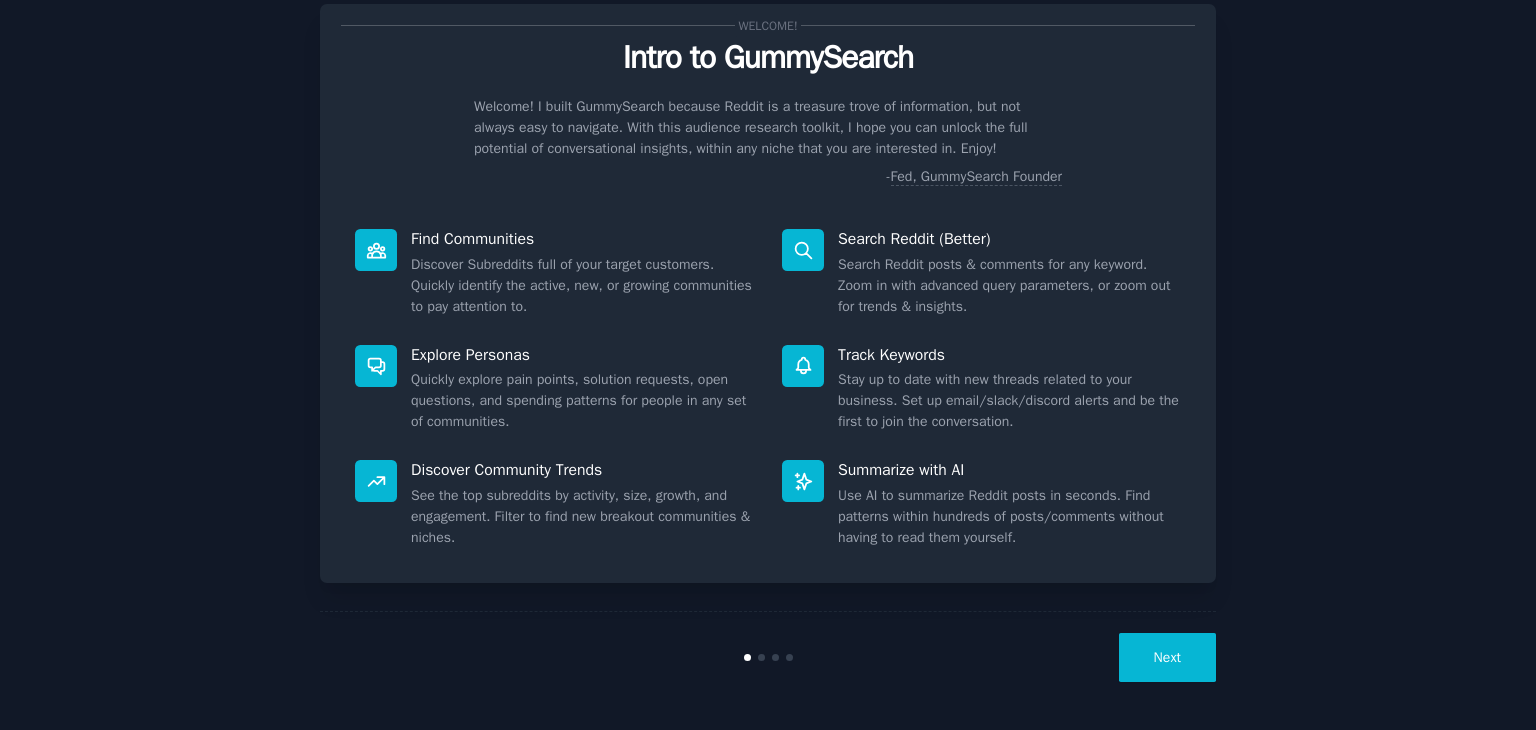 click on "Next" at bounding box center [1167, 657] 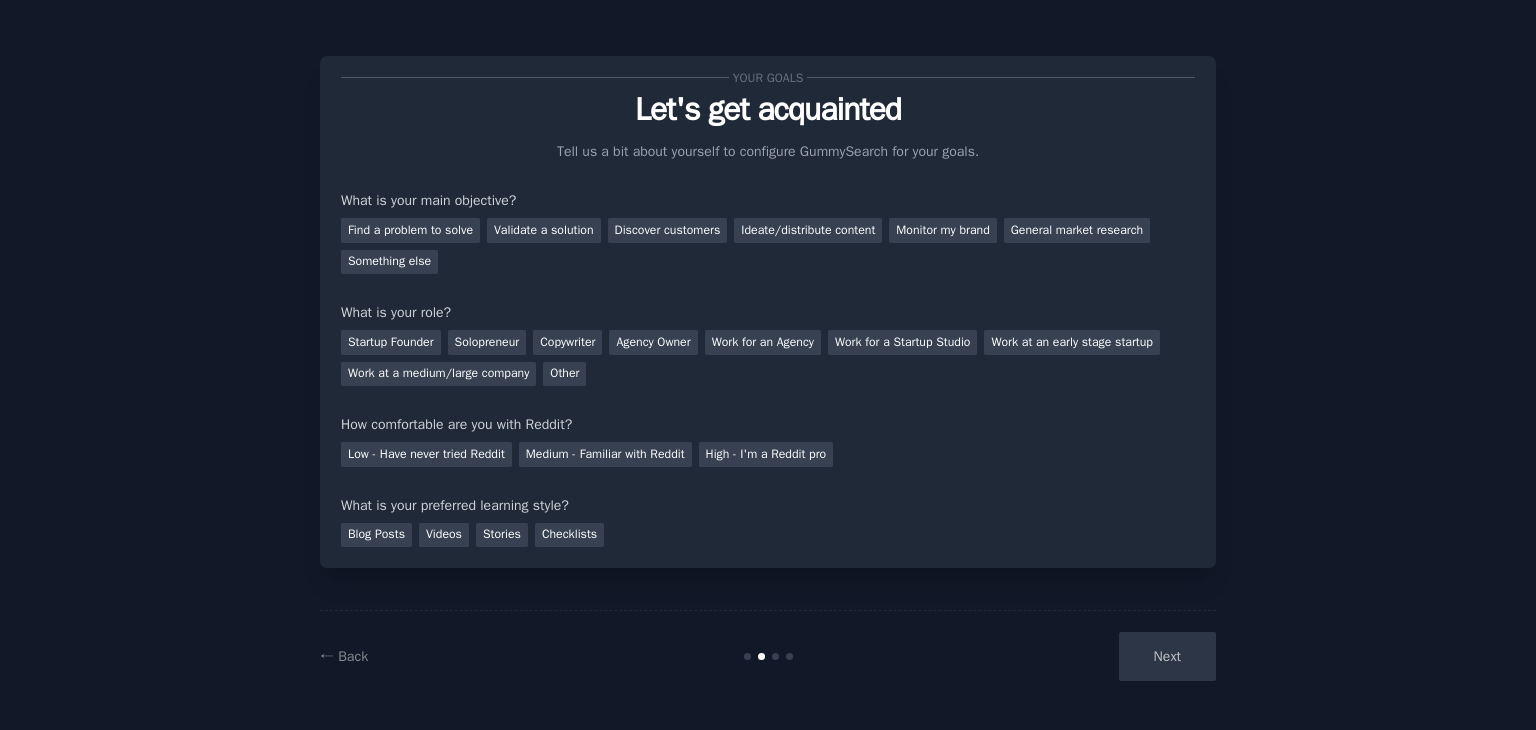 scroll, scrollTop: 0, scrollLeft: 0, axis: both 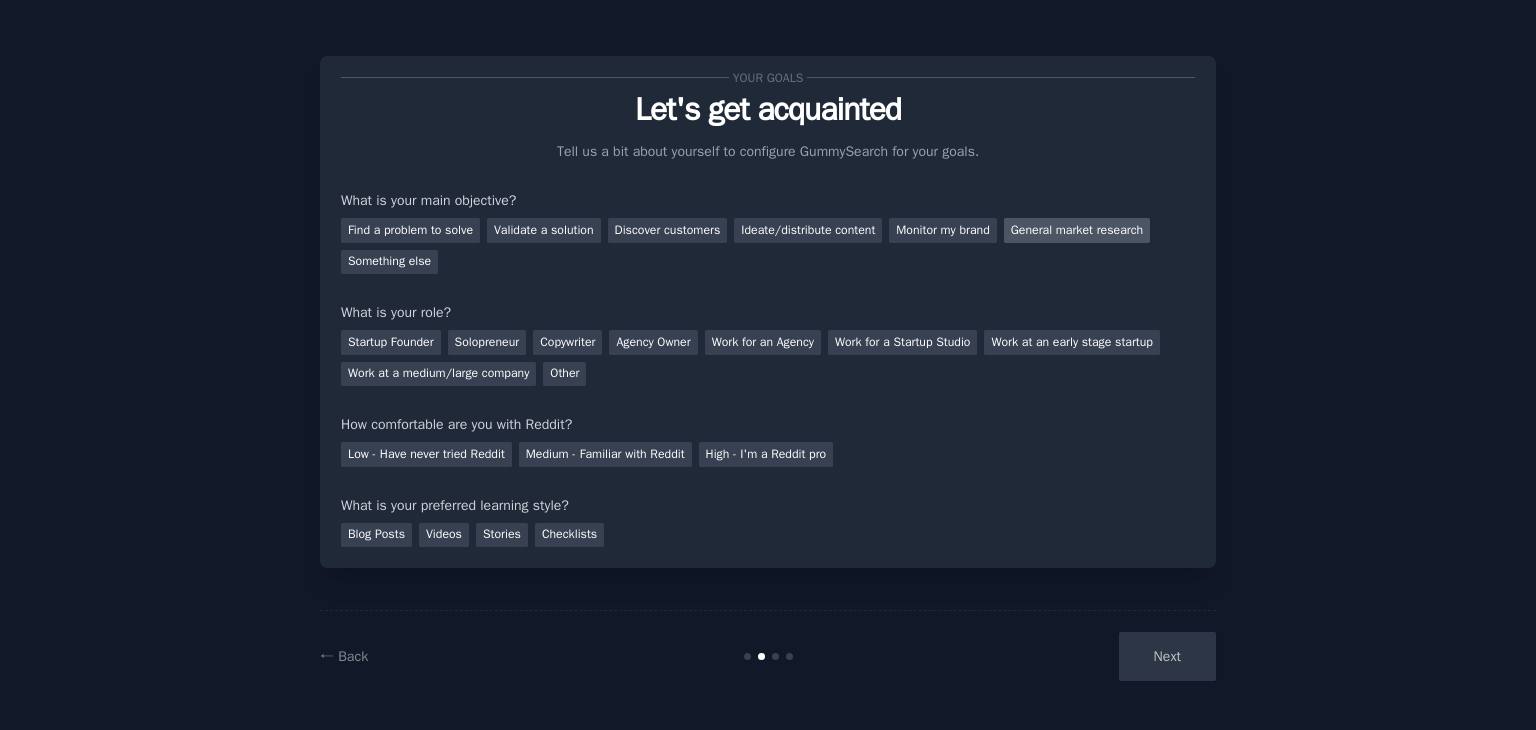 click on "General market research" at bounding box center (1077, 230) 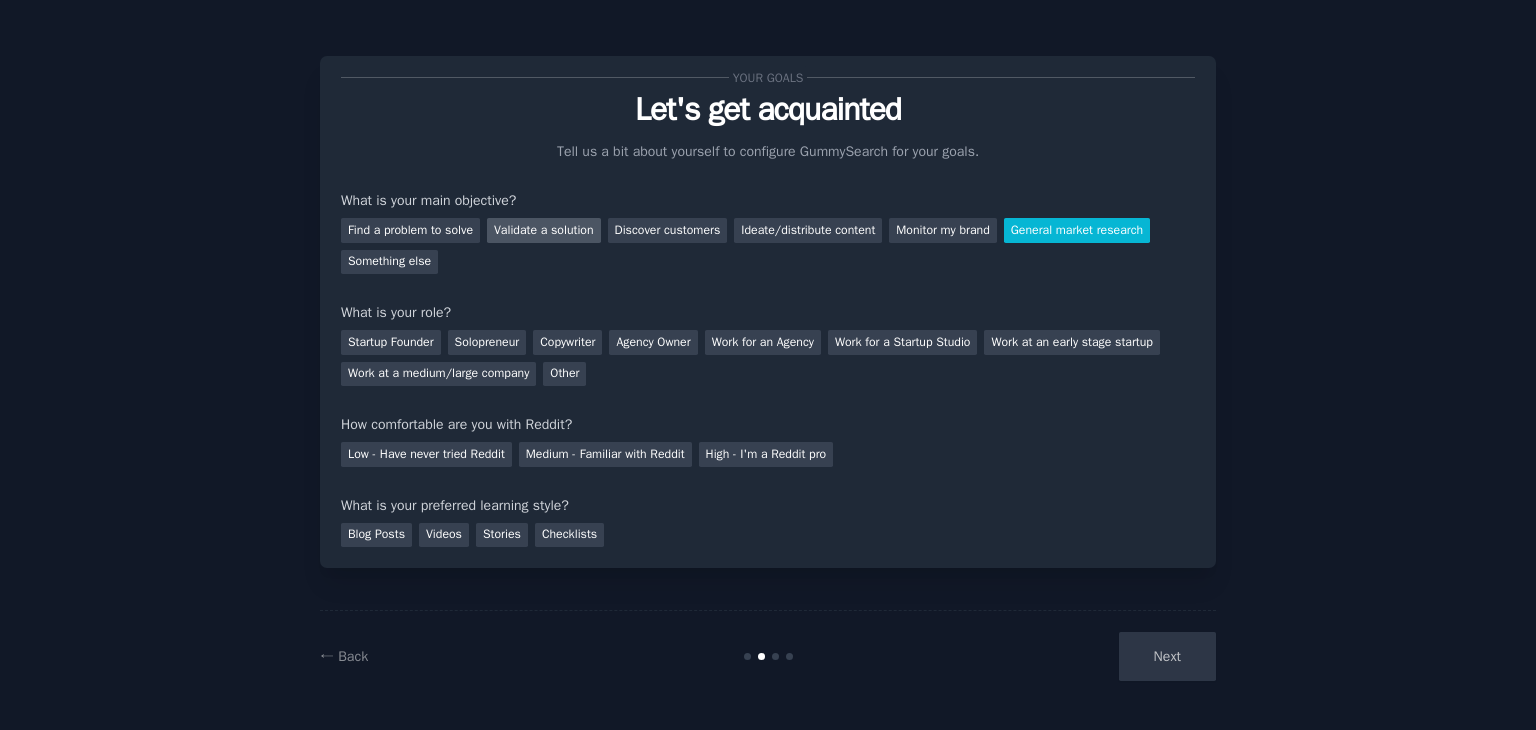 click on "Validate a solution" at bounding box center (544, 230) 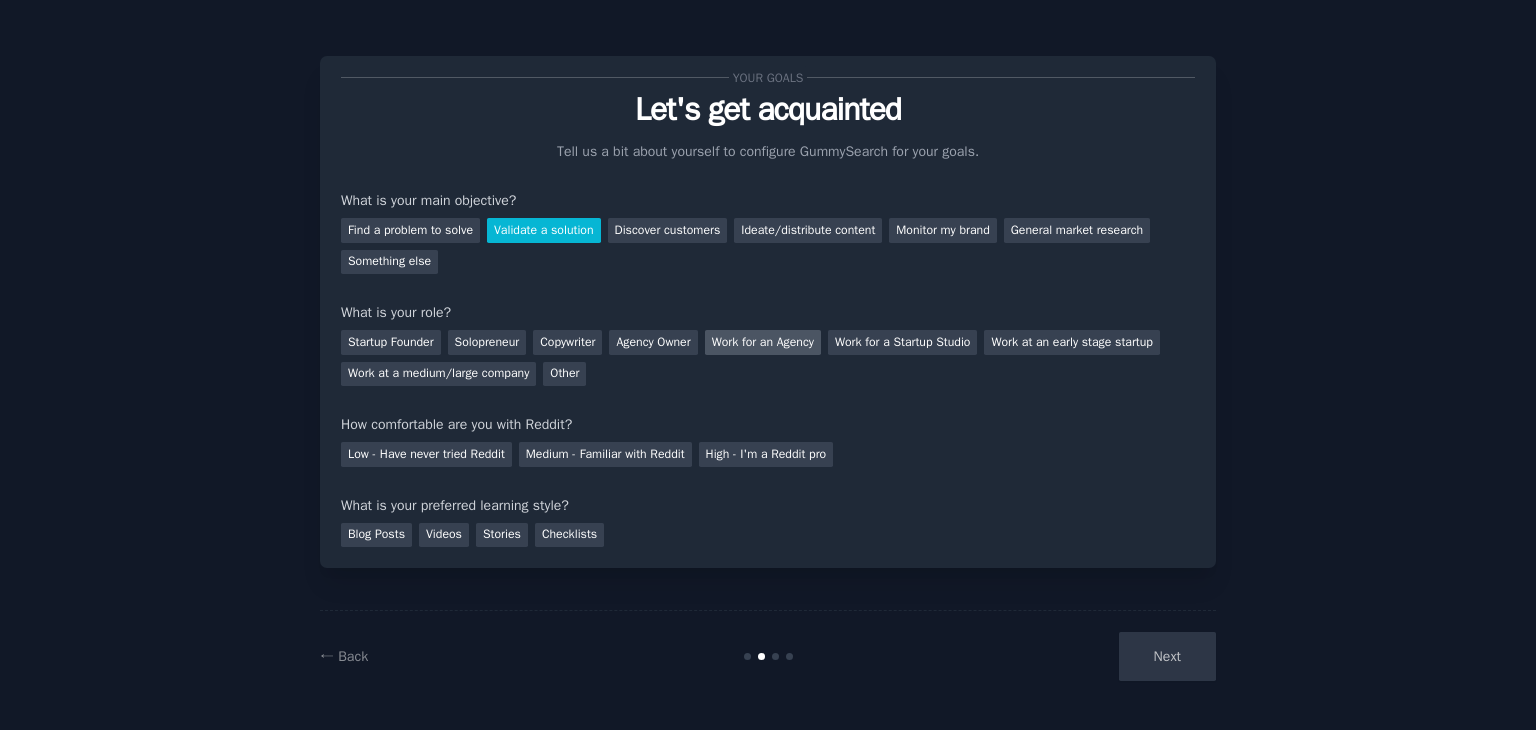 click on "Work for an Agency" at bounding box center (763, 342) 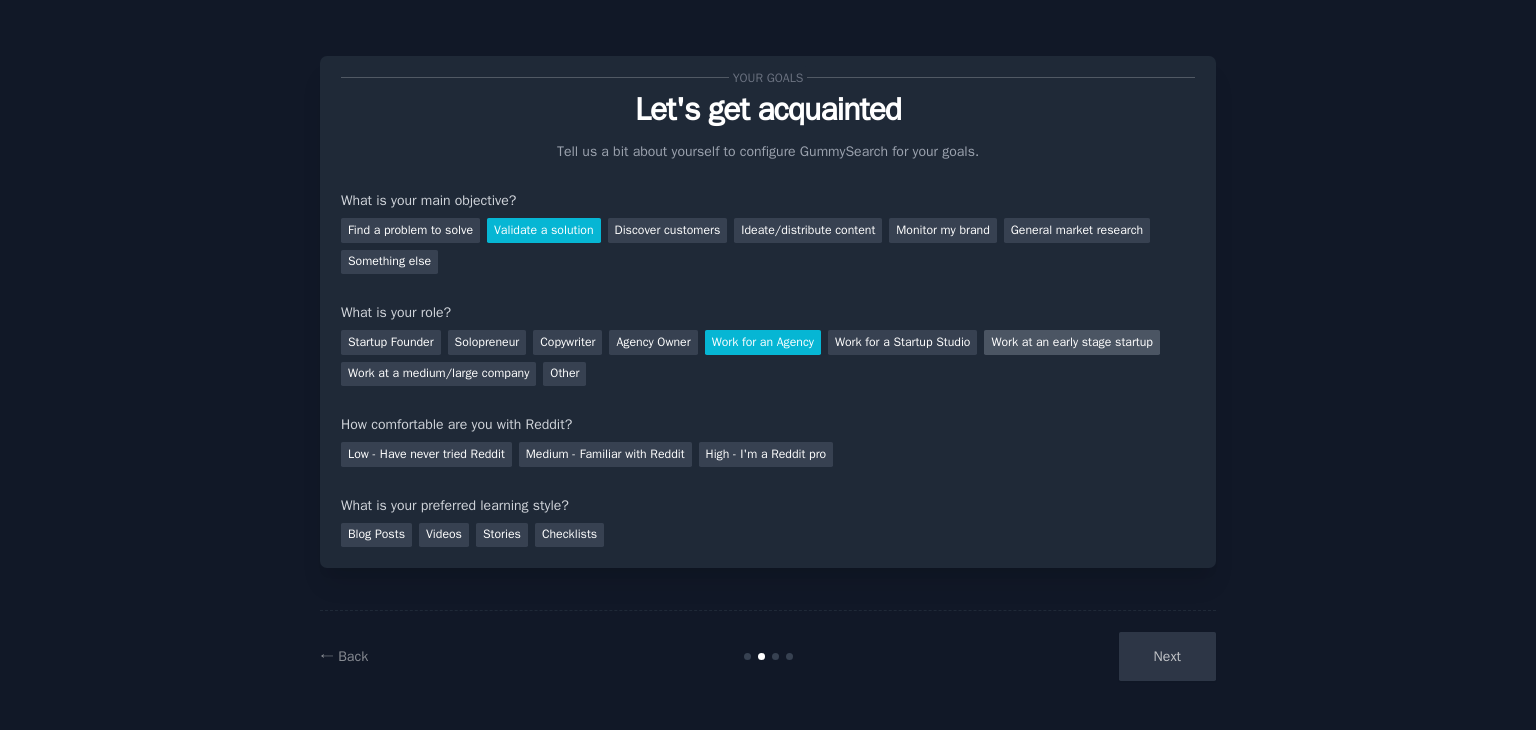 click on "Work at an early stage startup" at bounding box center (1071, 342) 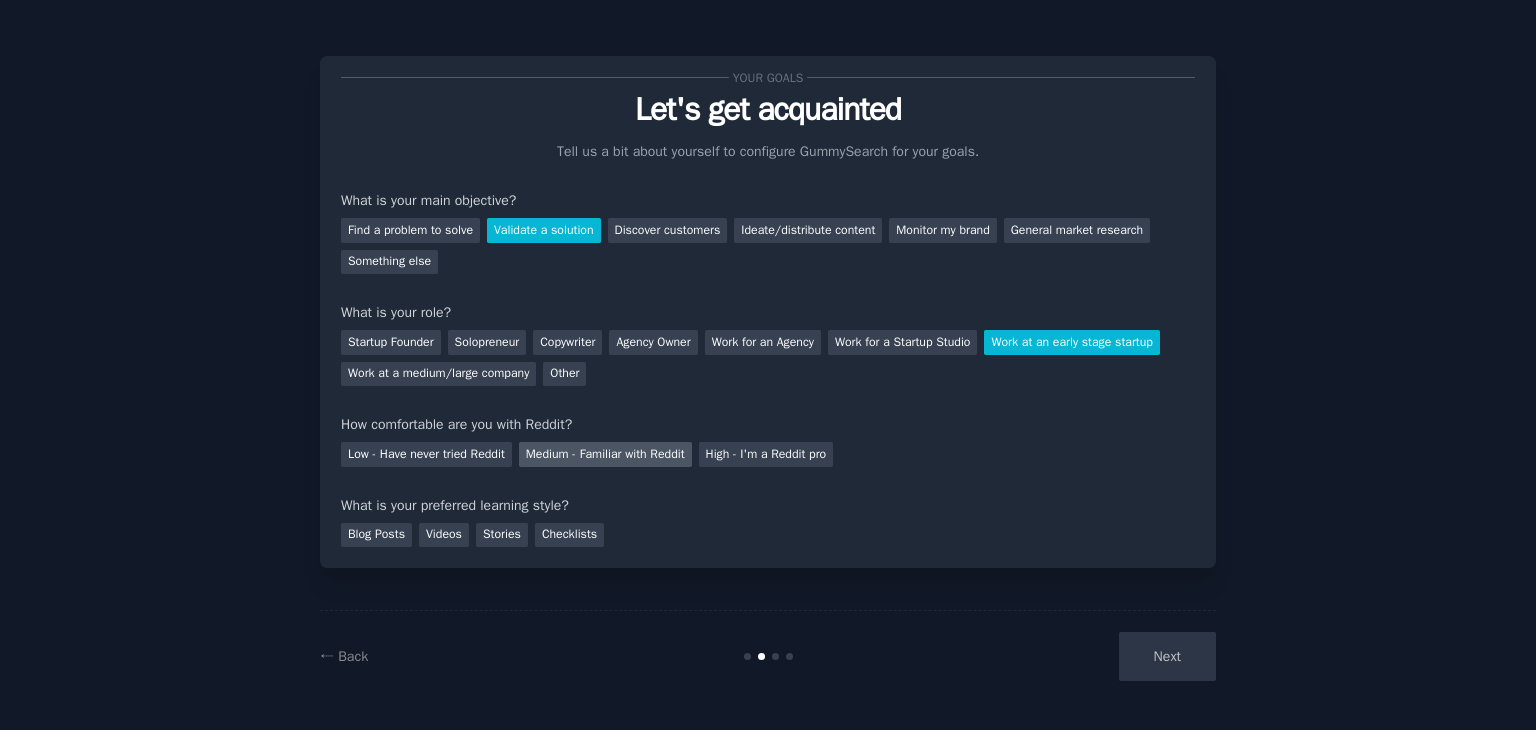 click on "Medium - Familiar with Reddit" at bounding box center [605, 454] 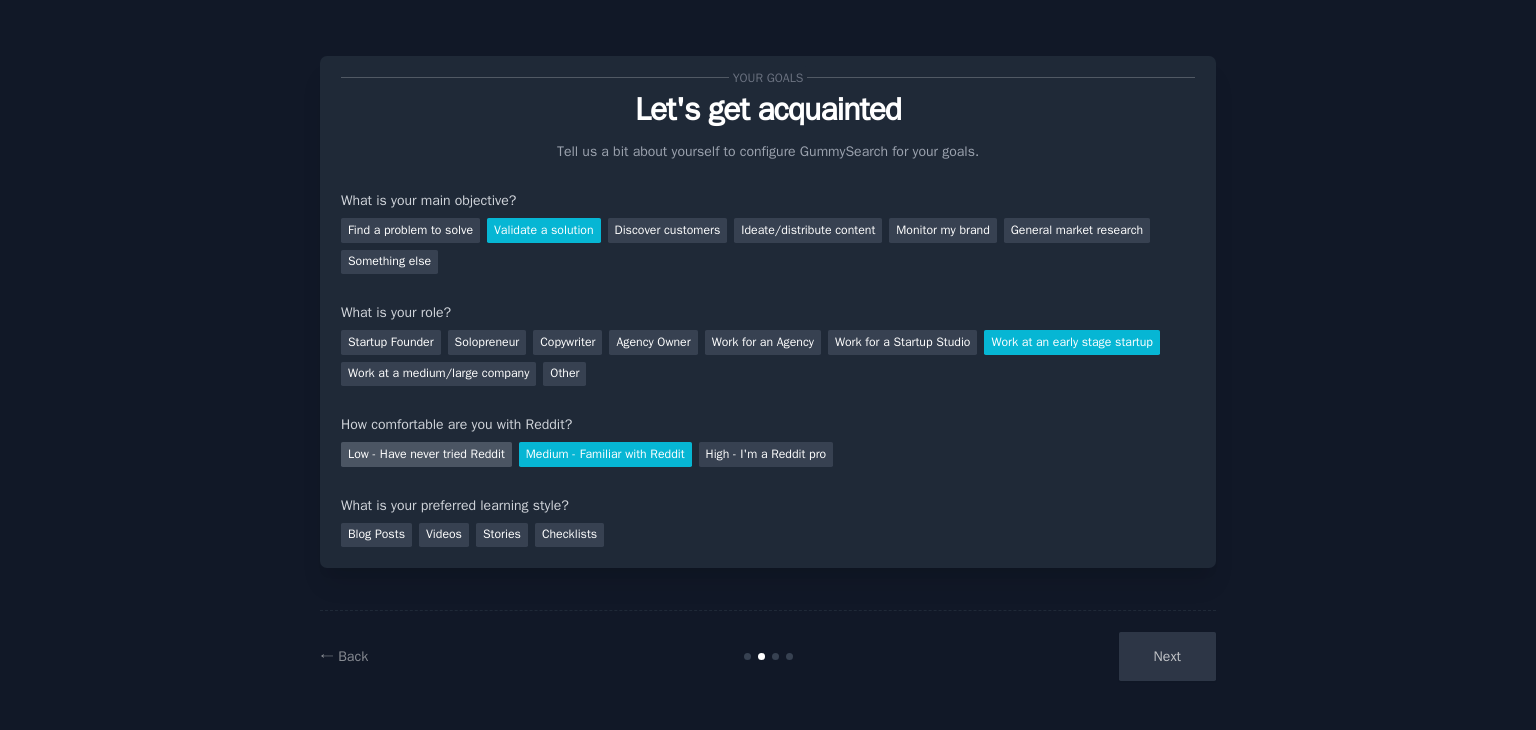 click on "Low - Have never tried Reddit" at bounding box center (426, 454) 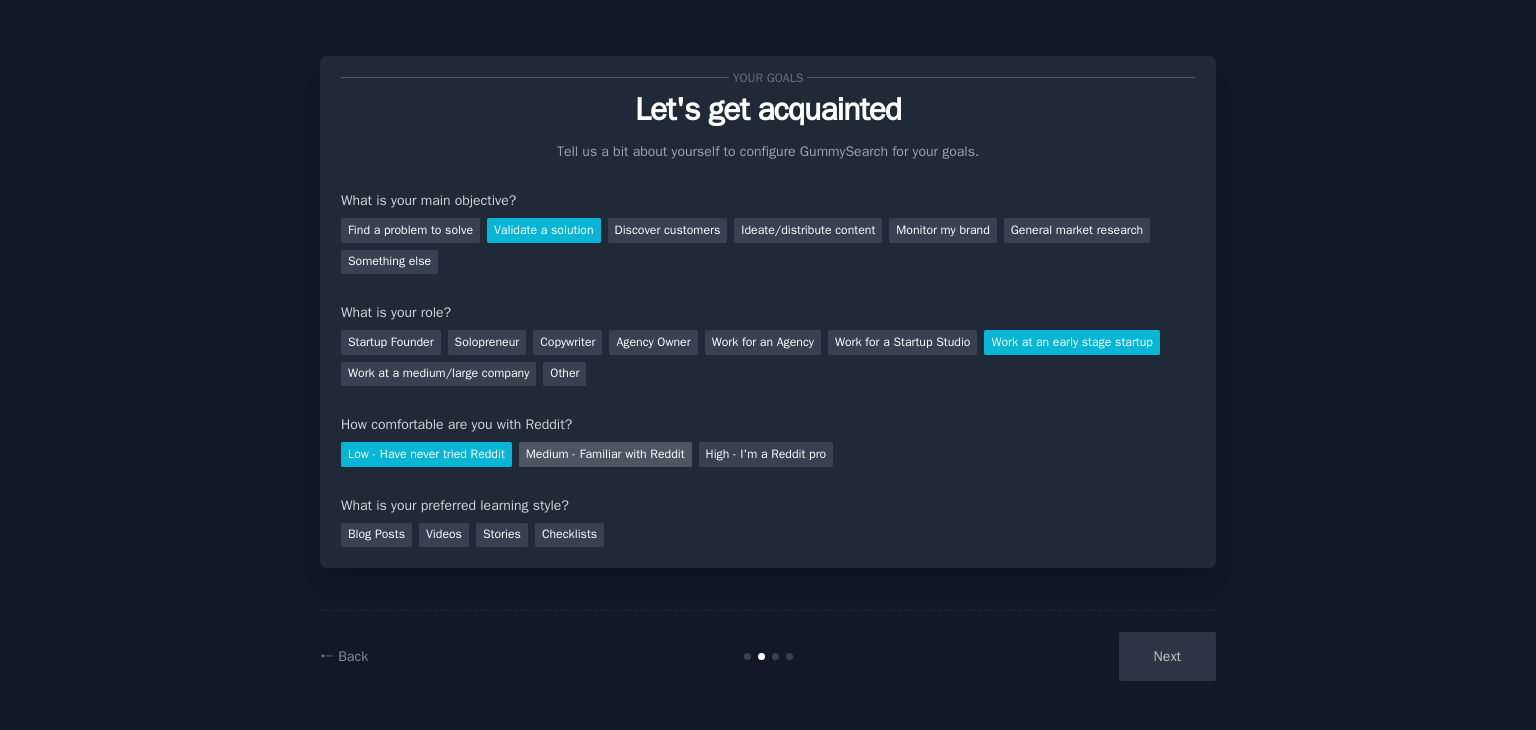 click on "Medium - Familiar with Reddit" at bounding box center (605, 454) 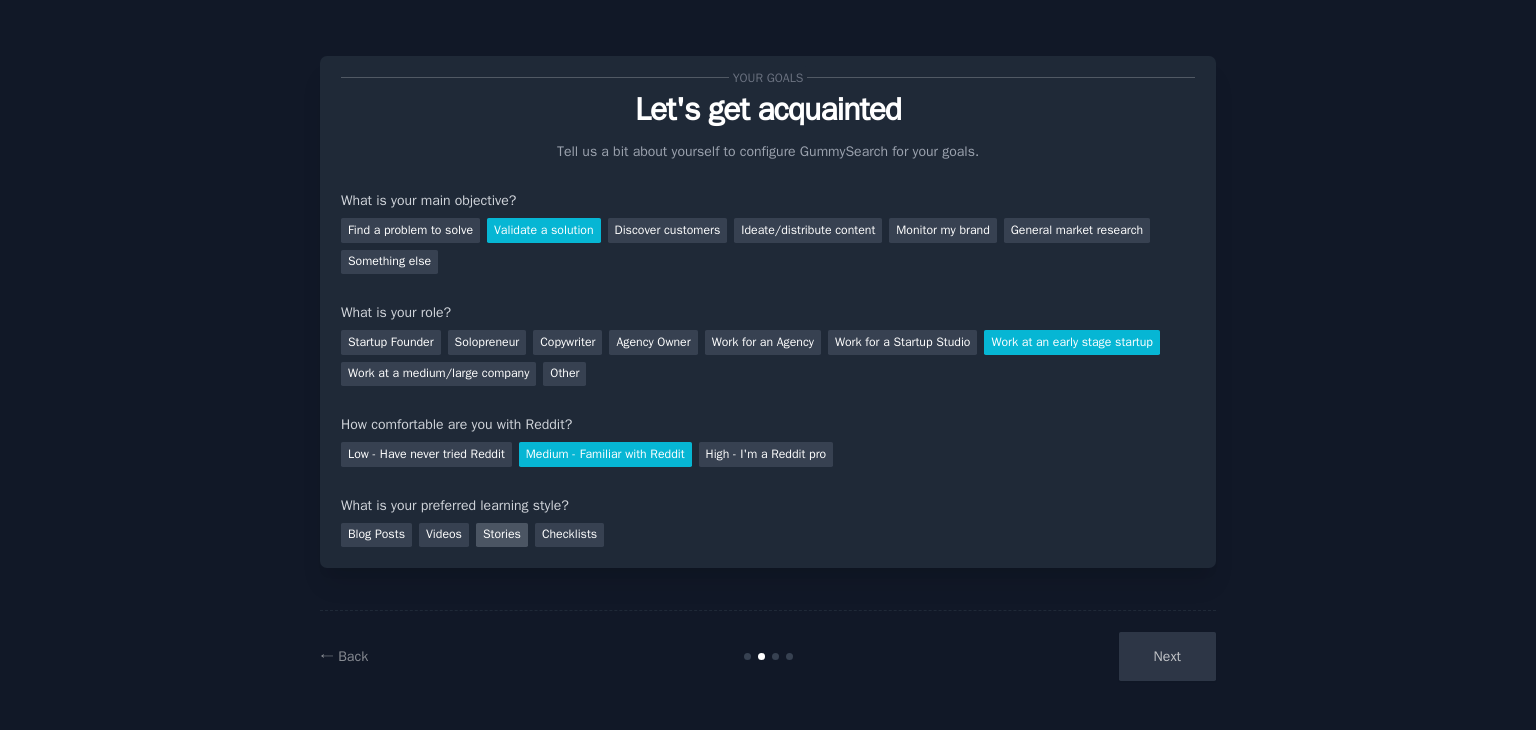 click on "Stories" at bounding box center (502, 535) 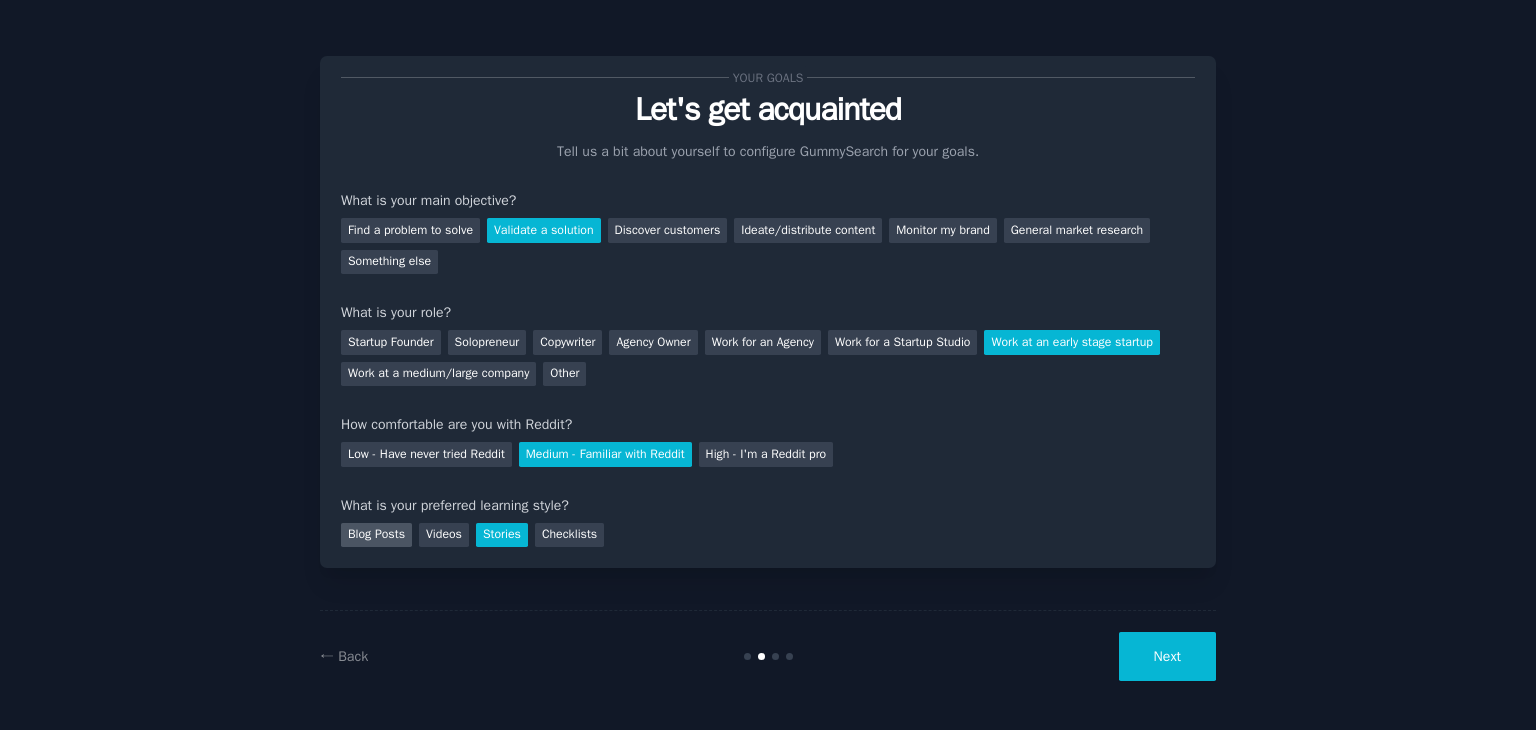 click on "Blog Posts" at bounding box center [376, 535] 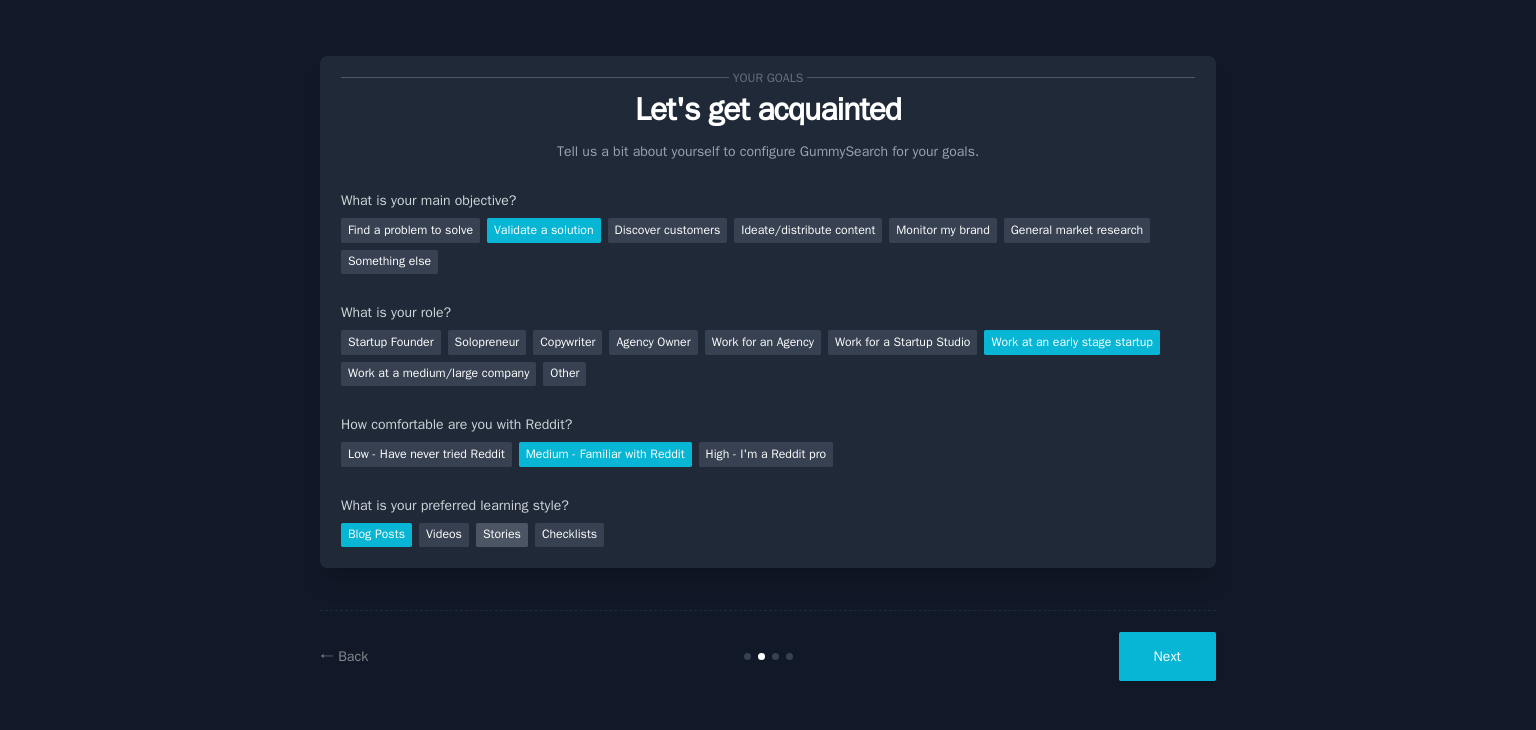 click on "Stories" at bounding box center (502, 535) 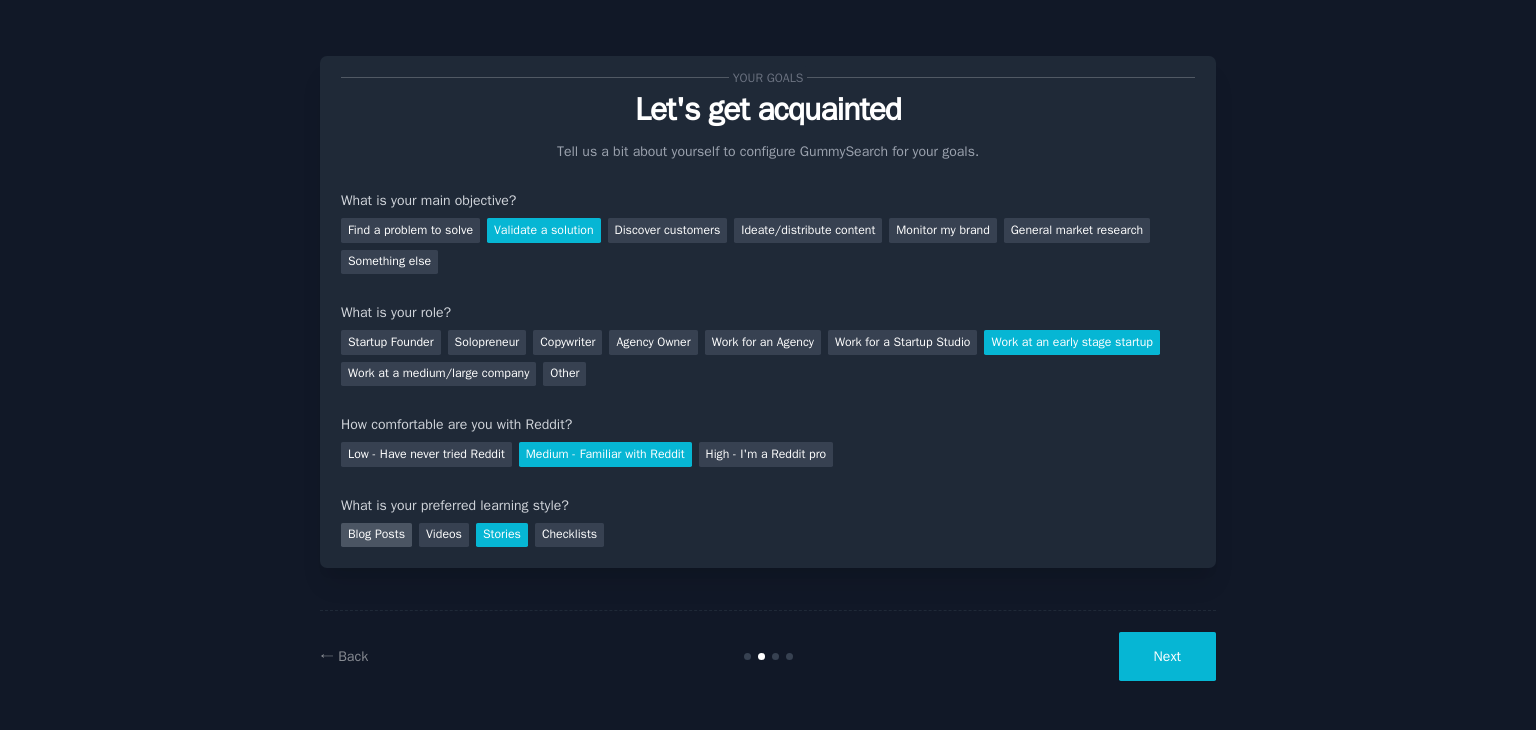 click on "Blog Posts" at bounding box center (376, 535) 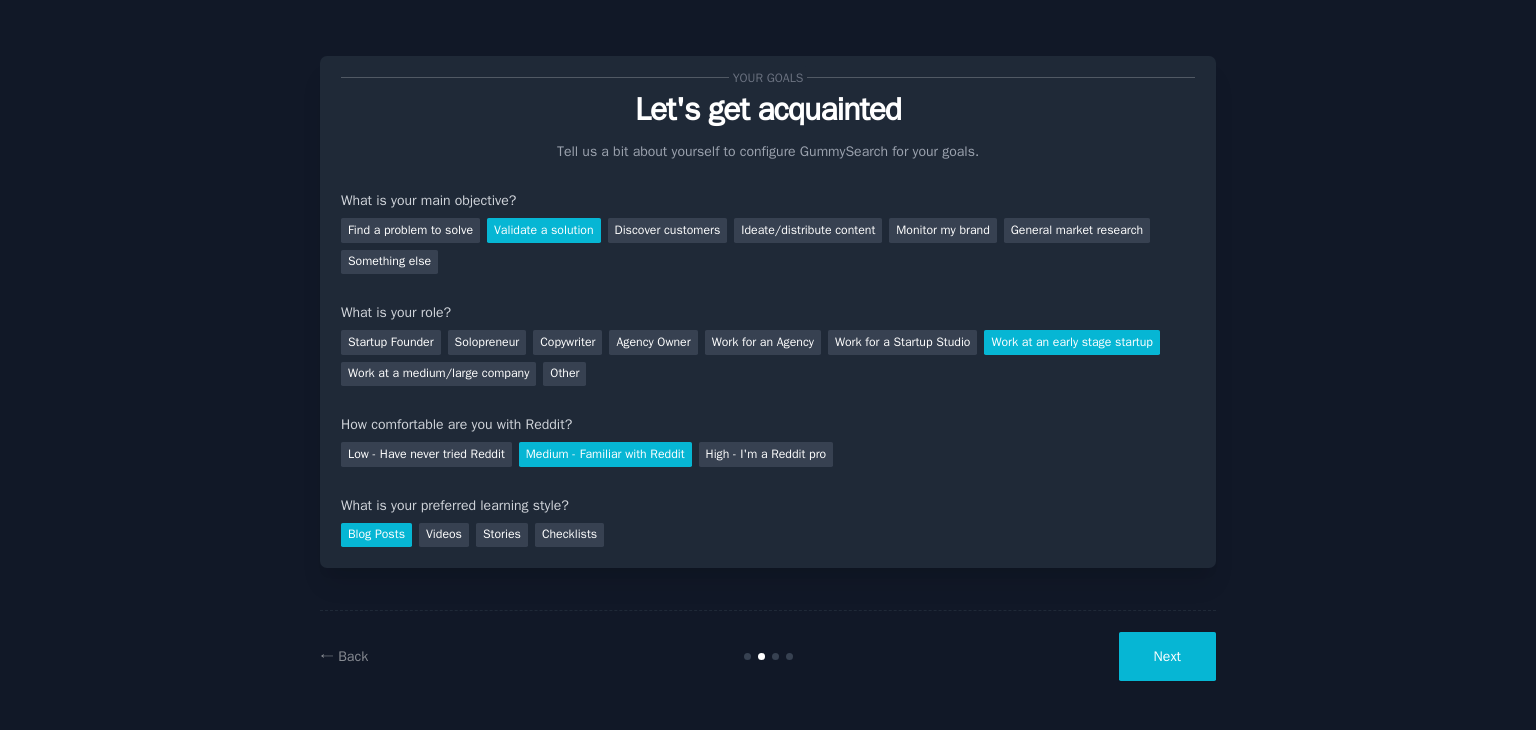 click on "Next" at bounding box center (1167, 656) 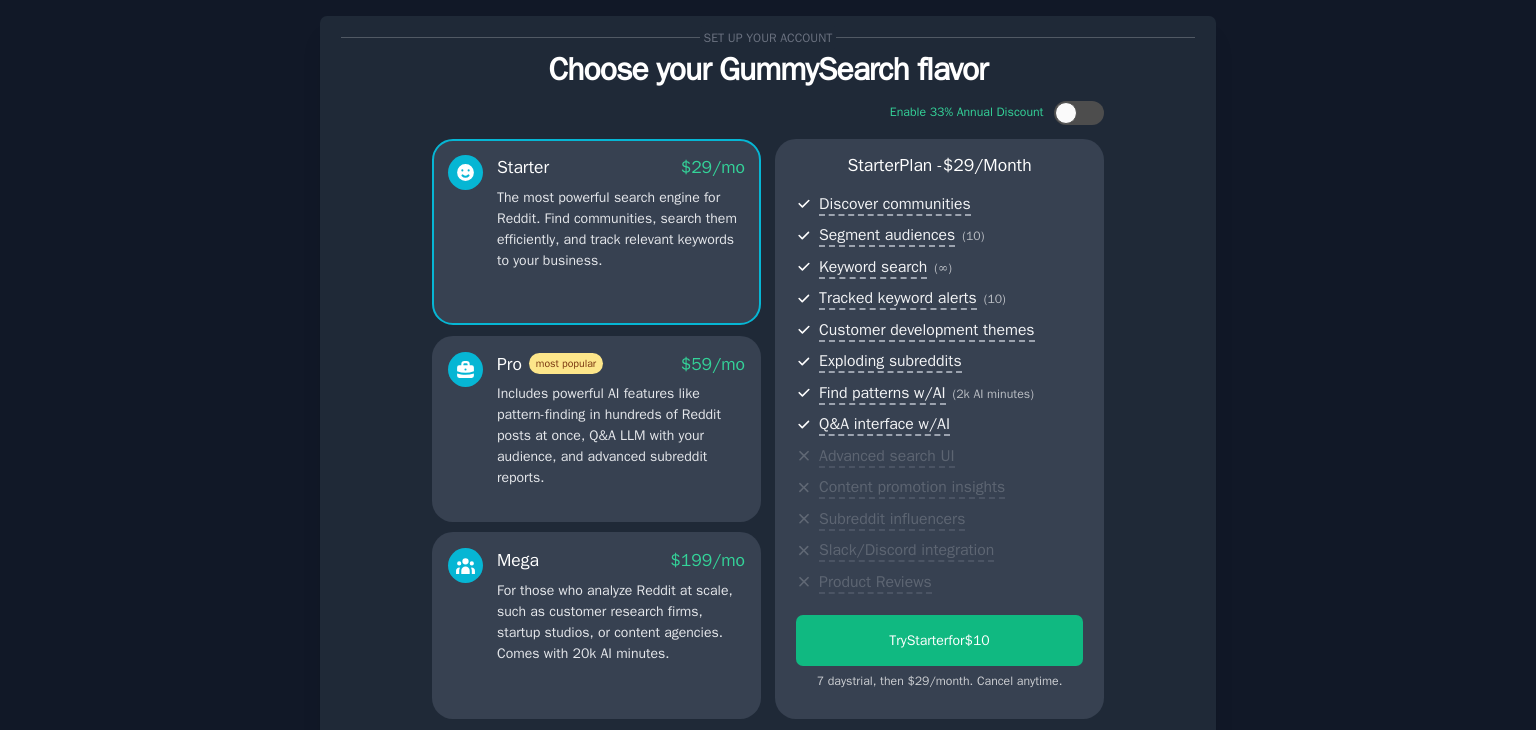 scroll, scrollTop: 0, scrollLeft: 0, axis: both 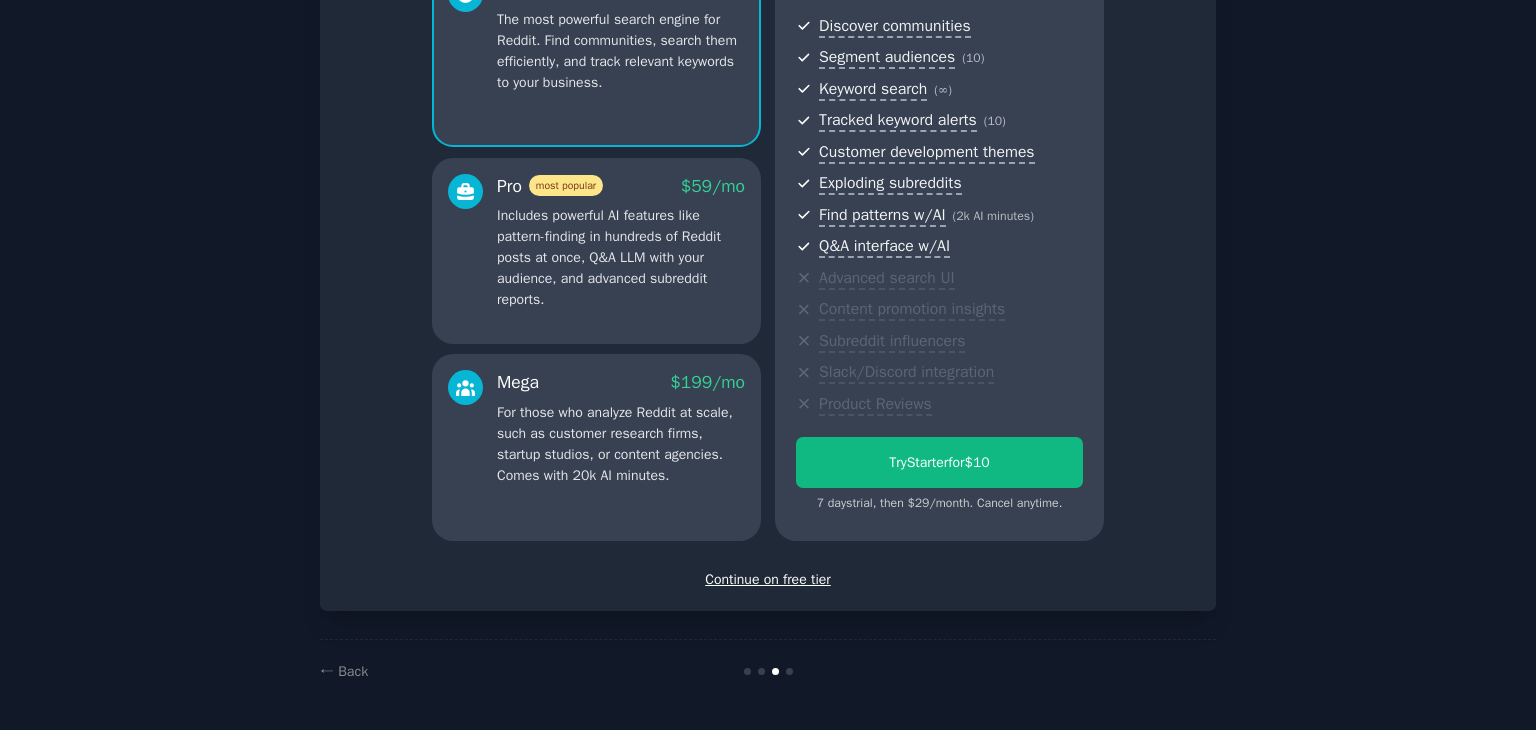 click on "Continue on free tier" at bounding box center (768, 579) 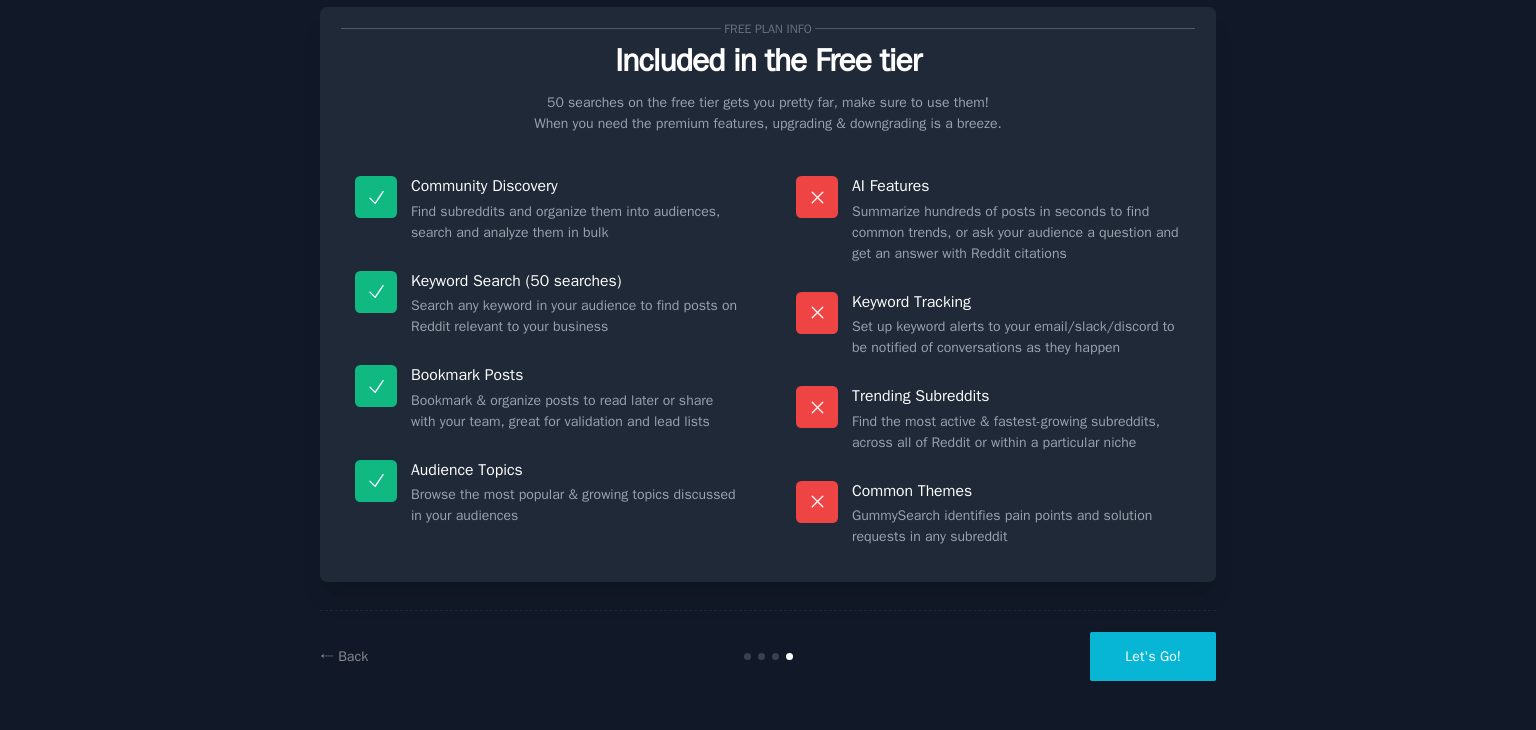 scroll, scrollTop: 48, scrollLeft: 0, axis: vertical 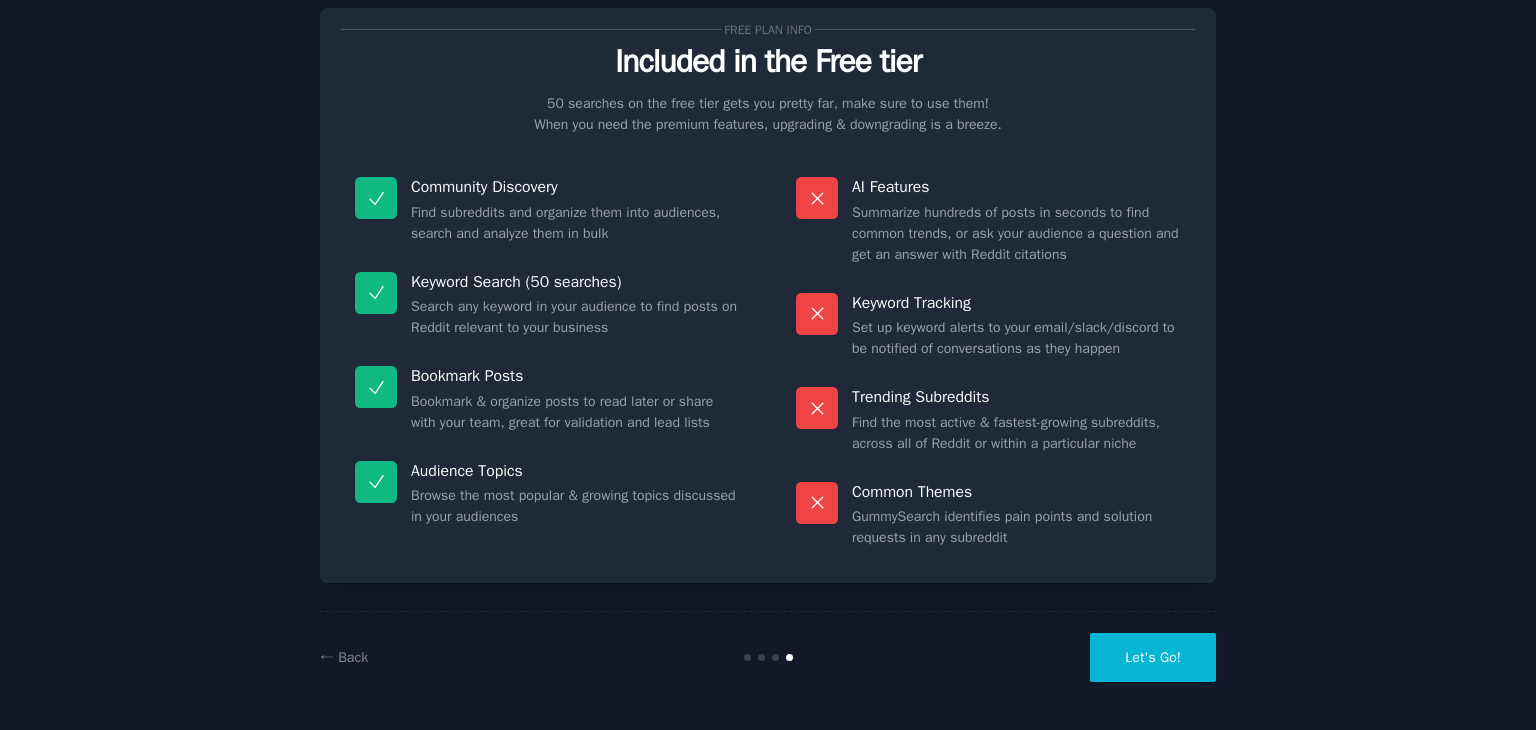click on "Let's Go!" at bounding box center [1153, 657] 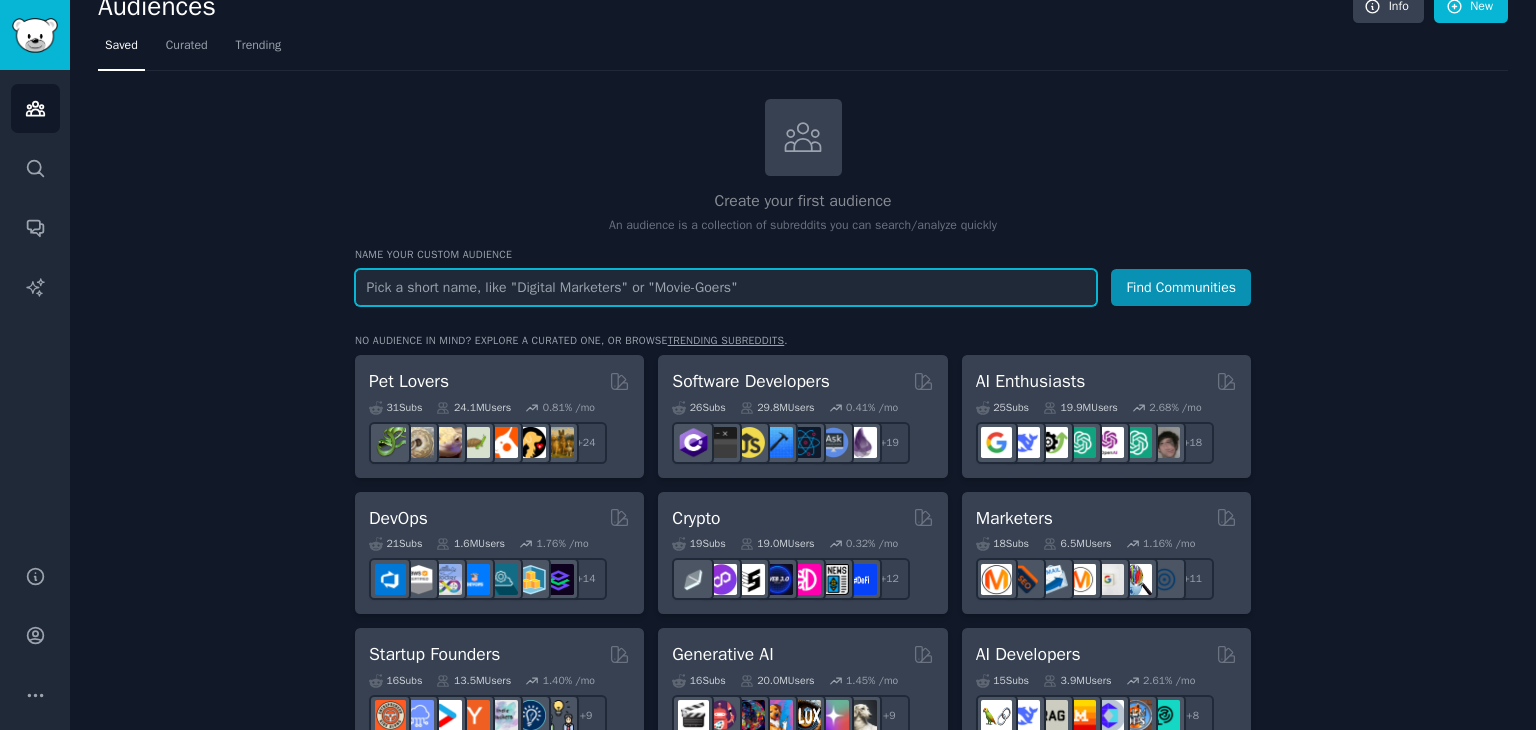scroll, scrollTop: 0, scrollLeft: 0, axis: both 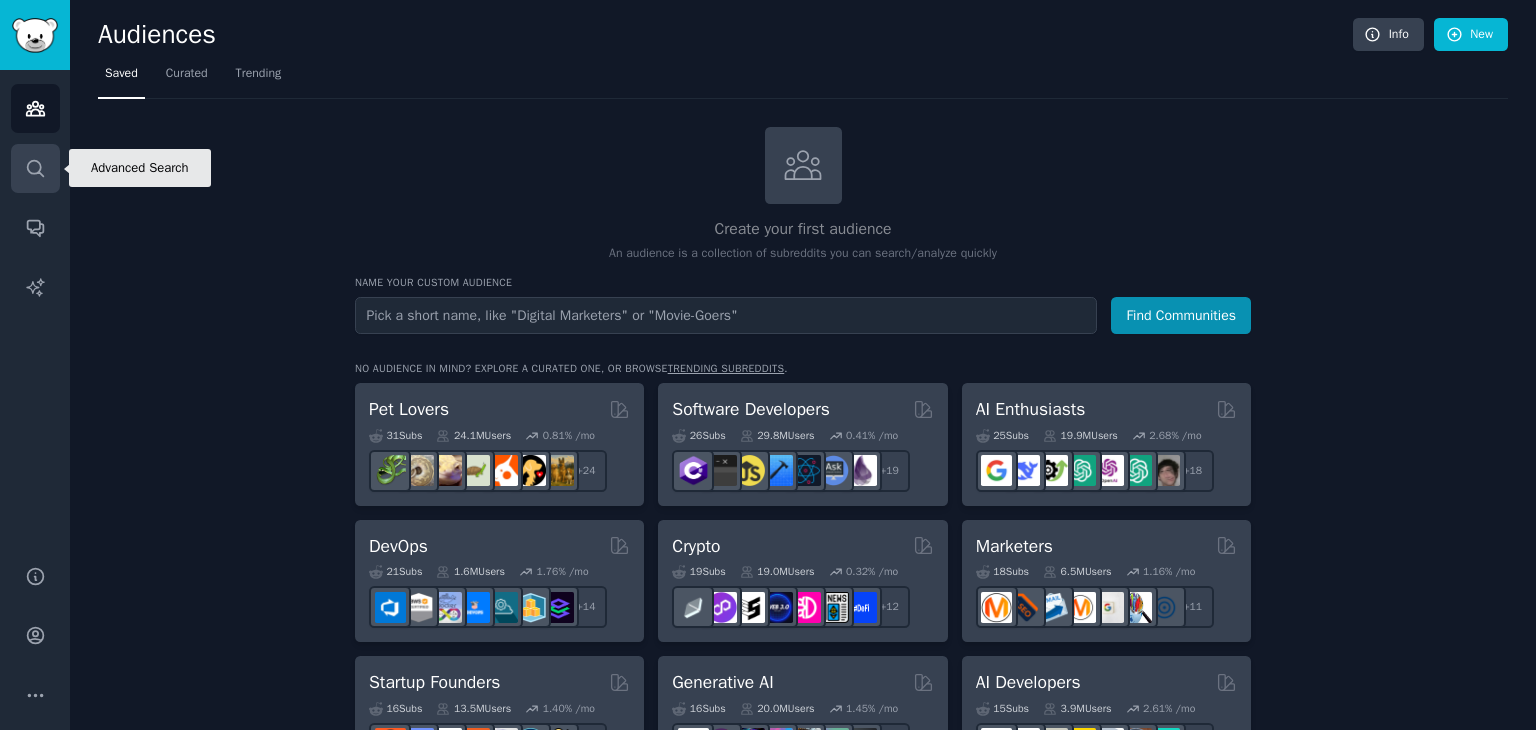 click 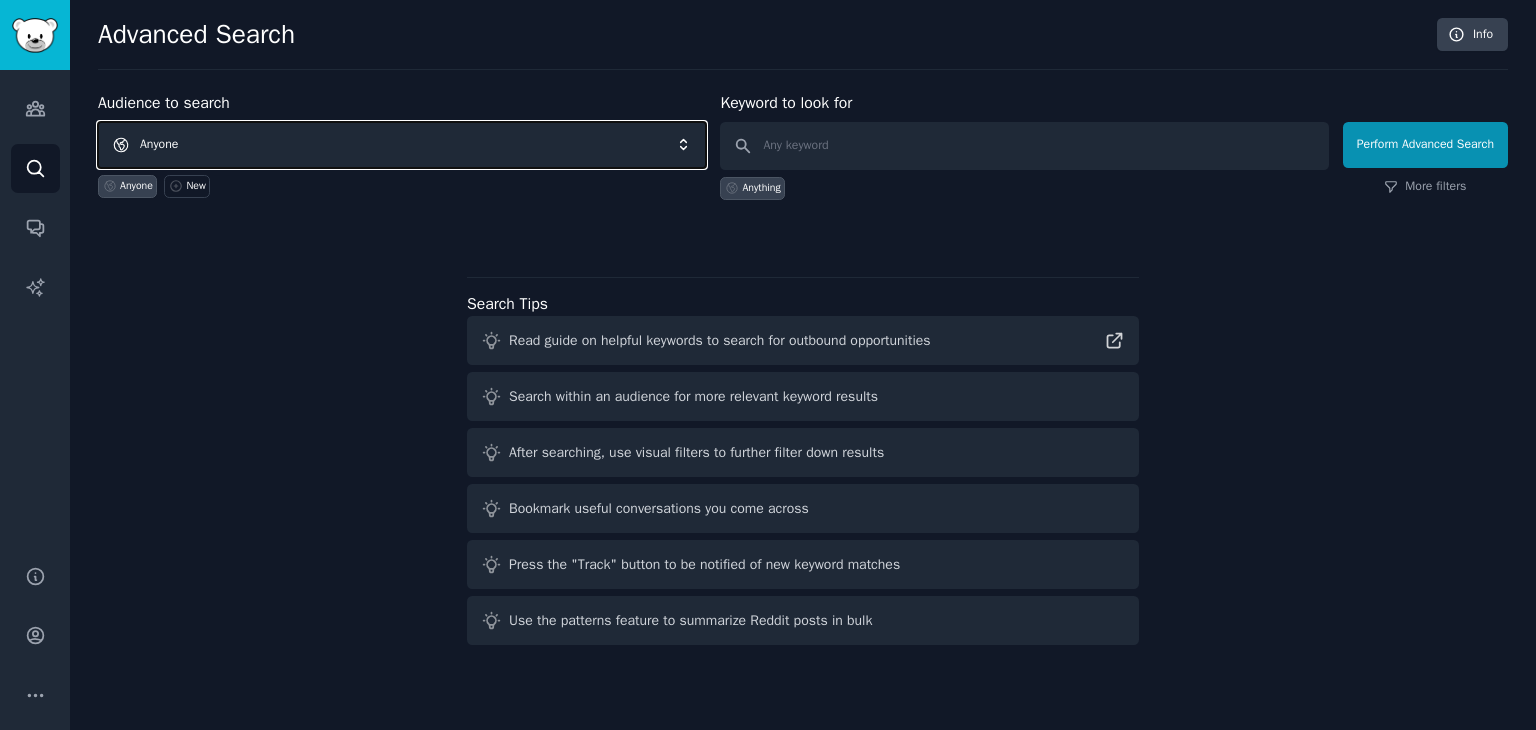 click on "Anyone" at bounding box center (402, 145) 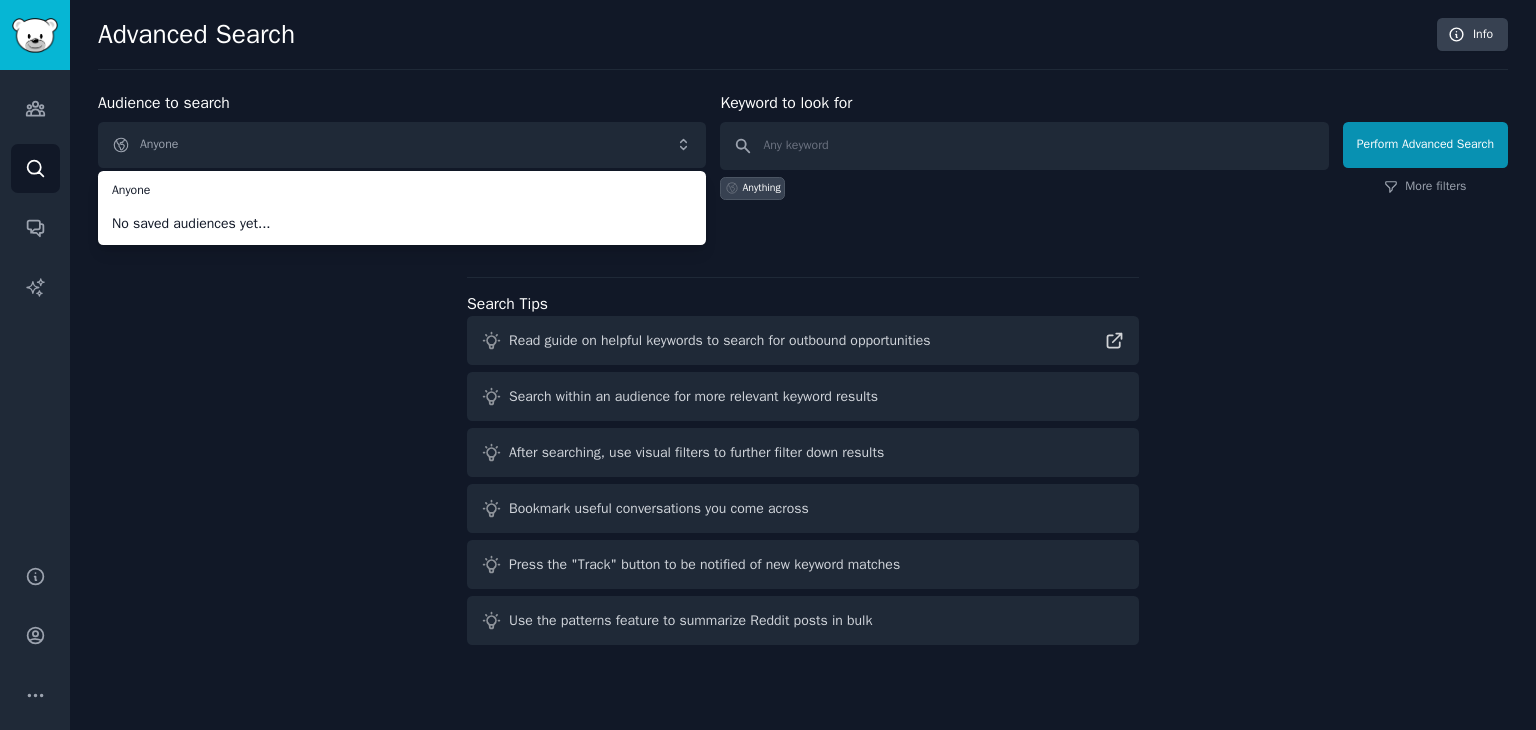 click on "Audience to search Anyone Anyone No saved audiences yet... Anyone New Keyword to look for Anything   Perform Advanced Search More filters Search Tips Read guide on helpful keywords to search for outbound opportunities Search within an audience for more relevant keyword results After searching, use visual filters to further filter down results Bookmark useful conversations you come across Press the "Track" button to be notified of new keyword matches Use the patterns feature to summarize Reddit posts in bulk" at bounding box center (803, 372) 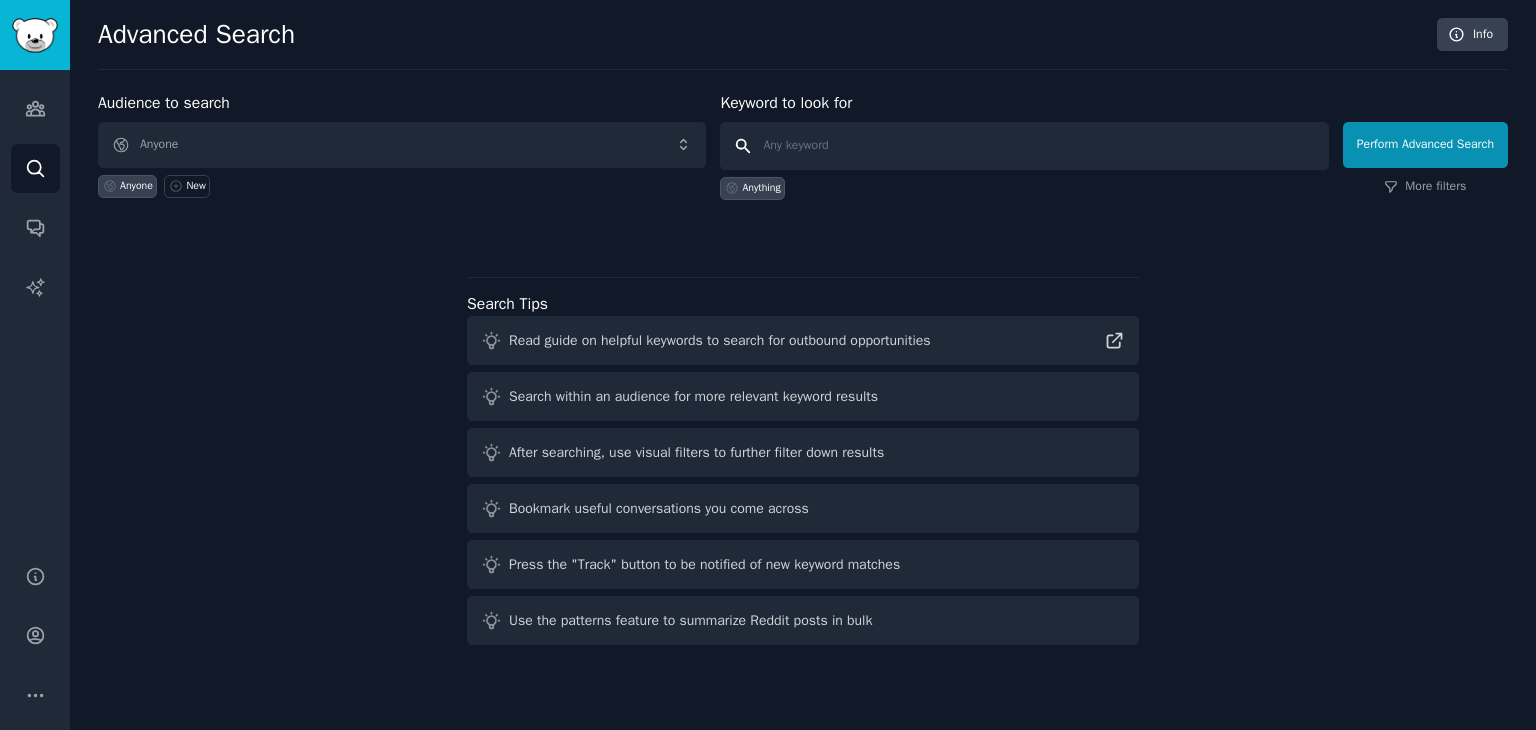 click at bounding box center (1024, 146) 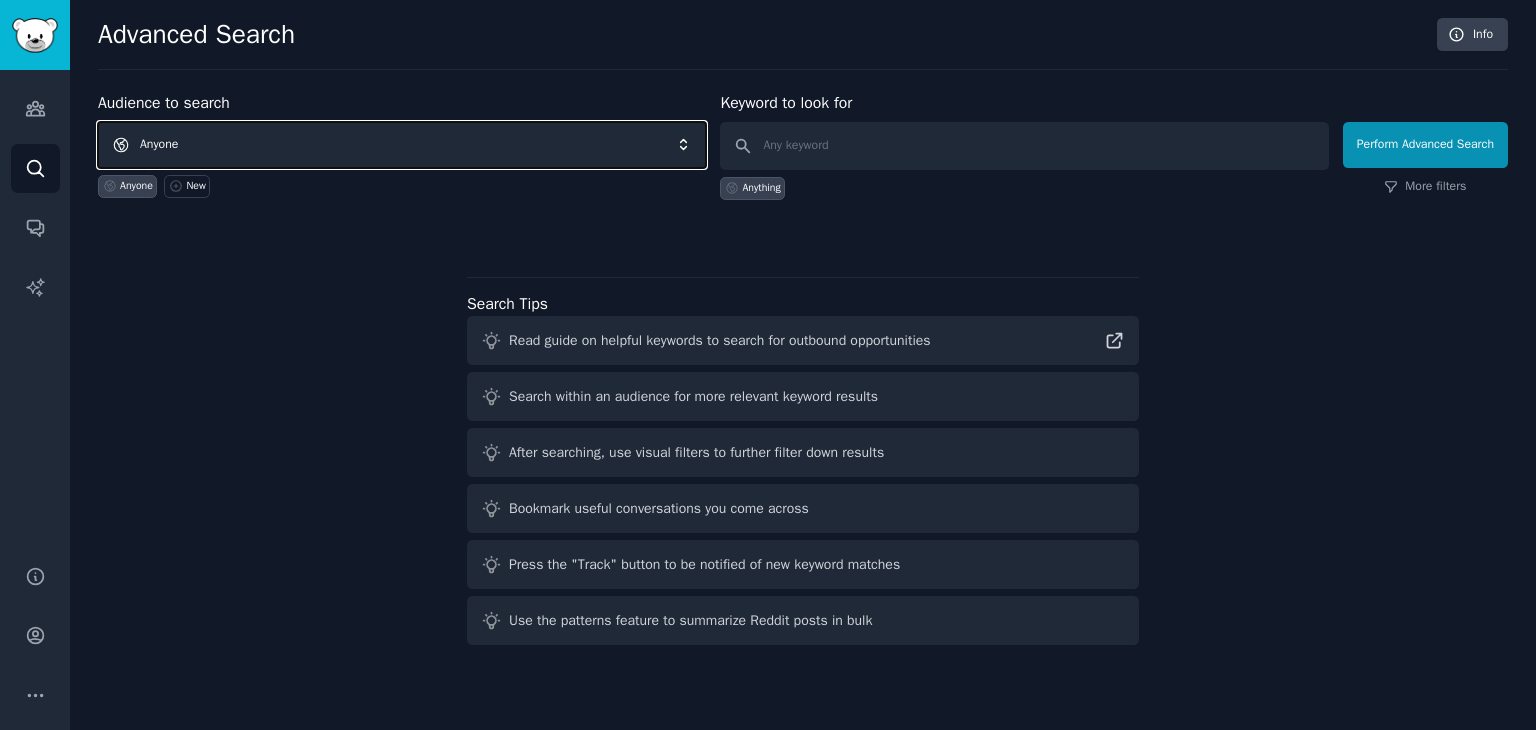 click on "Anyone" at bounding box center [402, 145] 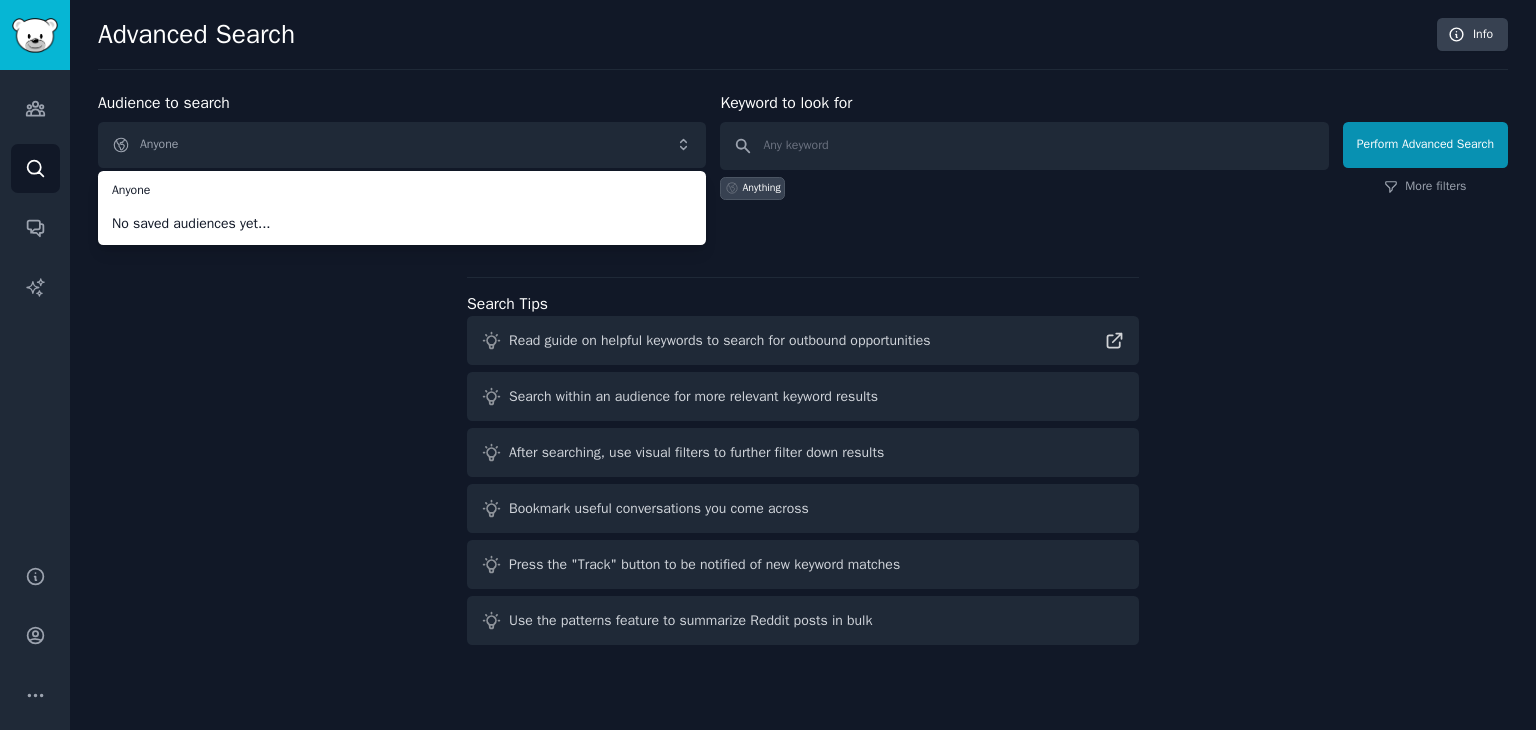 drag, startPoint x: 411, startPoint y: 297, endPoint x: 480, endPoint y: 245, distance: 86.40023 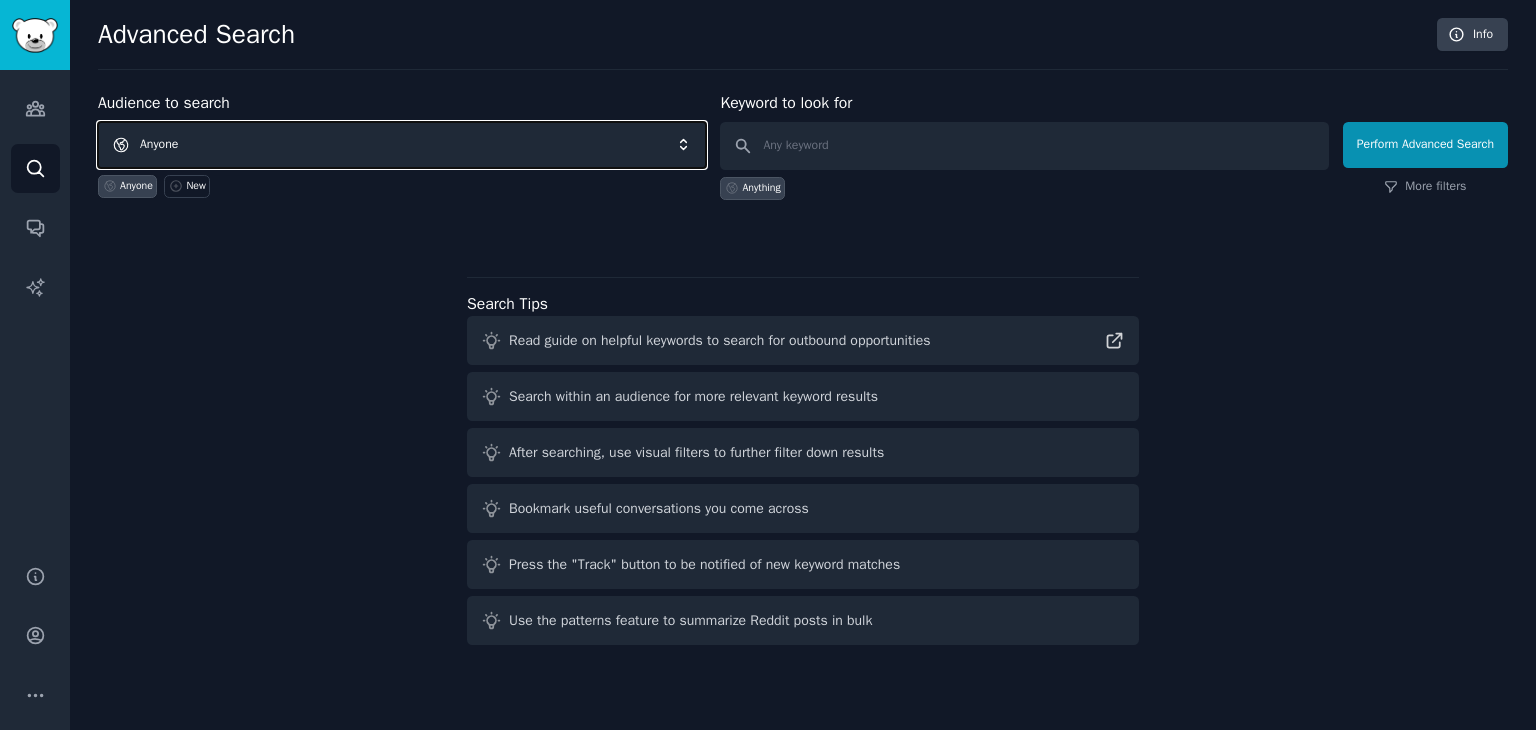 click on "Anyone" at bounding box center [402, 145] 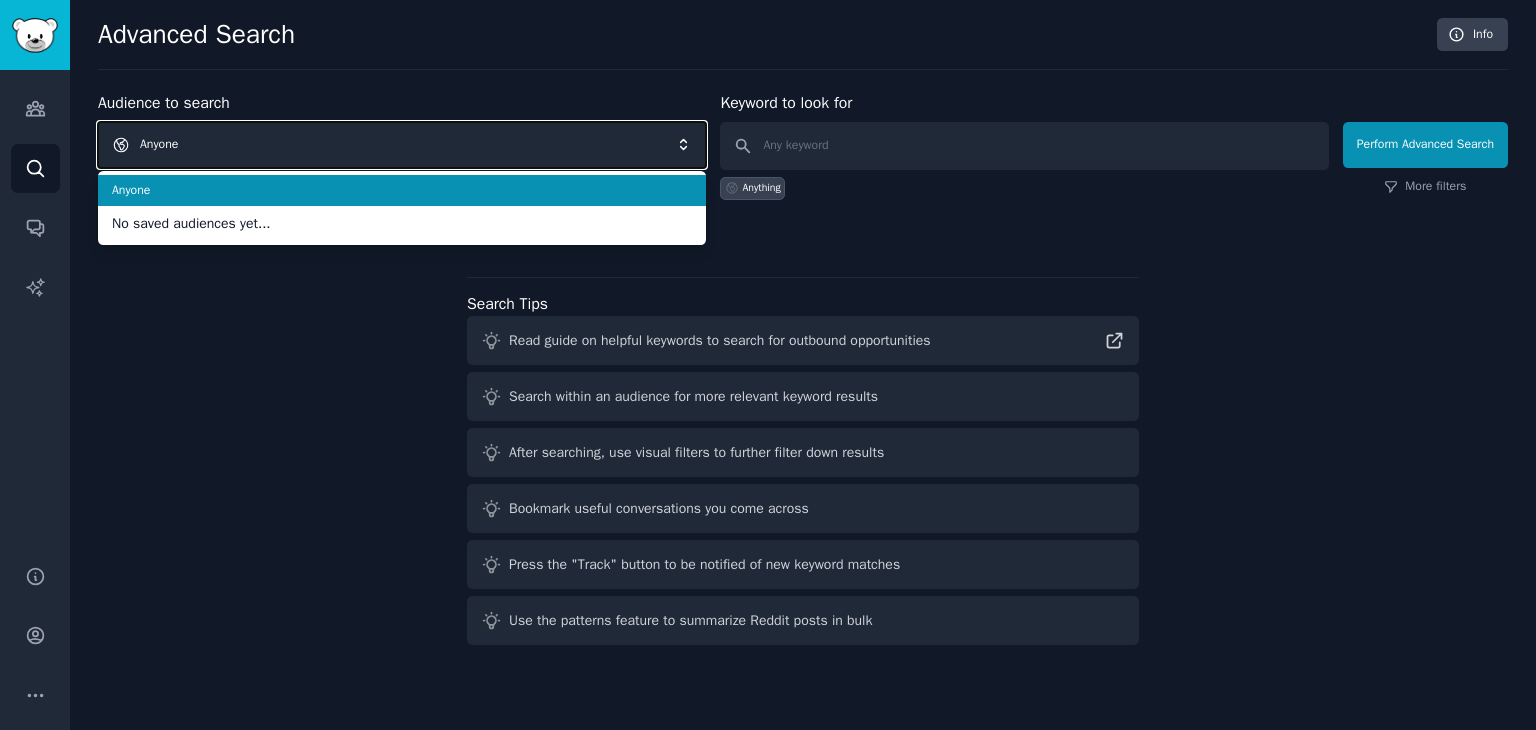 click on "Anyone" at bounding box center [402, 145] 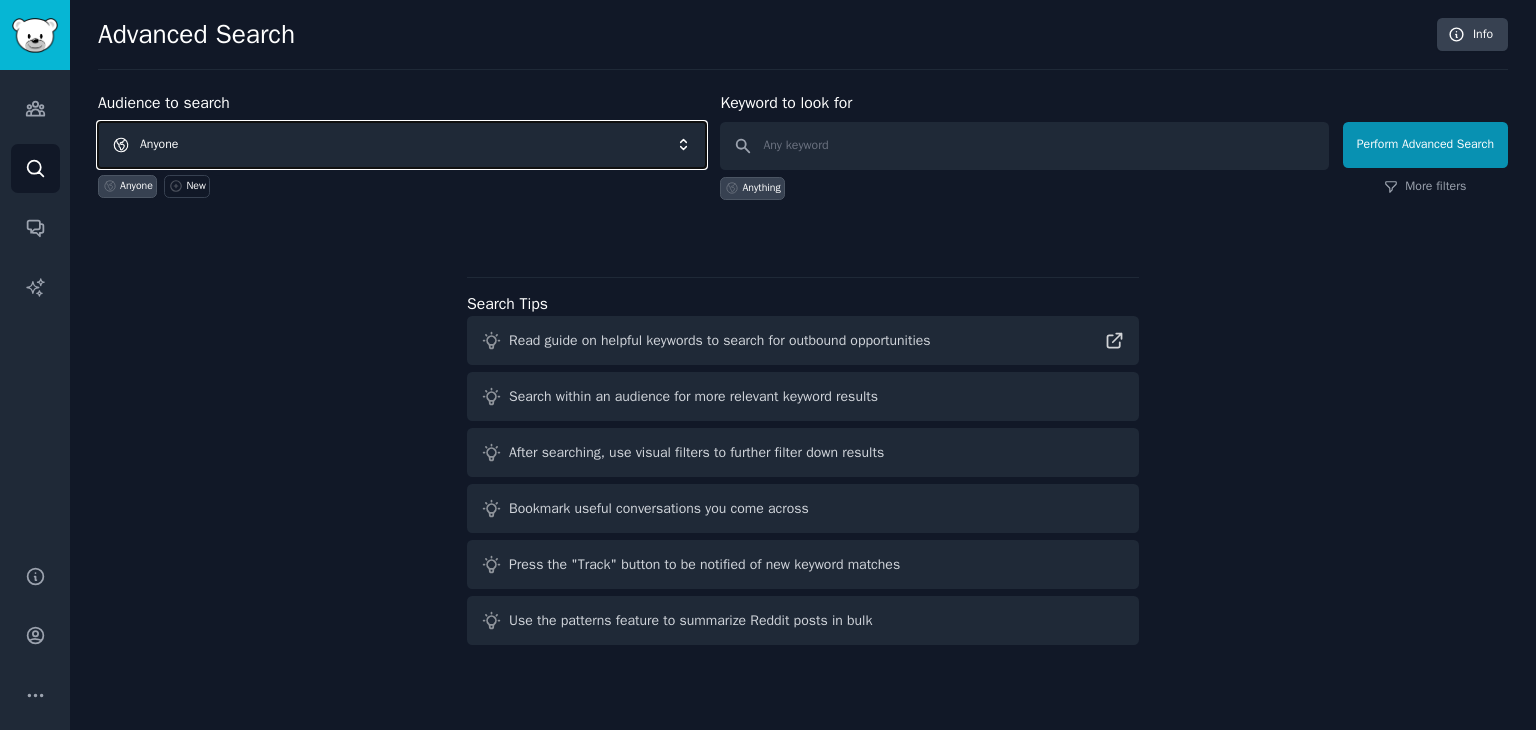 click on "Anyone" at bounding box center [402, 145] 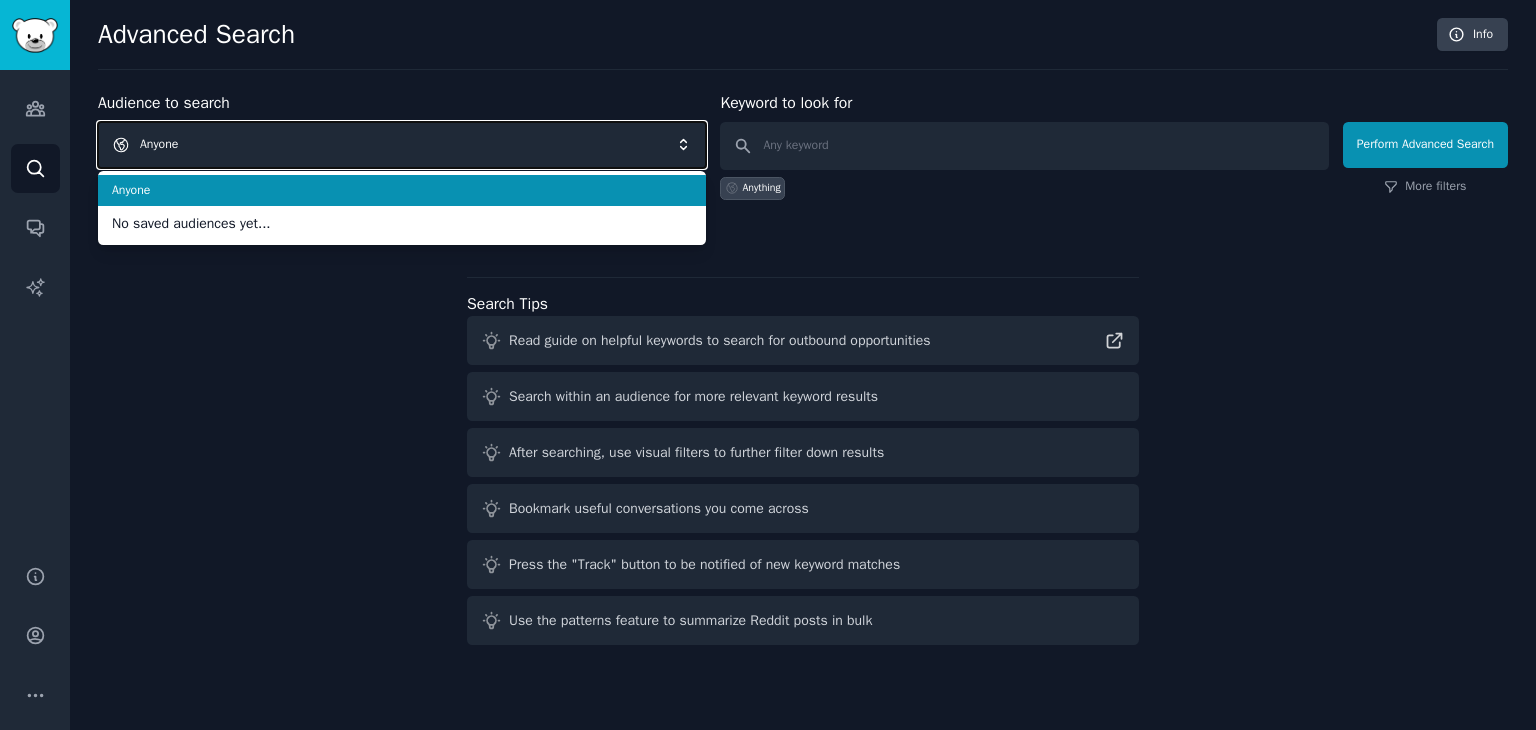 click on "Anyone" at bounding box center [402, 145] 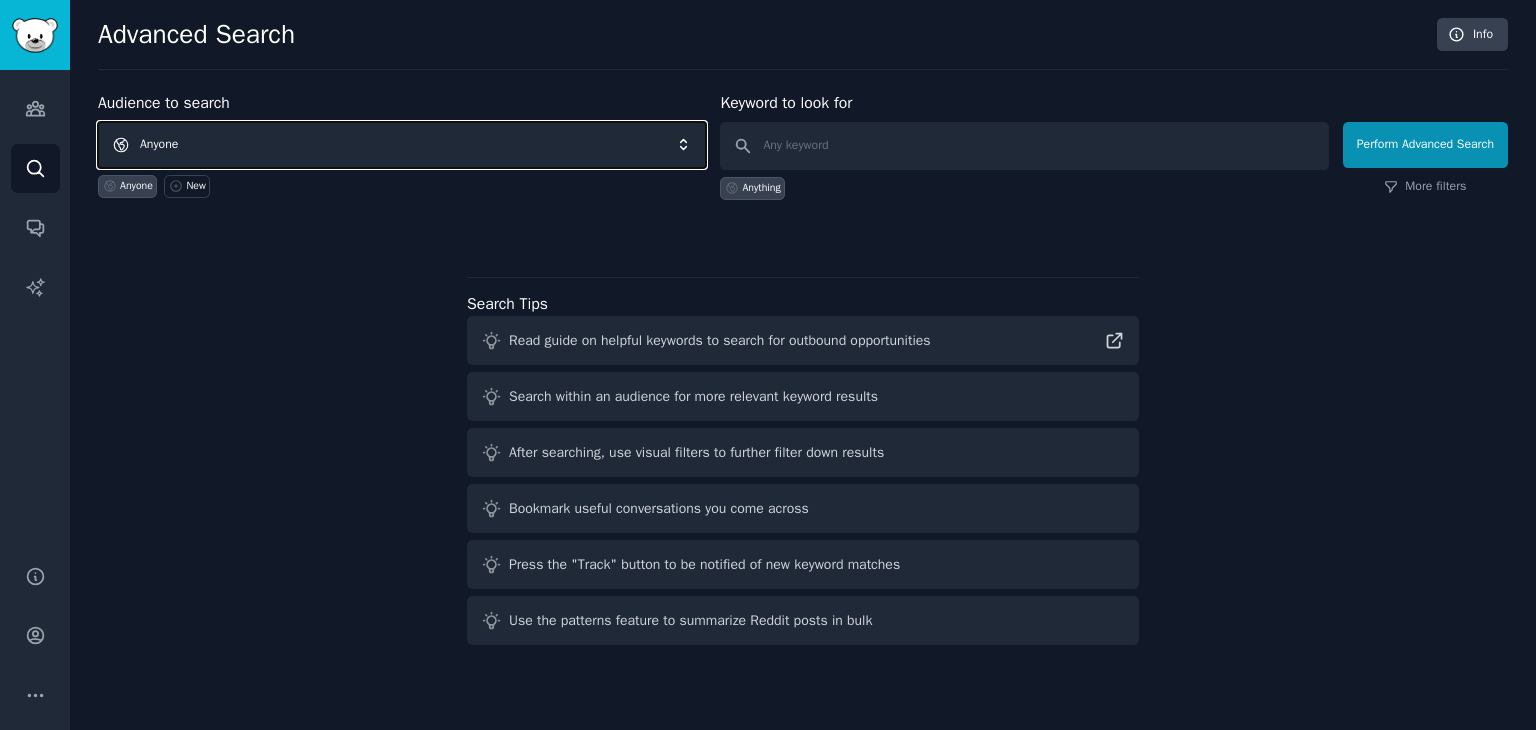 click on "Anyone" at bounding box center (402, 145) 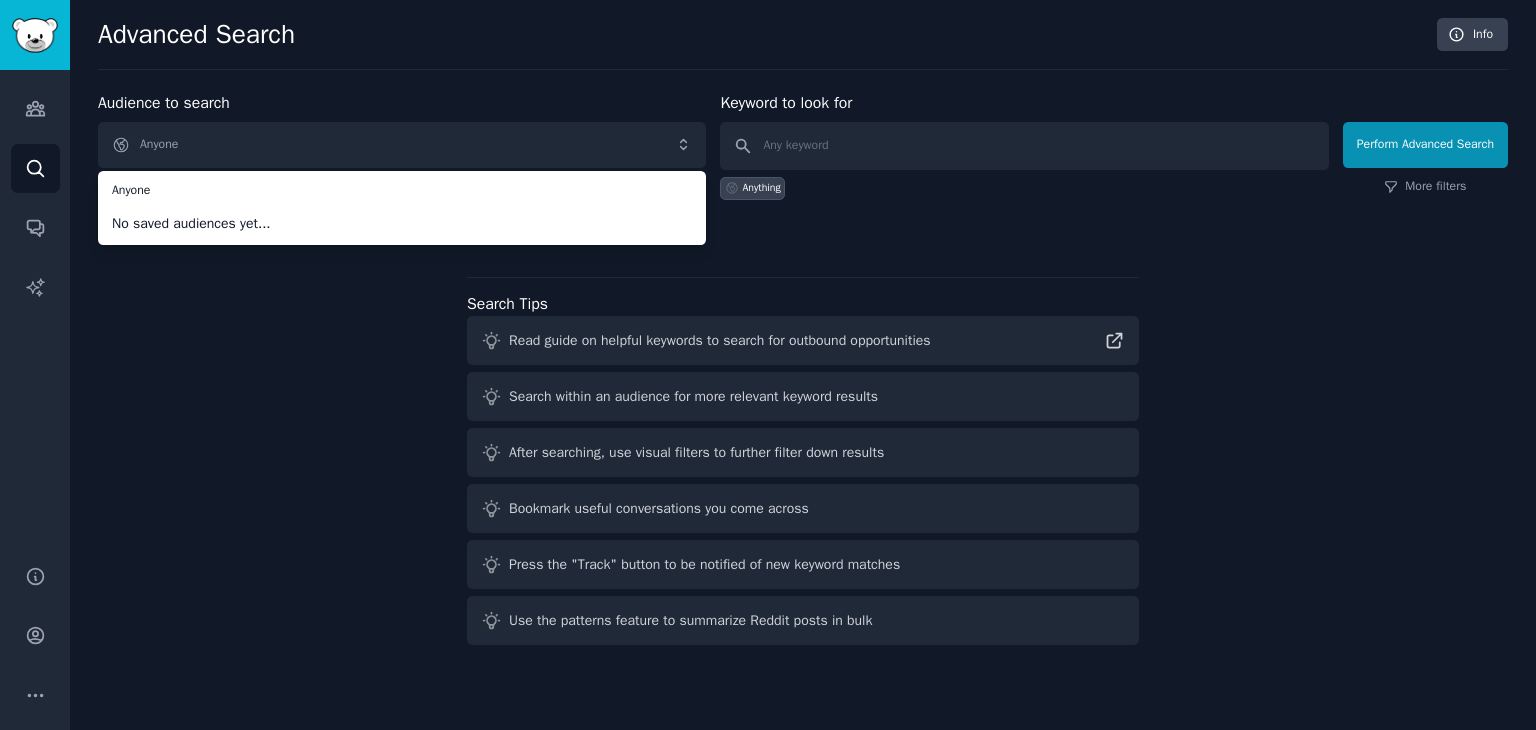 click on "No saved audiences yet..." at bounding box center [402, 223] 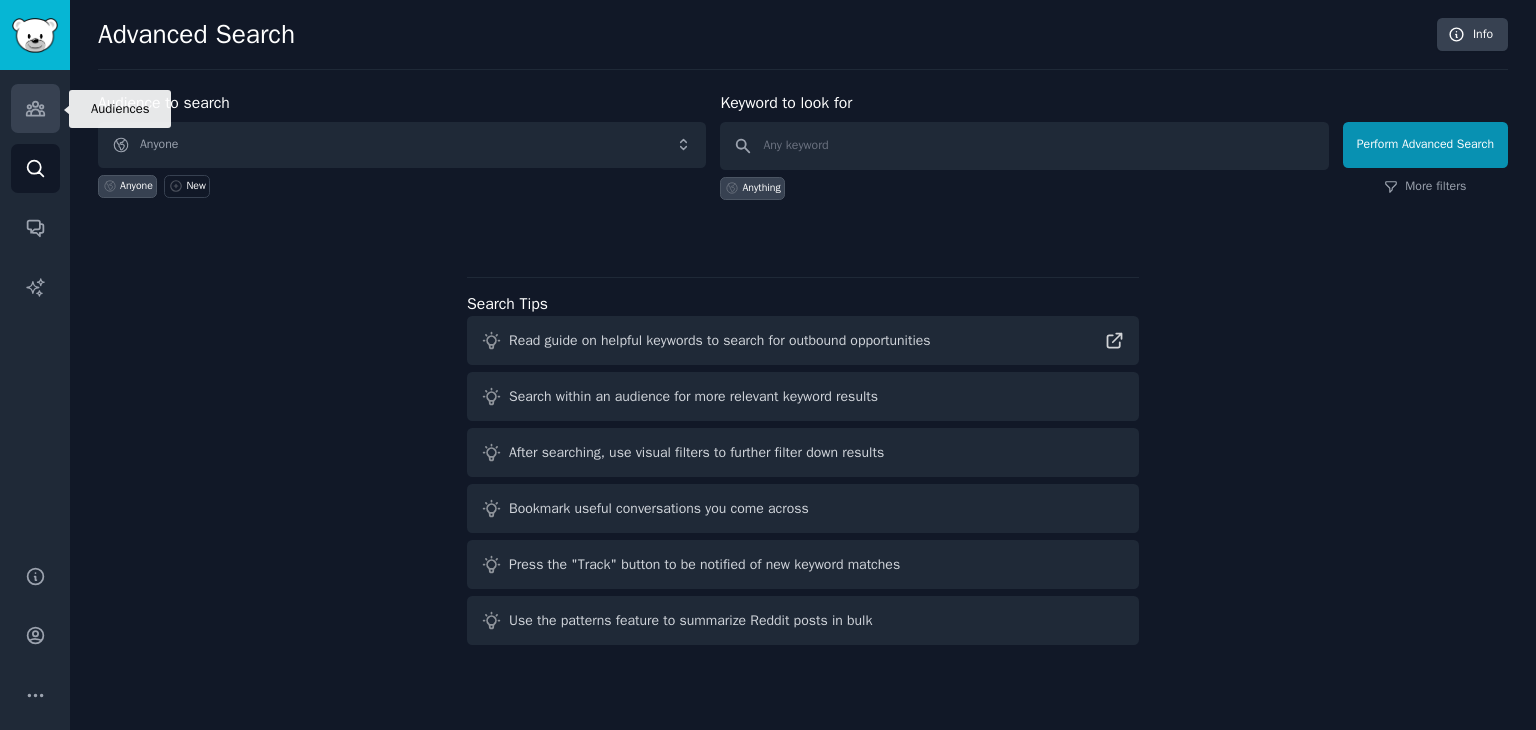 click on "Audiences" at bounding box center (35, 108) 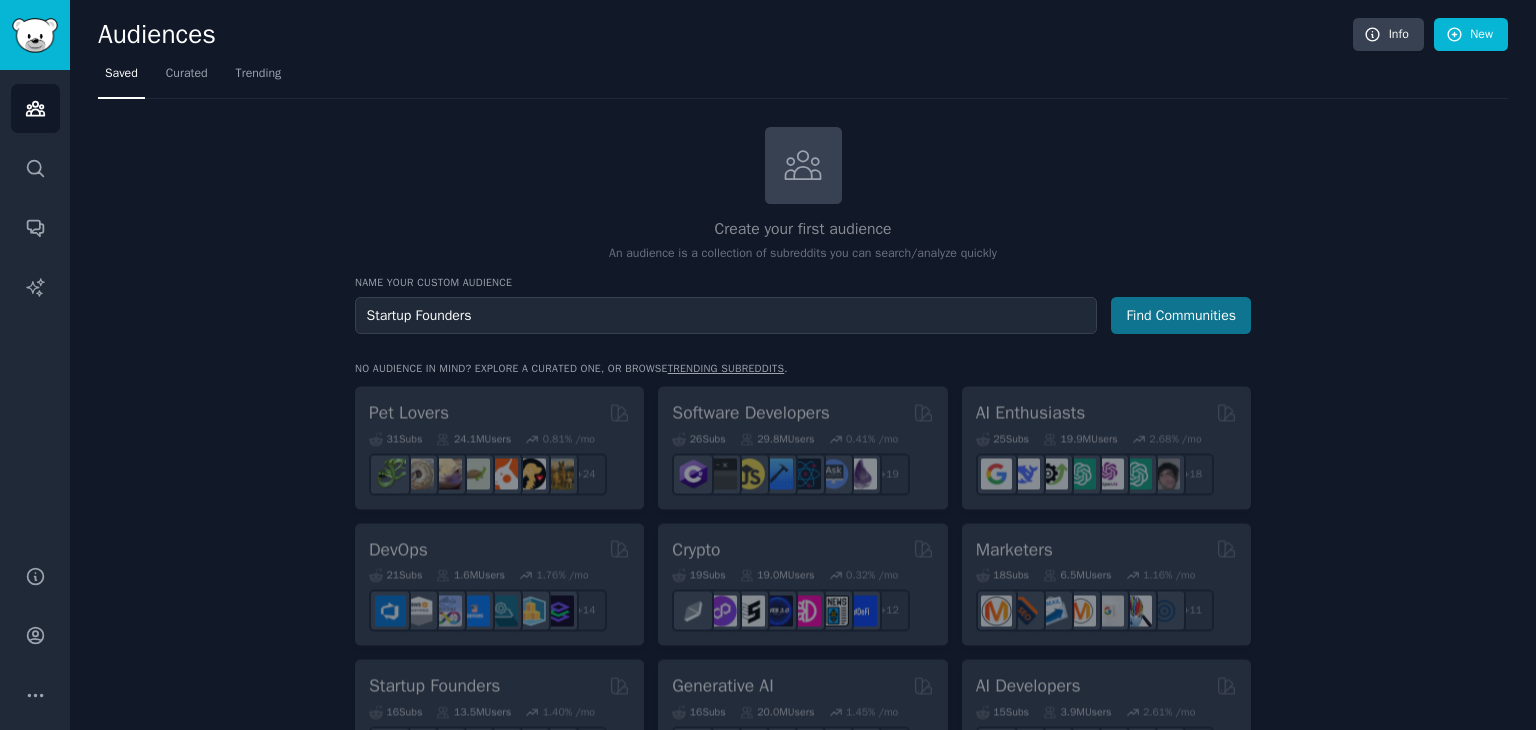 type on "Startup Founders" 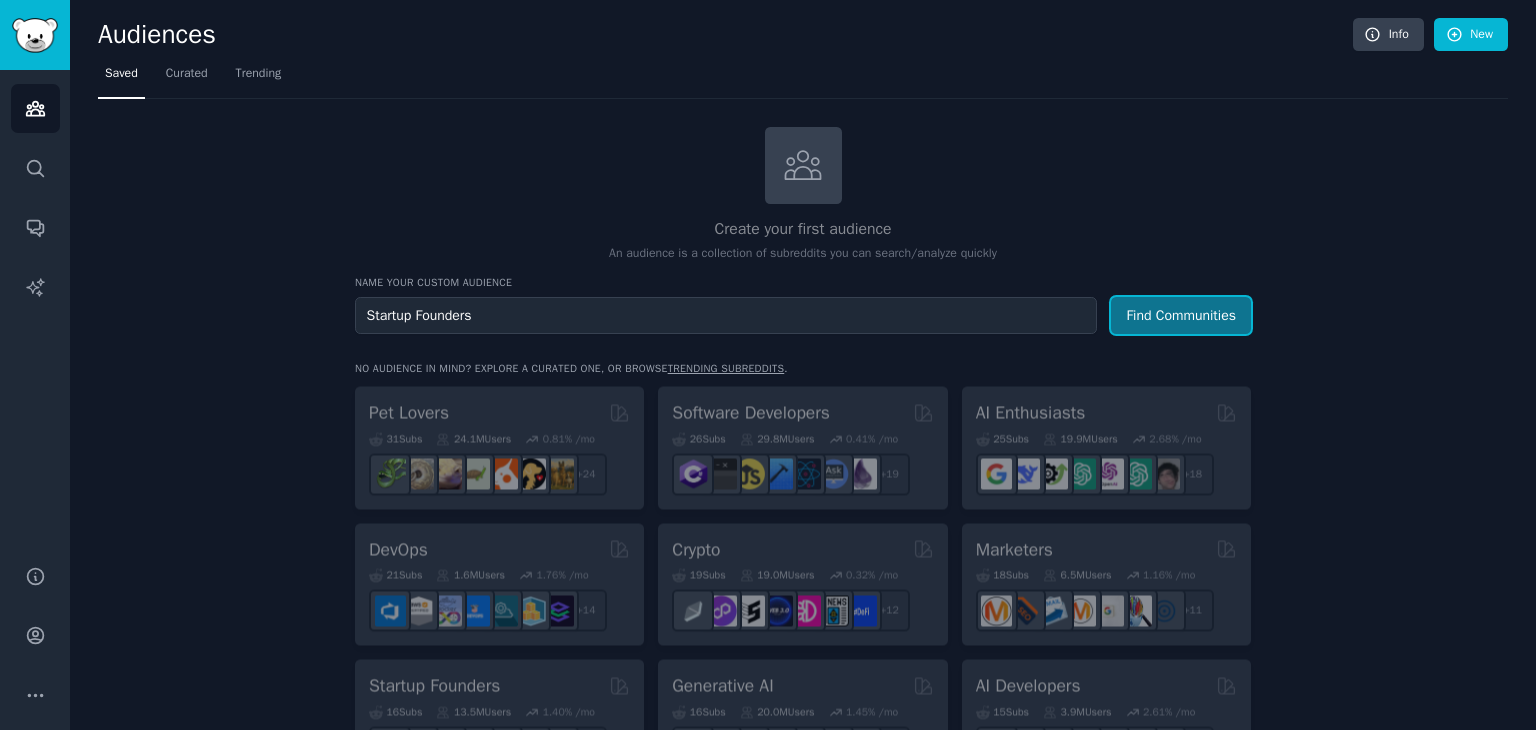 click on "Find Communities" at bounding box center (1181, 315) 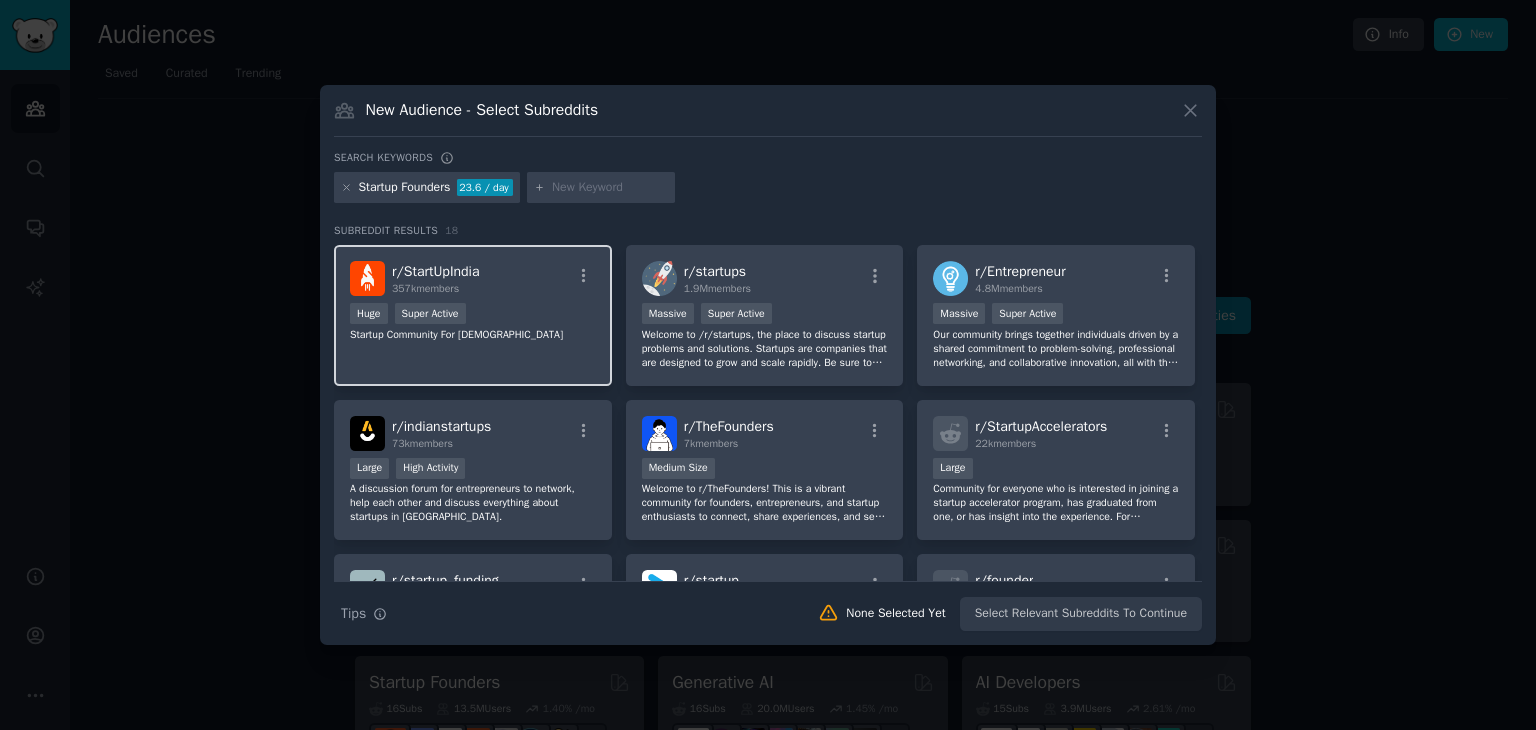 click on "r/ StartUpIndia 357k  members" at bounding box center (473, 278) 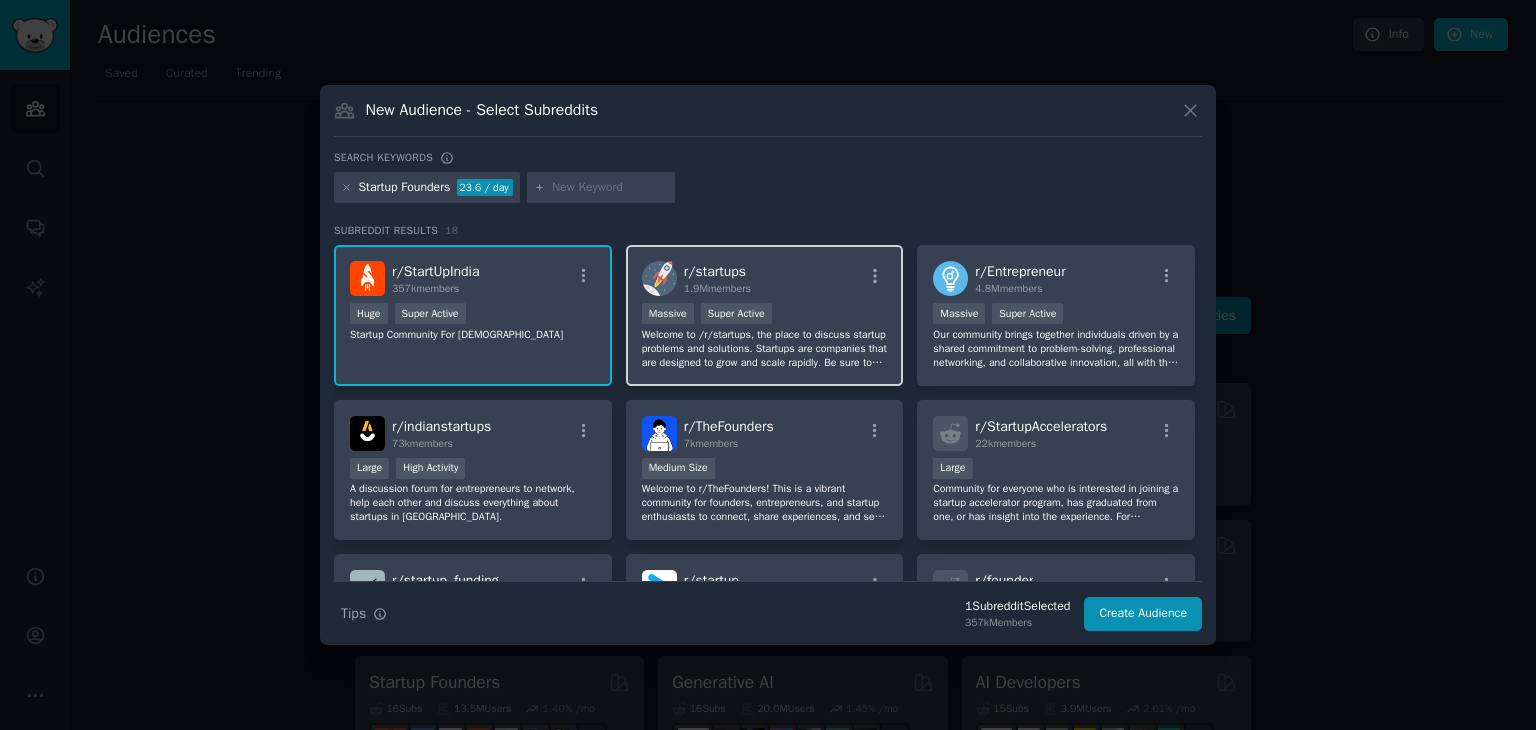 click on "r/ startups 1.9M  members" at bounding box center (765, 278) 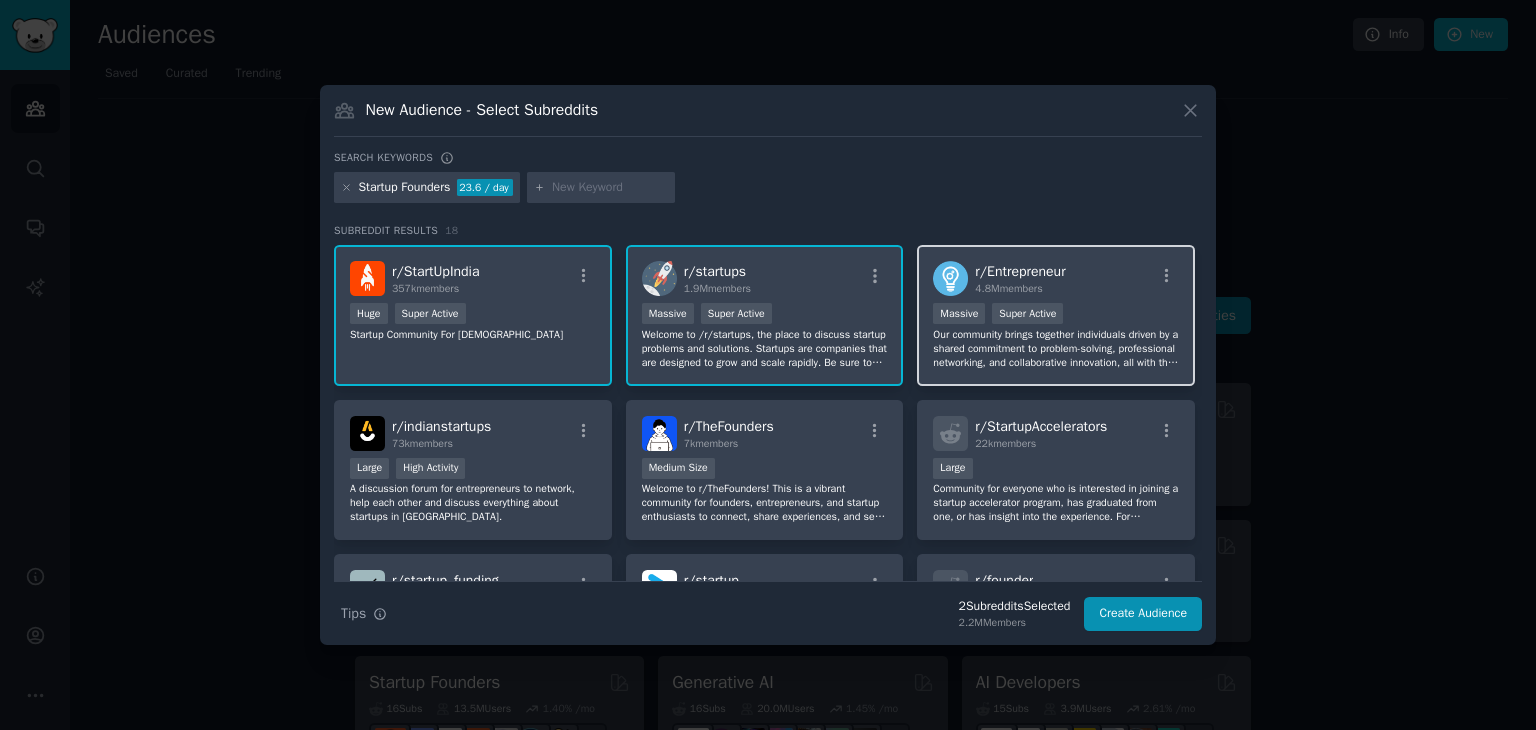 click on "r/ Entrepreneur" at bounding box center (1020, 271) 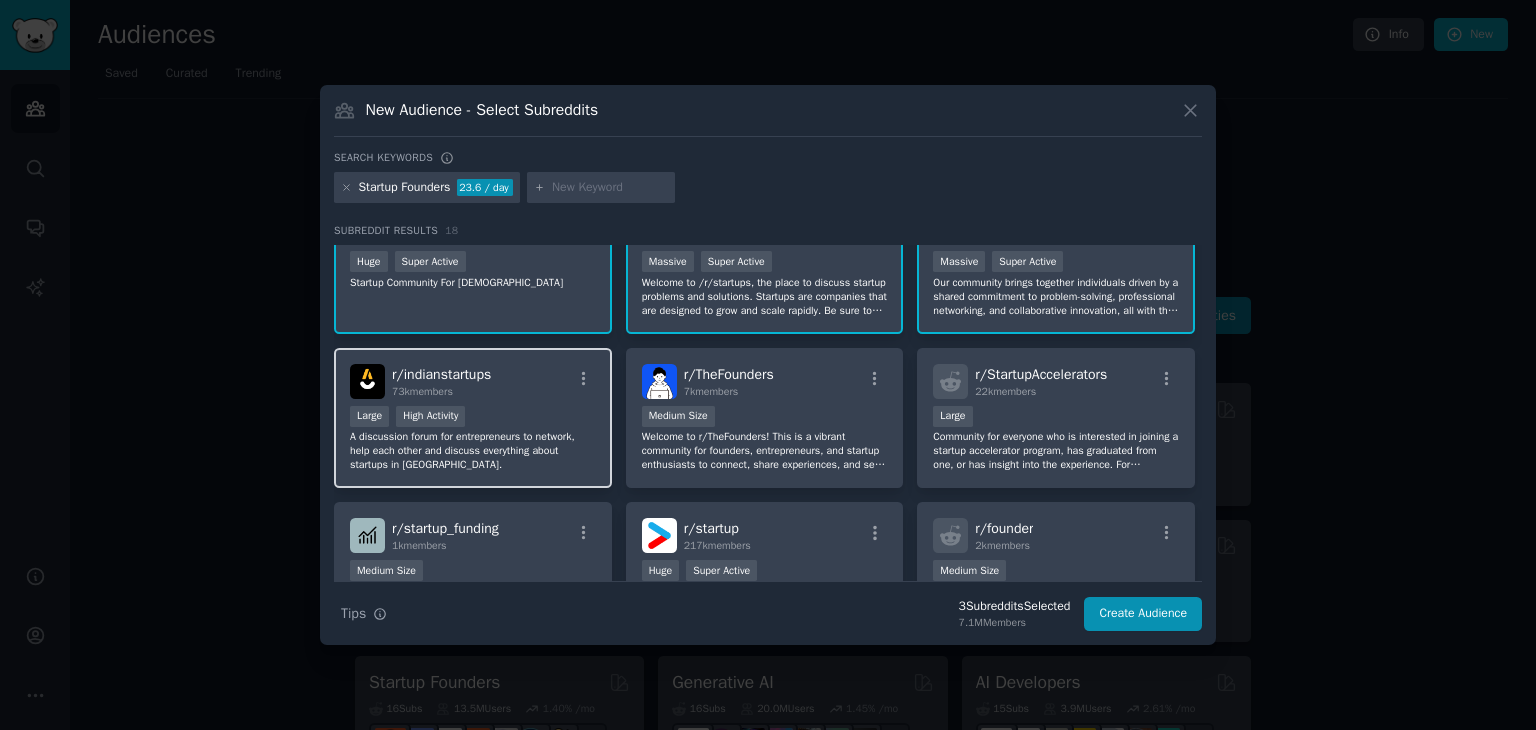 scroll, scrollTop: 100, scrollLeft: 0, axis: vertical 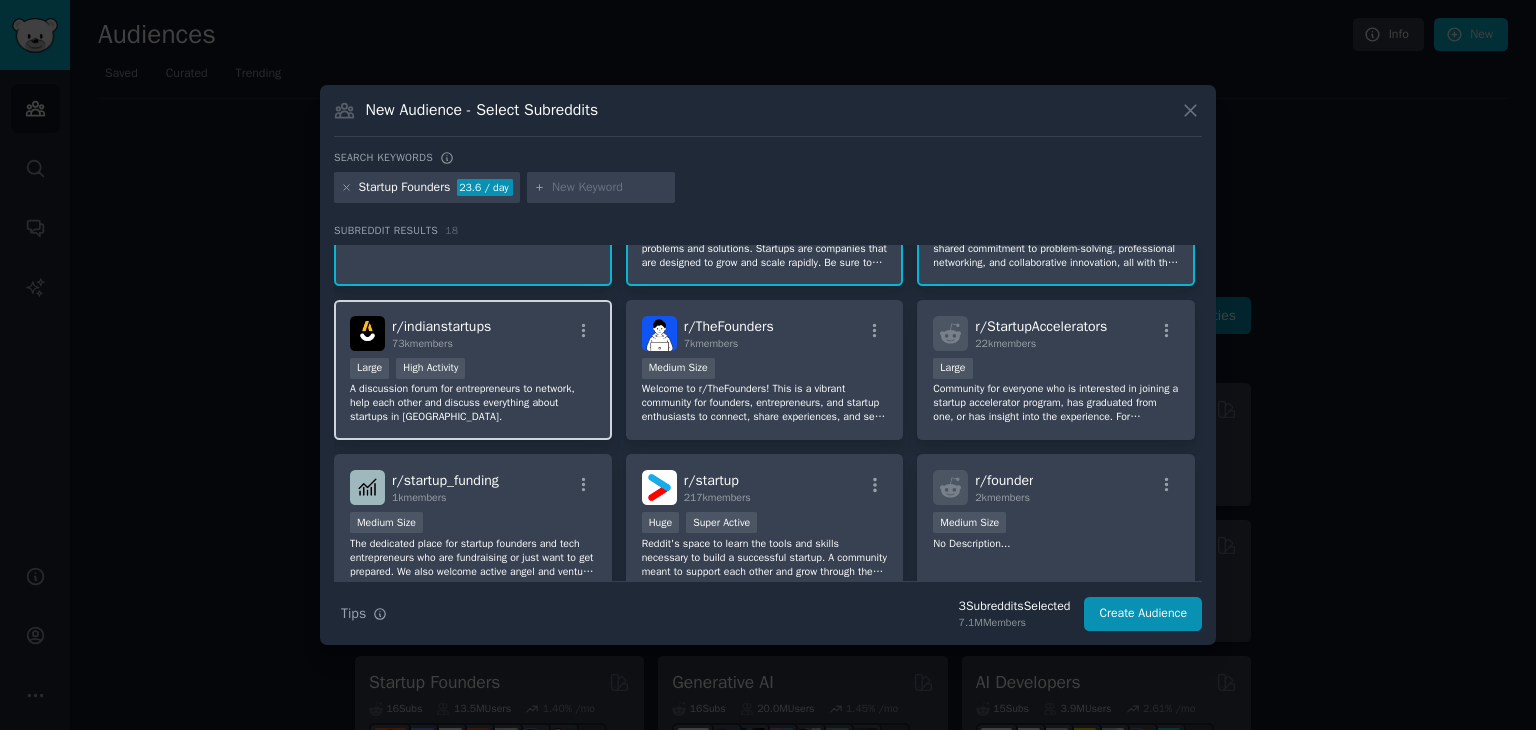 click on "r/ indianstartups 73k  members" at bounding box center (473, 333) 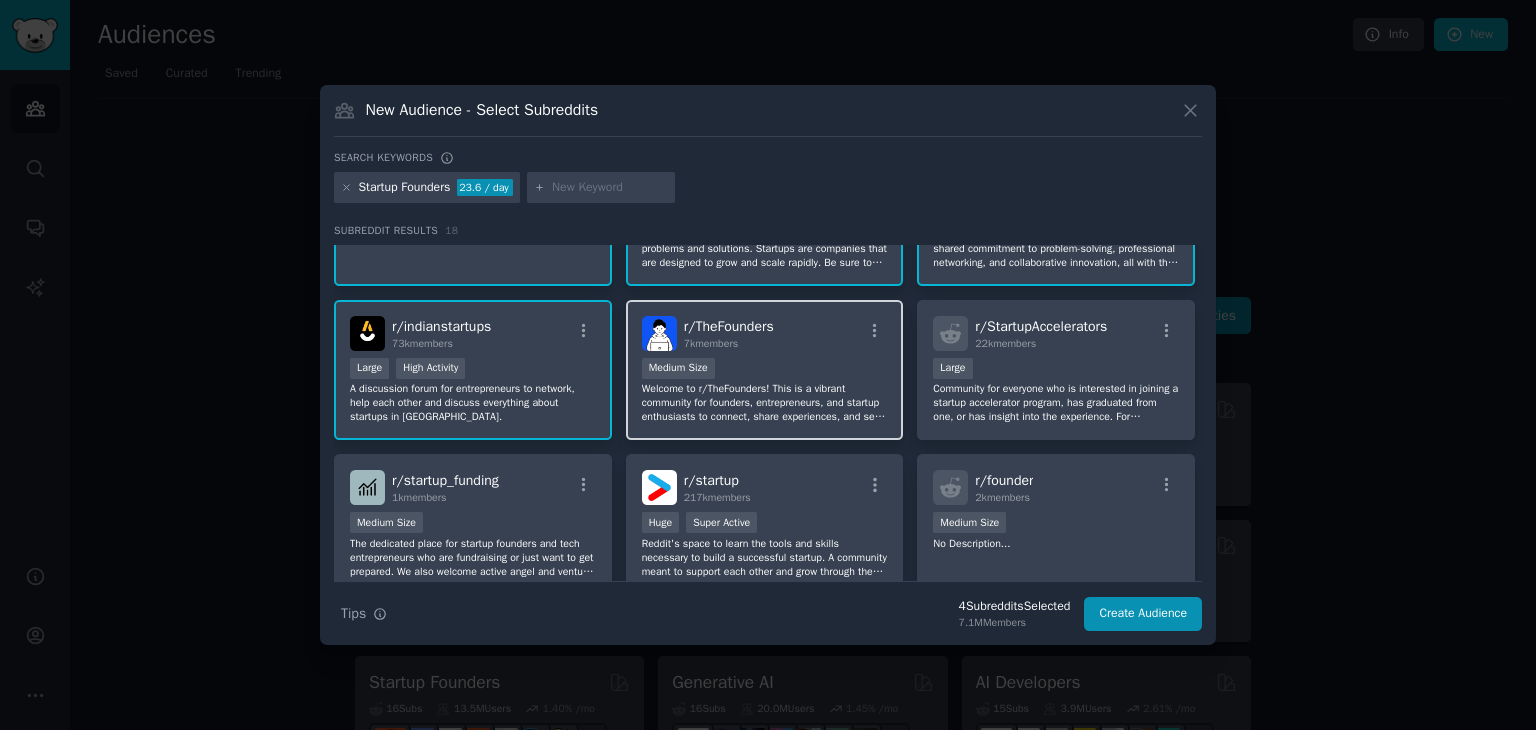 click on "r/ TheFounders 7k  members Medium Size Welcome to r/TheFounders! This is a vibrant community for founders, entrepreneurs, and startup enthusiasts to connect, share experiences, and seek advice." at bounding box center [765, 370] 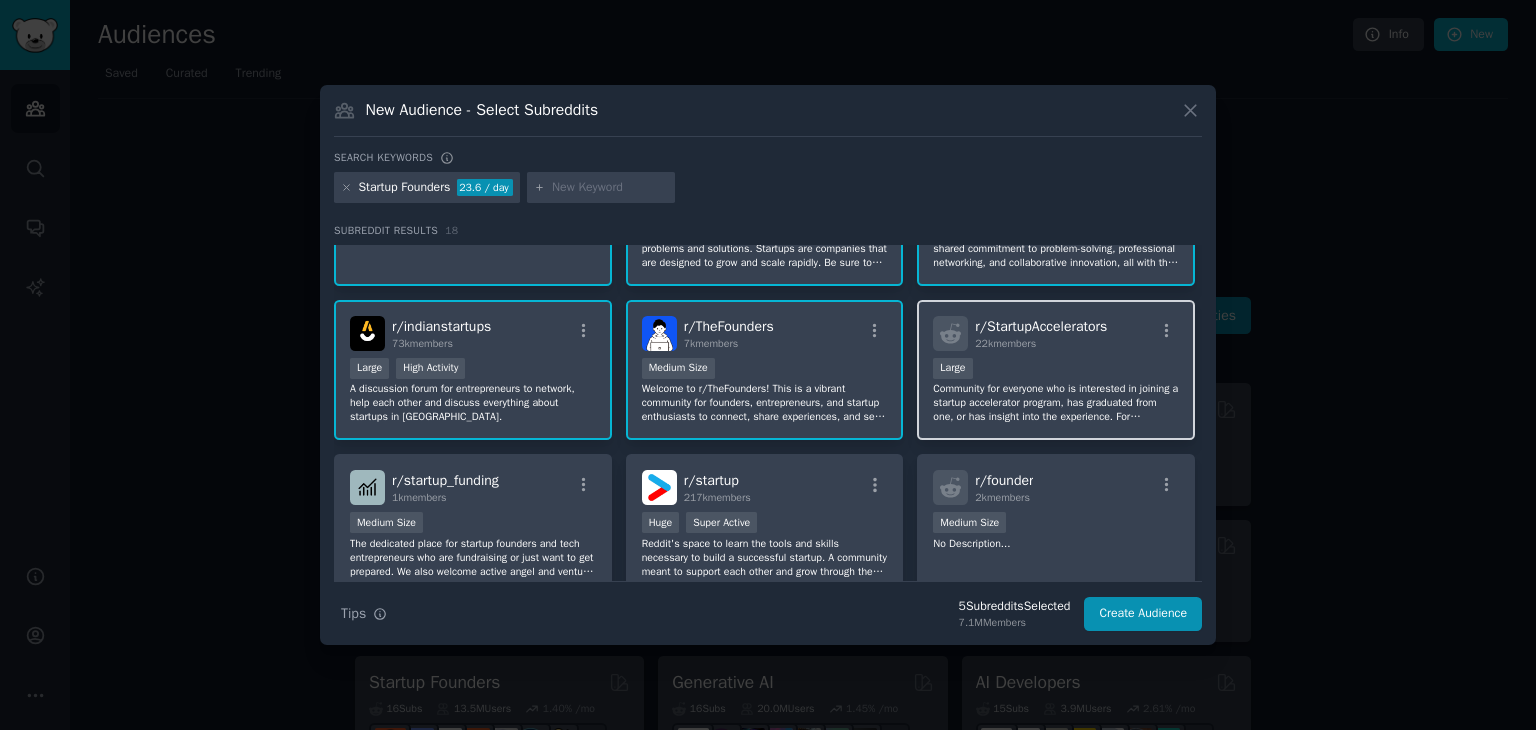 click on "r/ StartupAccelerators" at bounding box center (1041, 326) 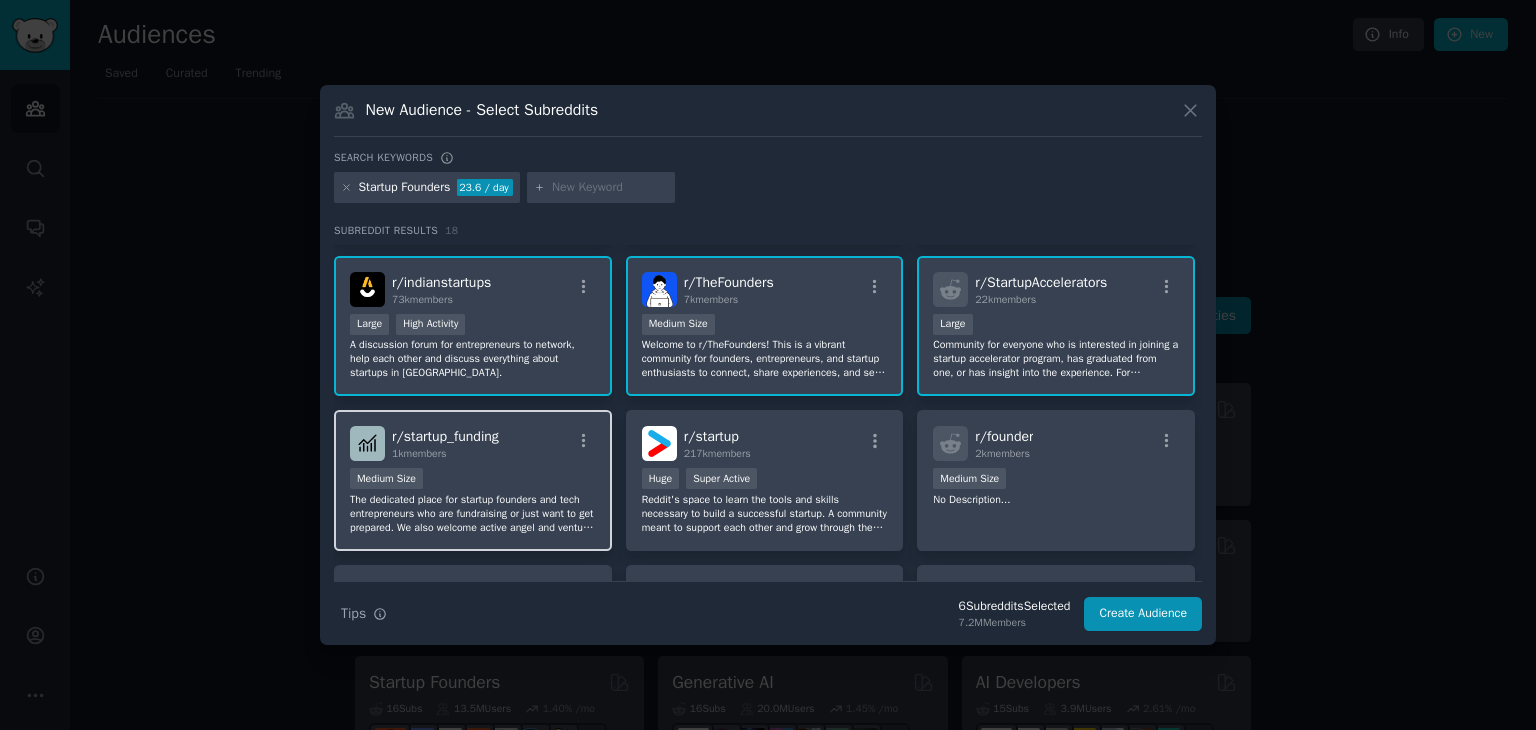 scroll, scrollTop: 200, scrollLeft: 0, axis: vertical 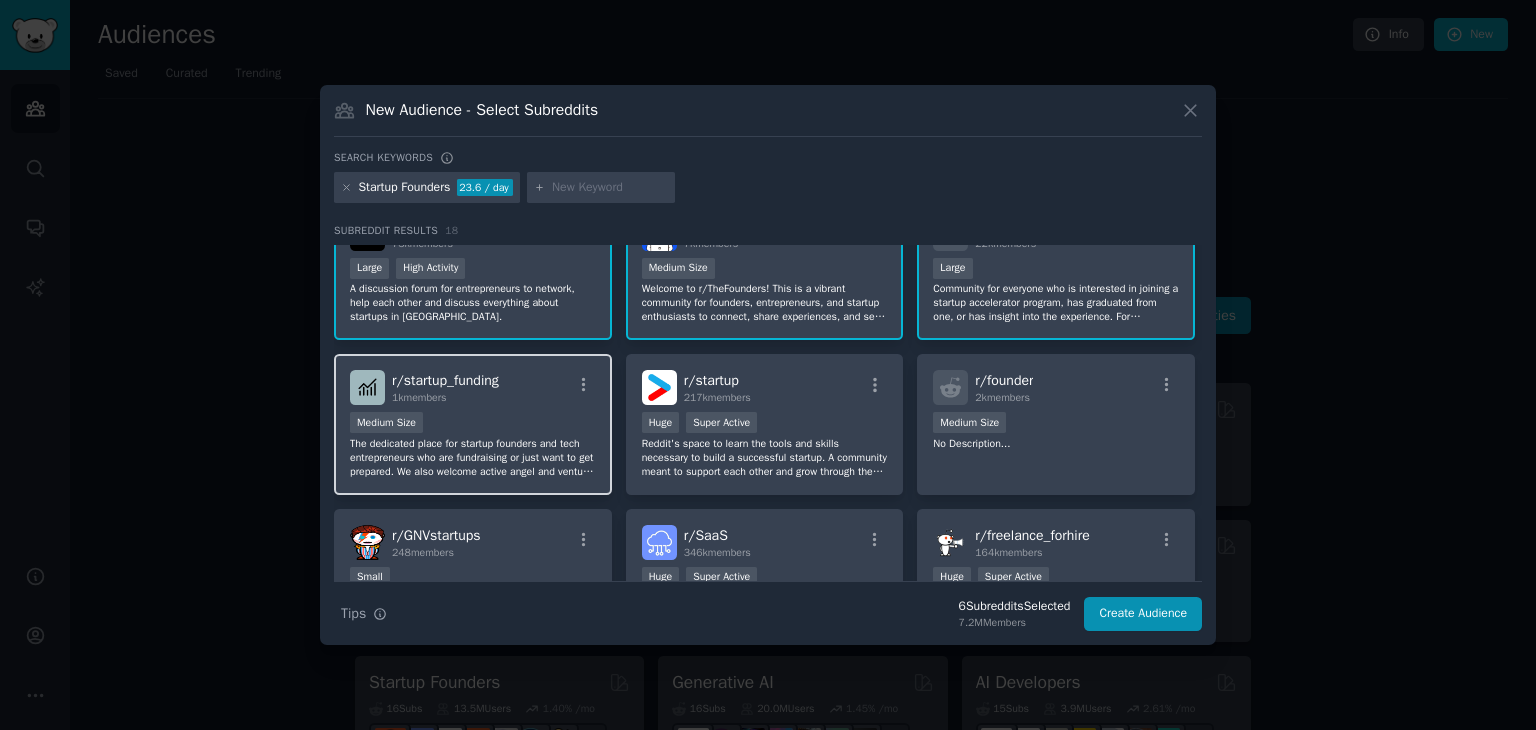 drag, startPoint x: 466, startPoint y: 385, endPoint x: 537, endPoint y: 381, distance: 71.11259 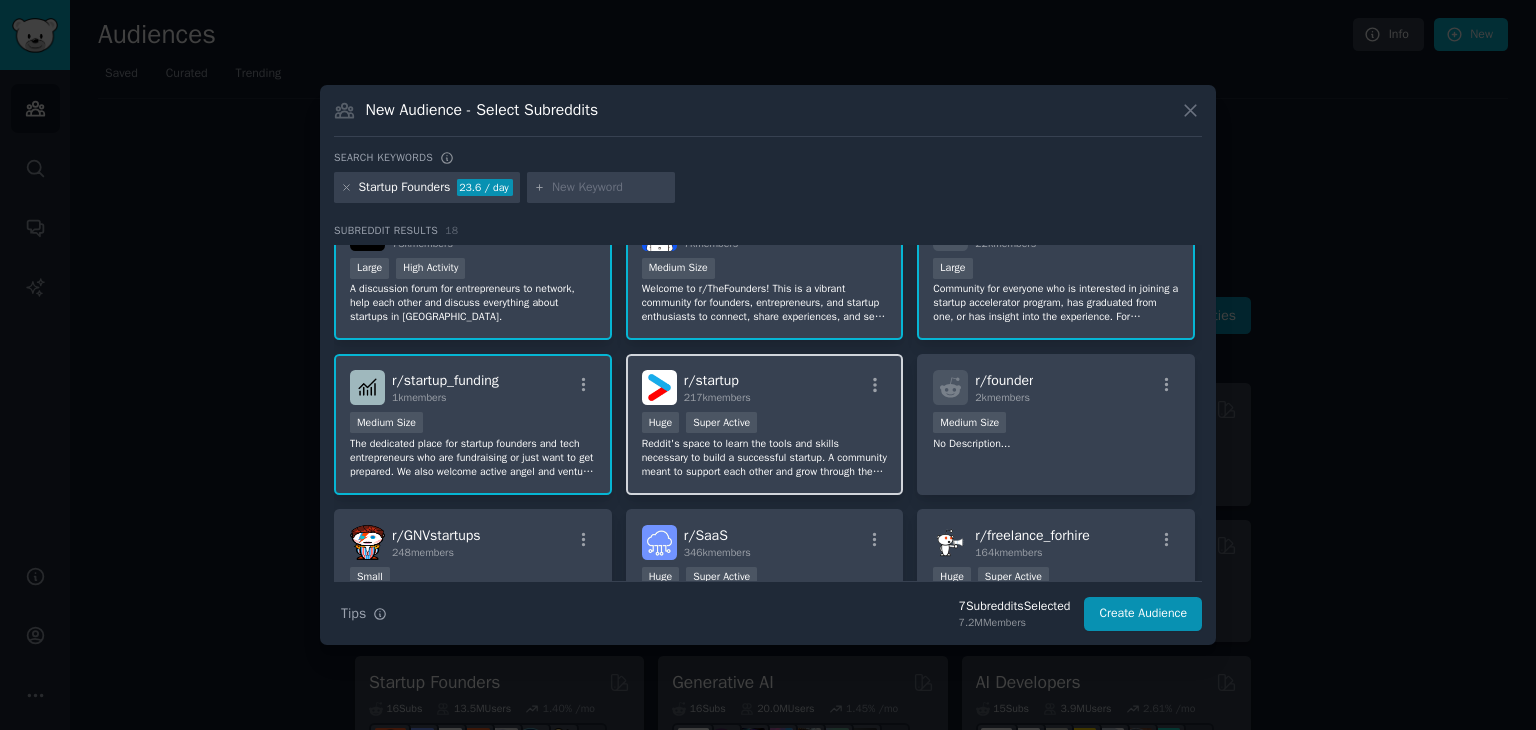 drag, startPoint x: 818, startPoint y: 378, endPoint x: 948, endPoint y: 377, distance: 130.00385 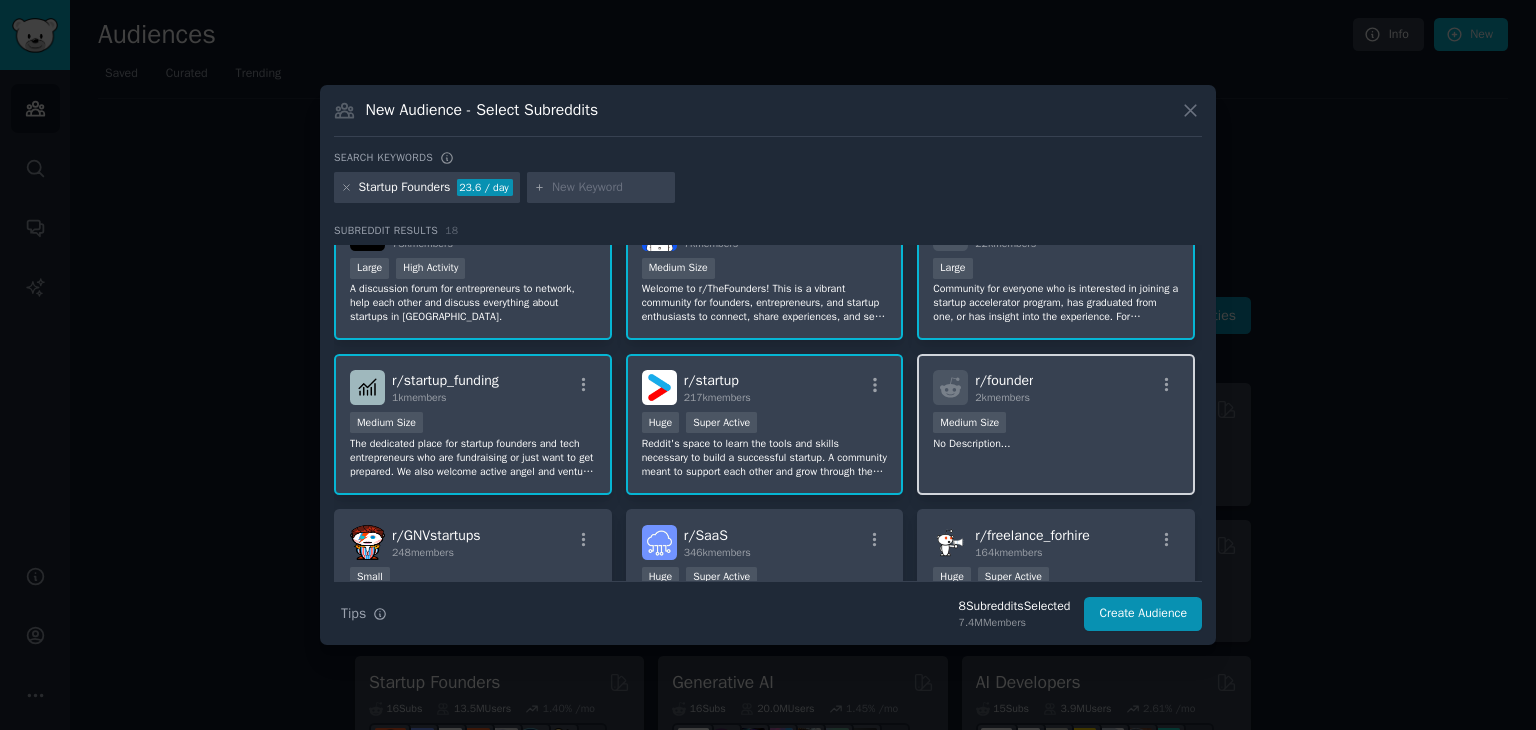click on "r/ founder" at bounding box center [1004, 380] 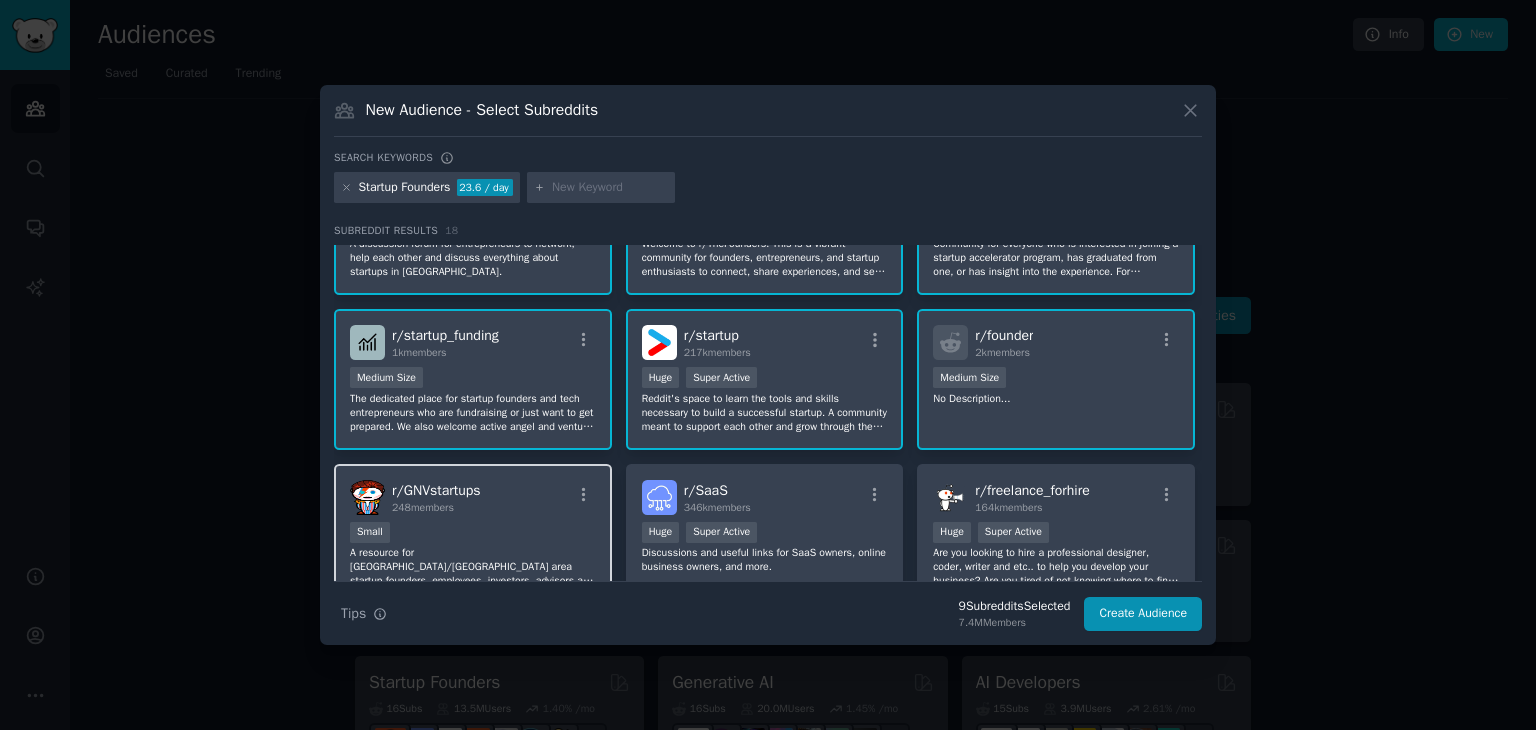 scroll, scrollTop: 300, scrollLeft: 0, axis: vertical 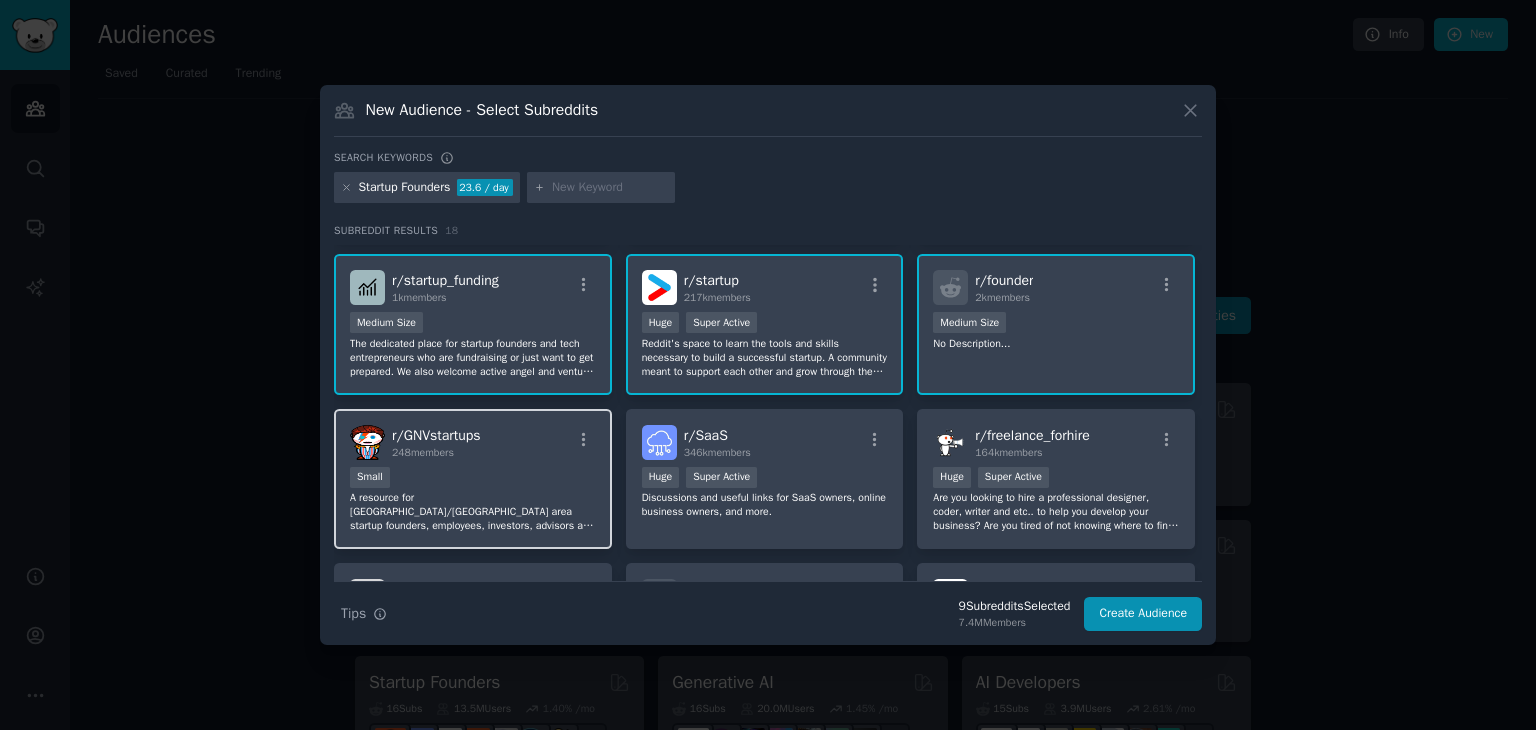 click on "r/ GNVstartups 248  members Small A resource for [GEOGRAPHIC_DATA]/[GEOGRAPHIC_DATA] area startup founders, employees, investors, advisors and anyone interested in the local startup community." at bounding box center (473, 479) 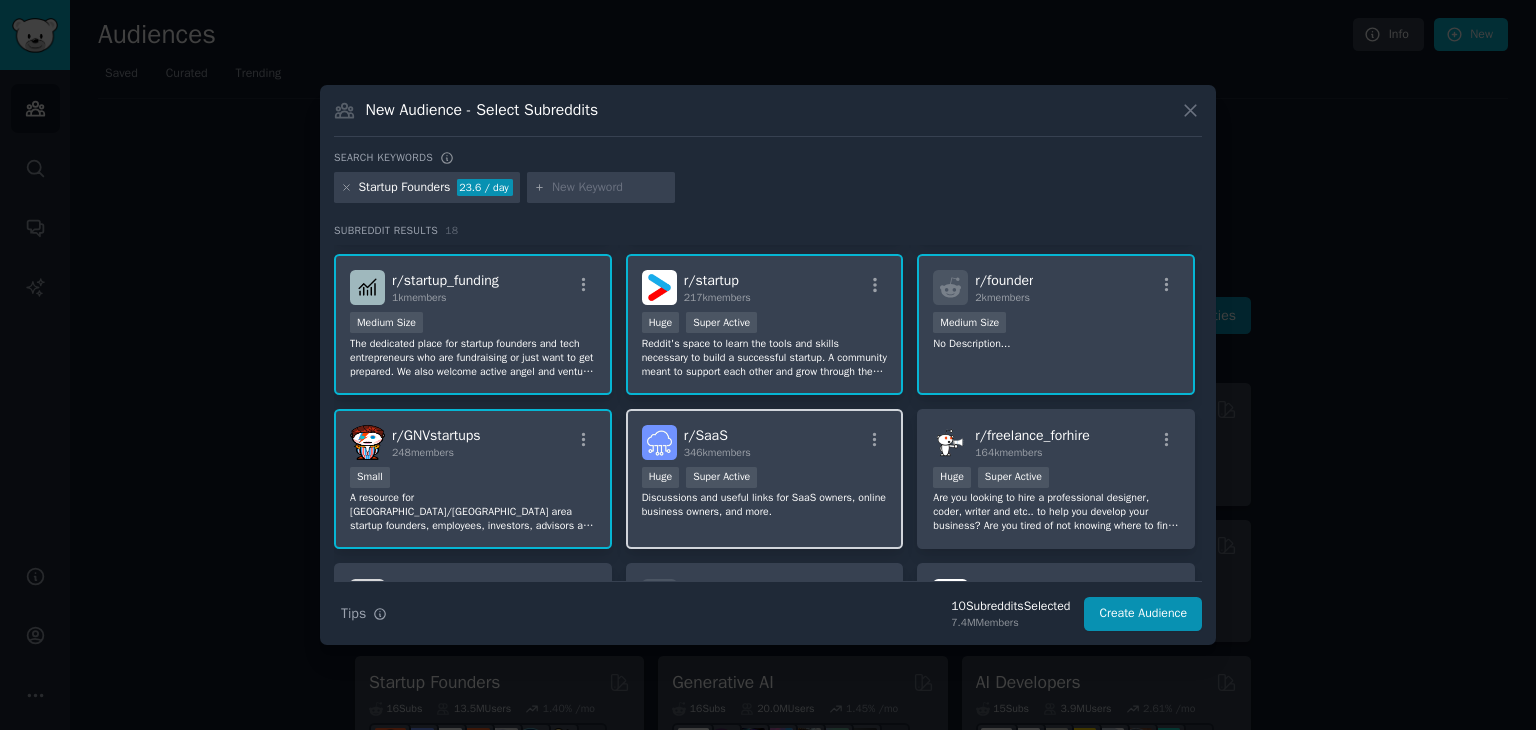 click on "r/ SaaS 346k  members" at bounding box center (765, 442) 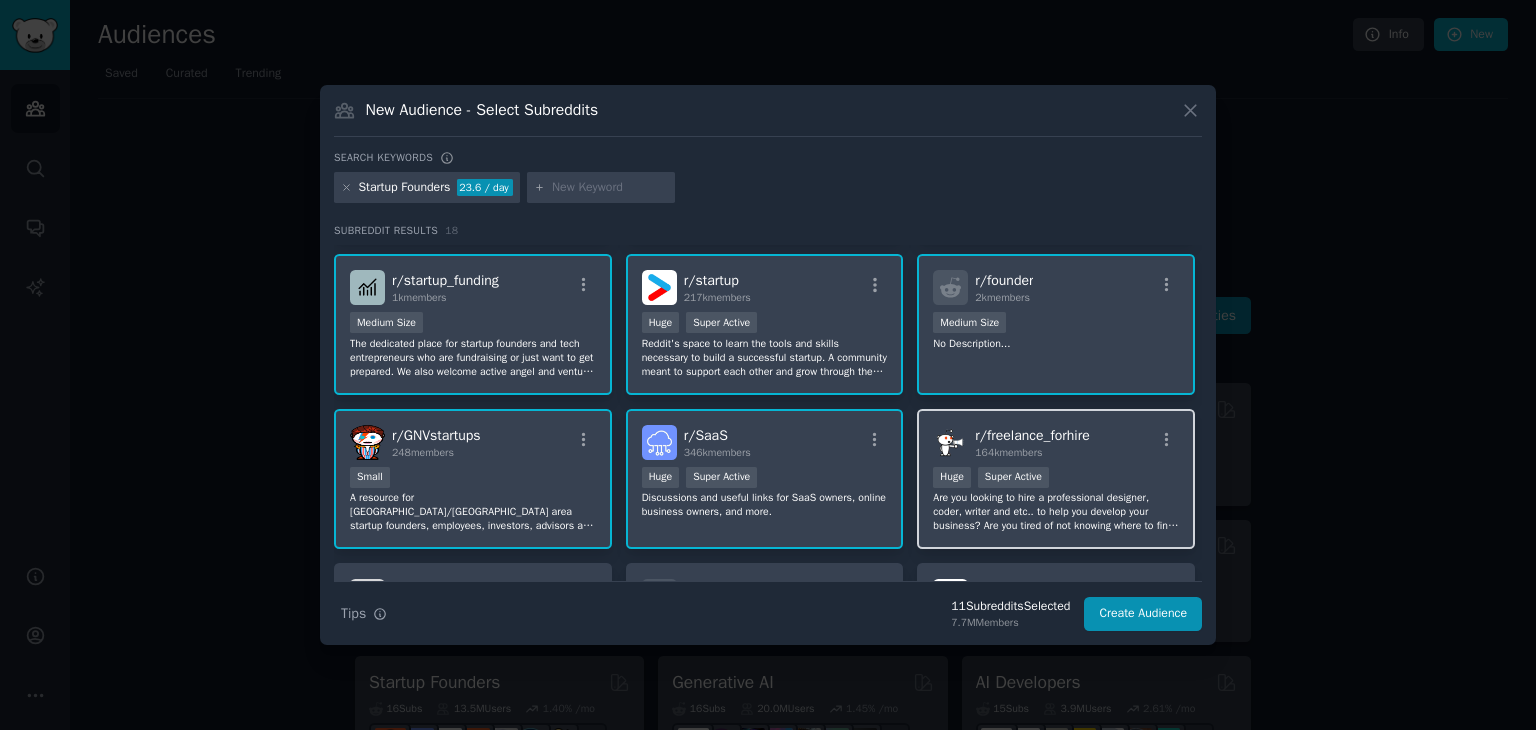 click at bounding box center (950, 442) 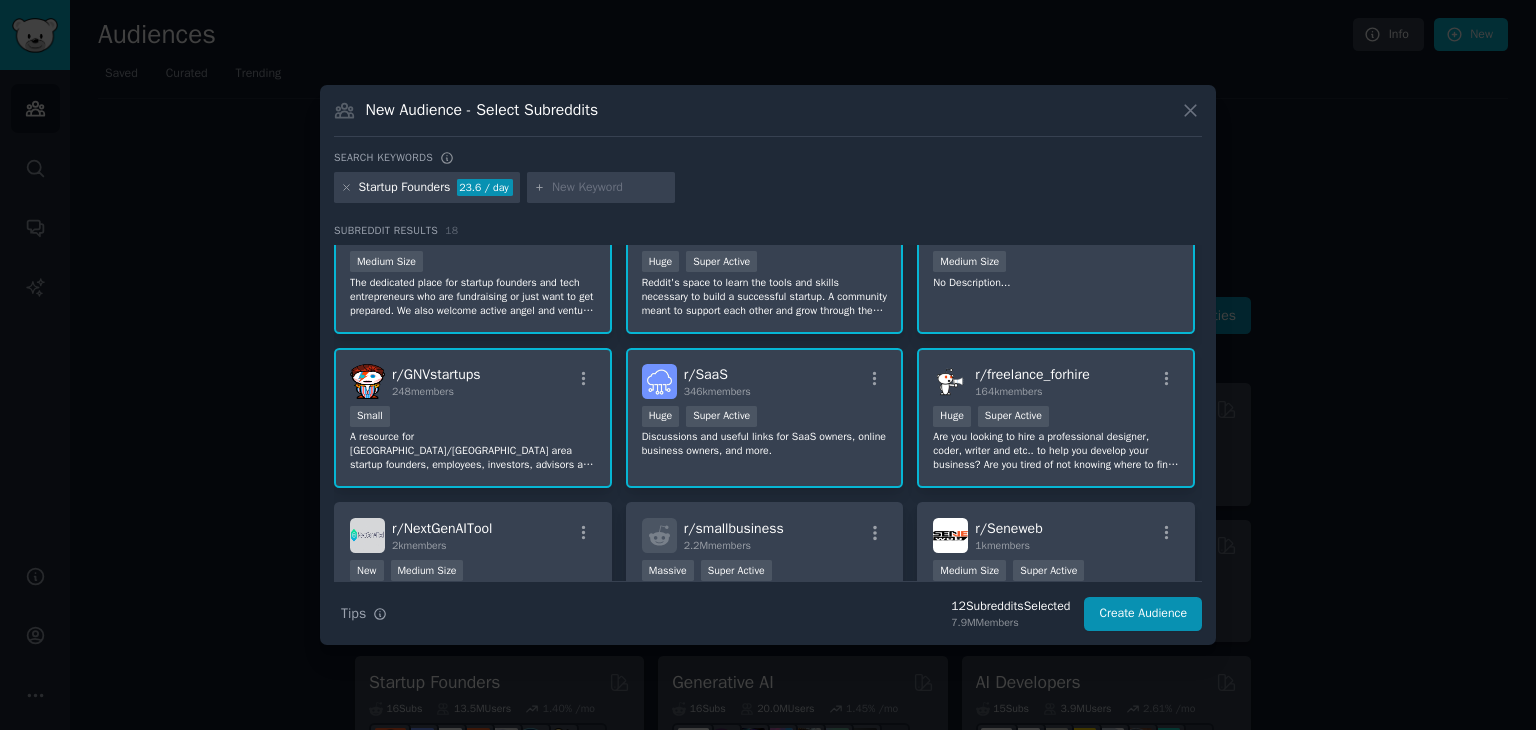 scroll, scrollTop: 400, scrollLeft: 0, axis: vertical 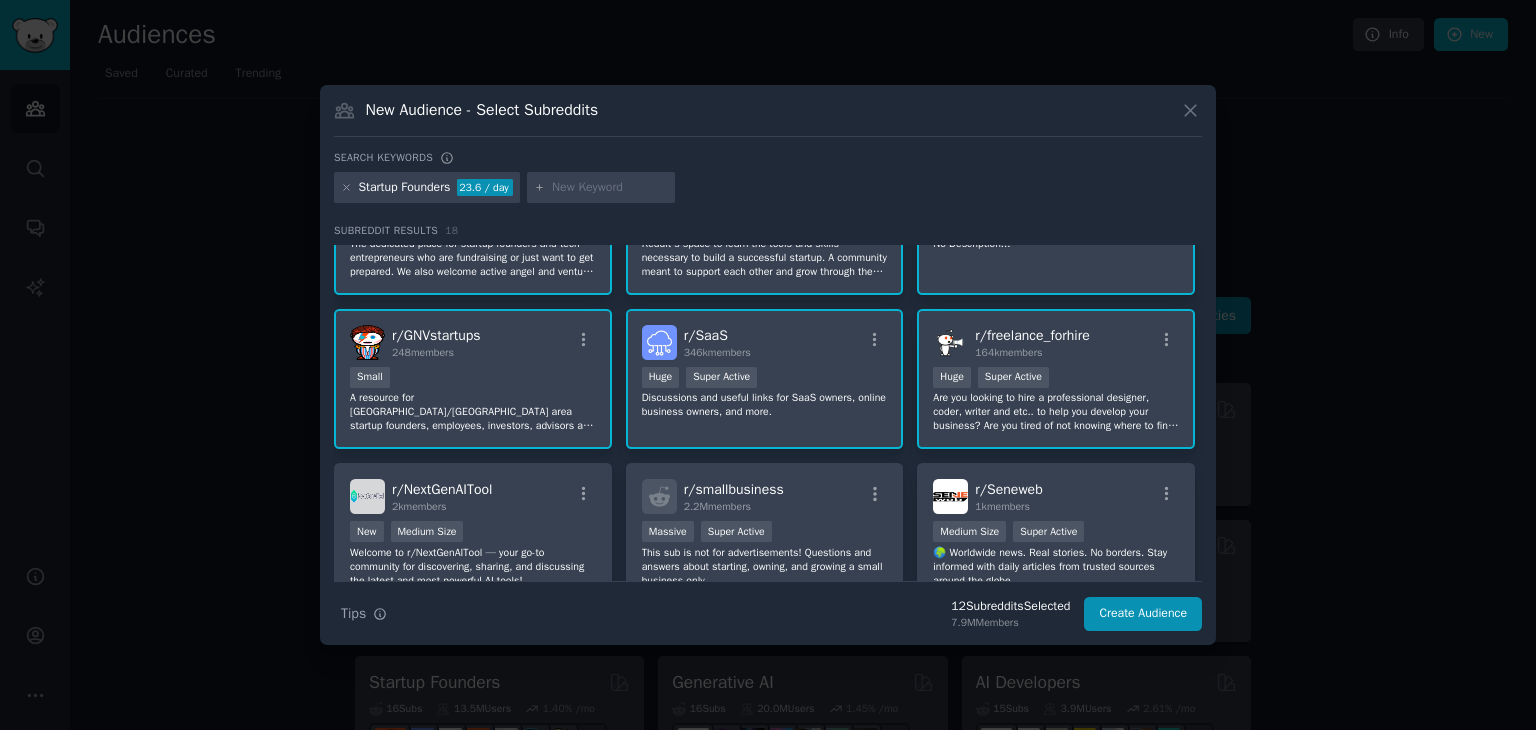 click on "r/ StartUpIndia 357k  members Huge Super Active Startup Community For [DEMOGRAPHIC_DATA] r/ startups 1.9M  members Massive Super Active Welcome to /r/startups, the place to discuss startup problems and solutions. Startups are companies that are designed to grow and scale rapidly.  Be sure to read and follow all of our rules--we have specific places for common content and requests. r/ Entrepreneur 4.8M  members 1,000,000+ members Massive Super Active Our community brings together individuals driven by a shared commitment to problem-solving, professional networking, and collaborative innovation, all with the goal of making a positive impact. We welcome a diverse range of pursuits, from side projects and small businesses to venture-backed startups and solo ventures. However, this is a space for genuine connection and exchange of ideas, not self-promotion. Please refrain from promoting personal blogs, consulting services, books, MLMs, opinions. r/ indianstartups 73k  members 10,000 - 100,000 members Large High Activity r/" at bounding box center (768, 294) 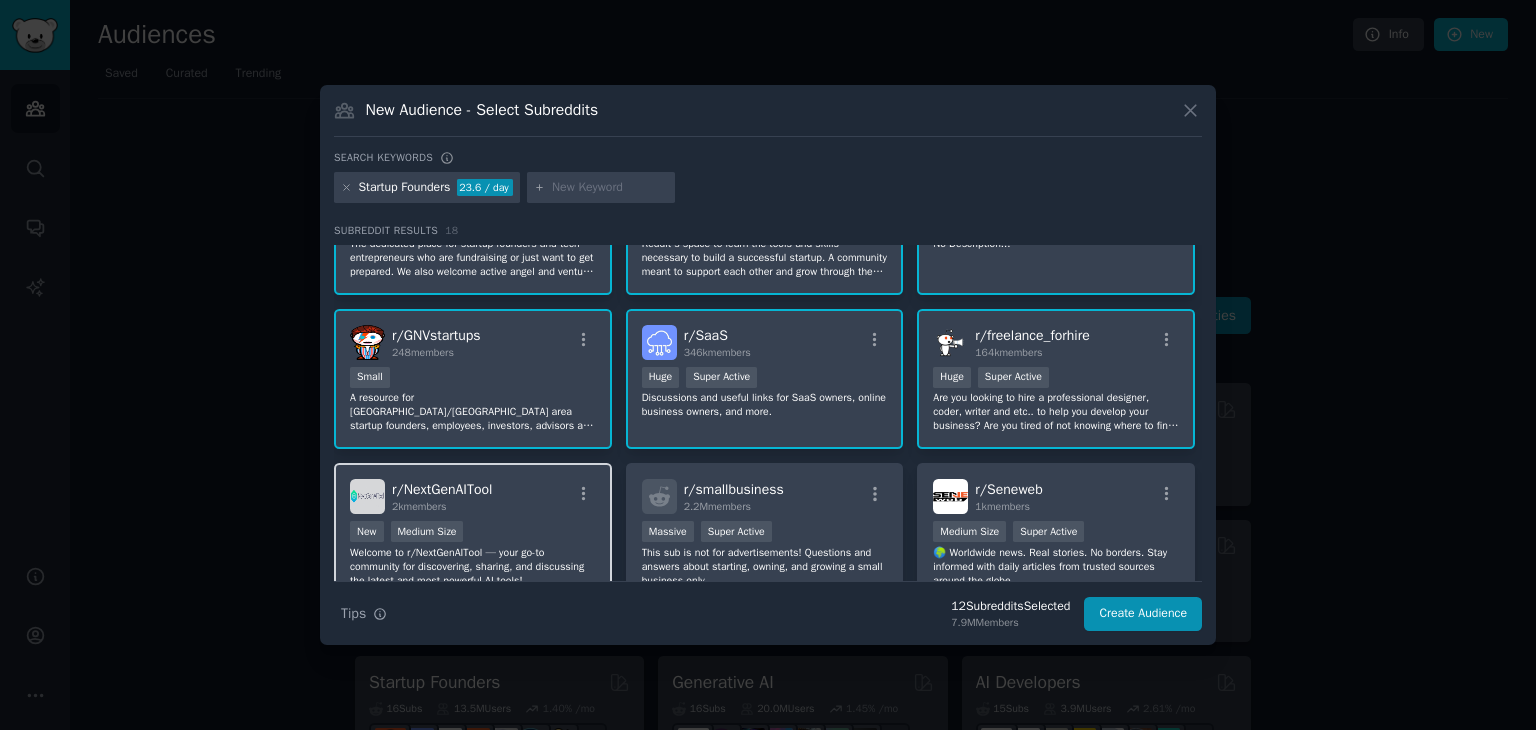 click on "r/ NextGenAITool 2k  members" at bounding box center (473, 496) 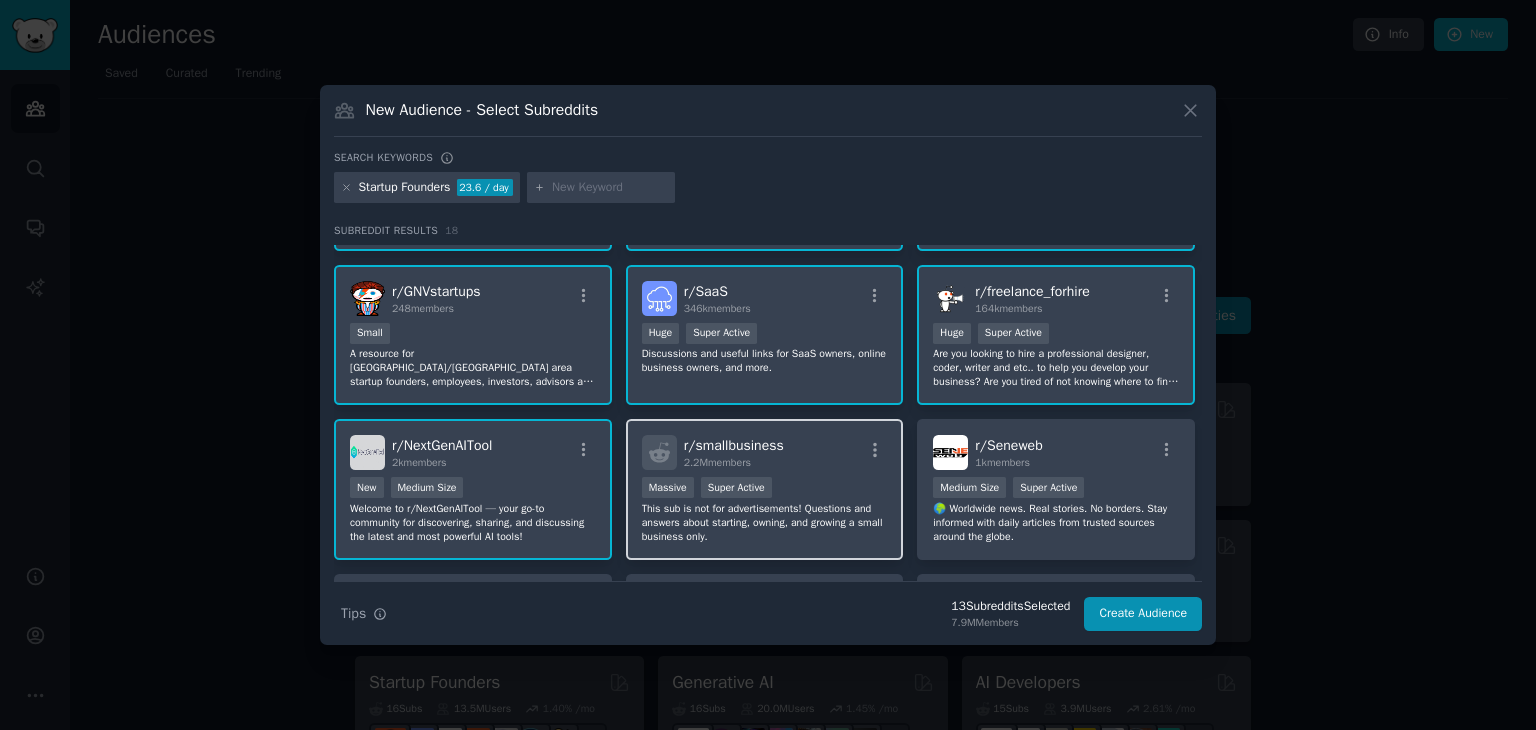 scroll, scrollTop: 500, scrollLeft: 0, axis: vertical 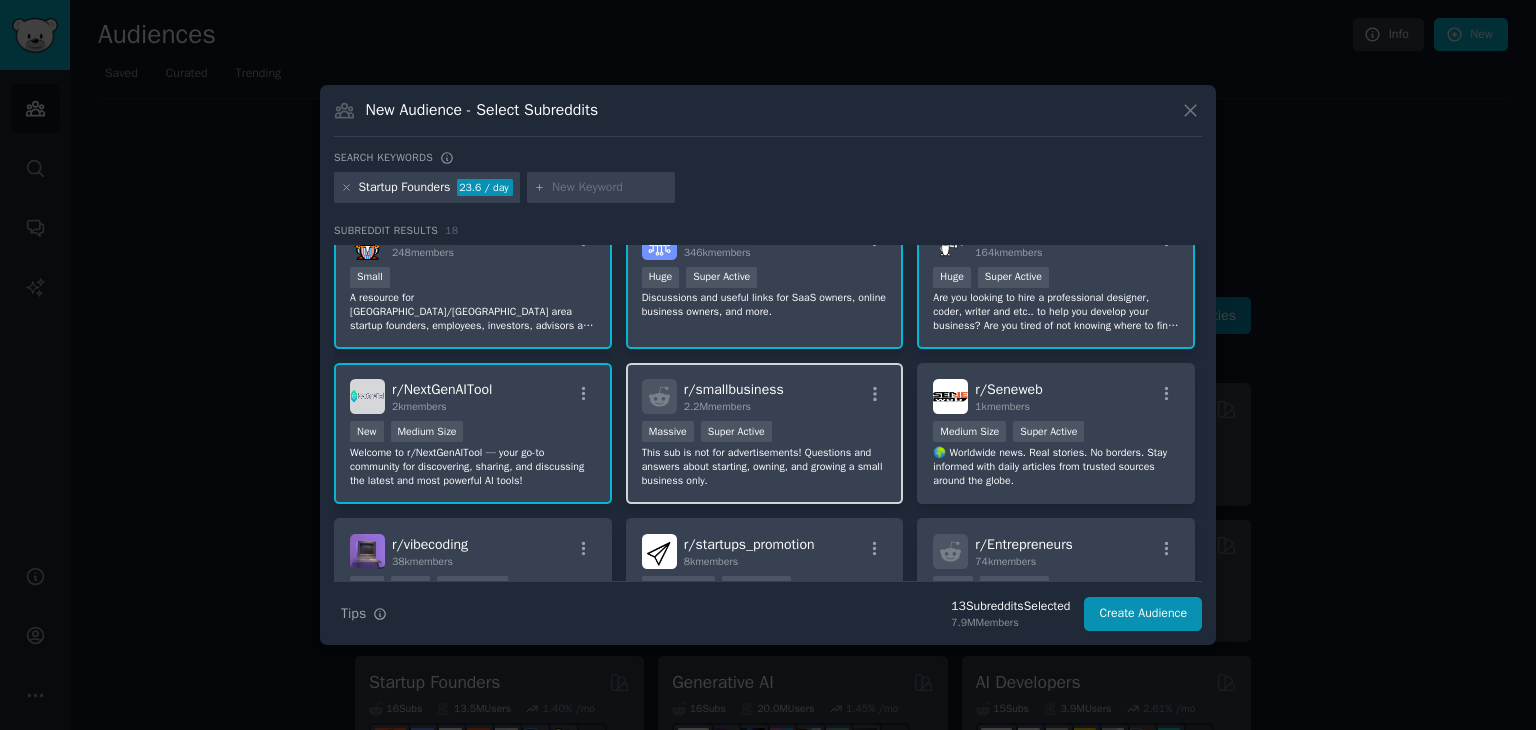 click on "r/ smallbusiness 2.2M  members" at bounding box center (765, 396) 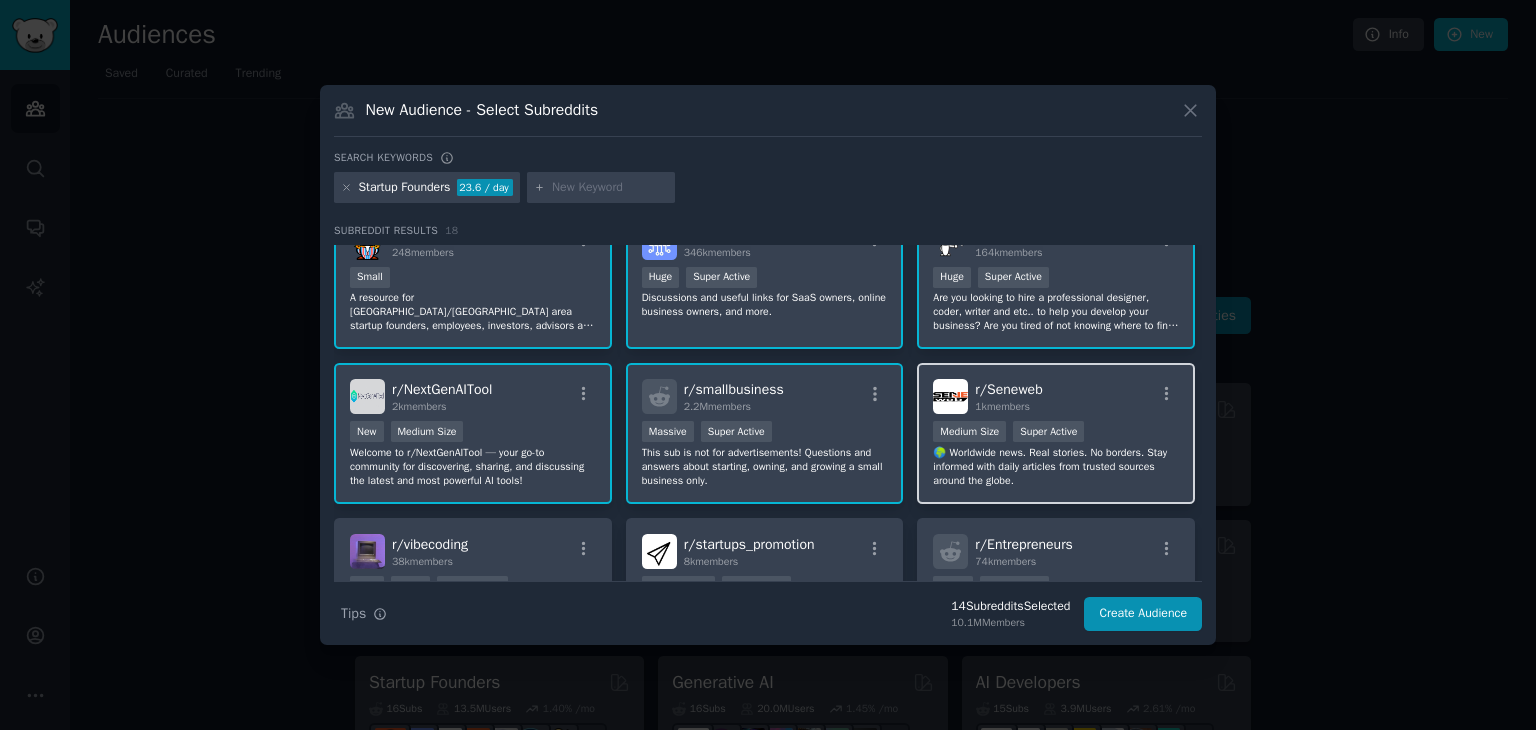 click on "1k  members" at bounding box center [1002, 406] 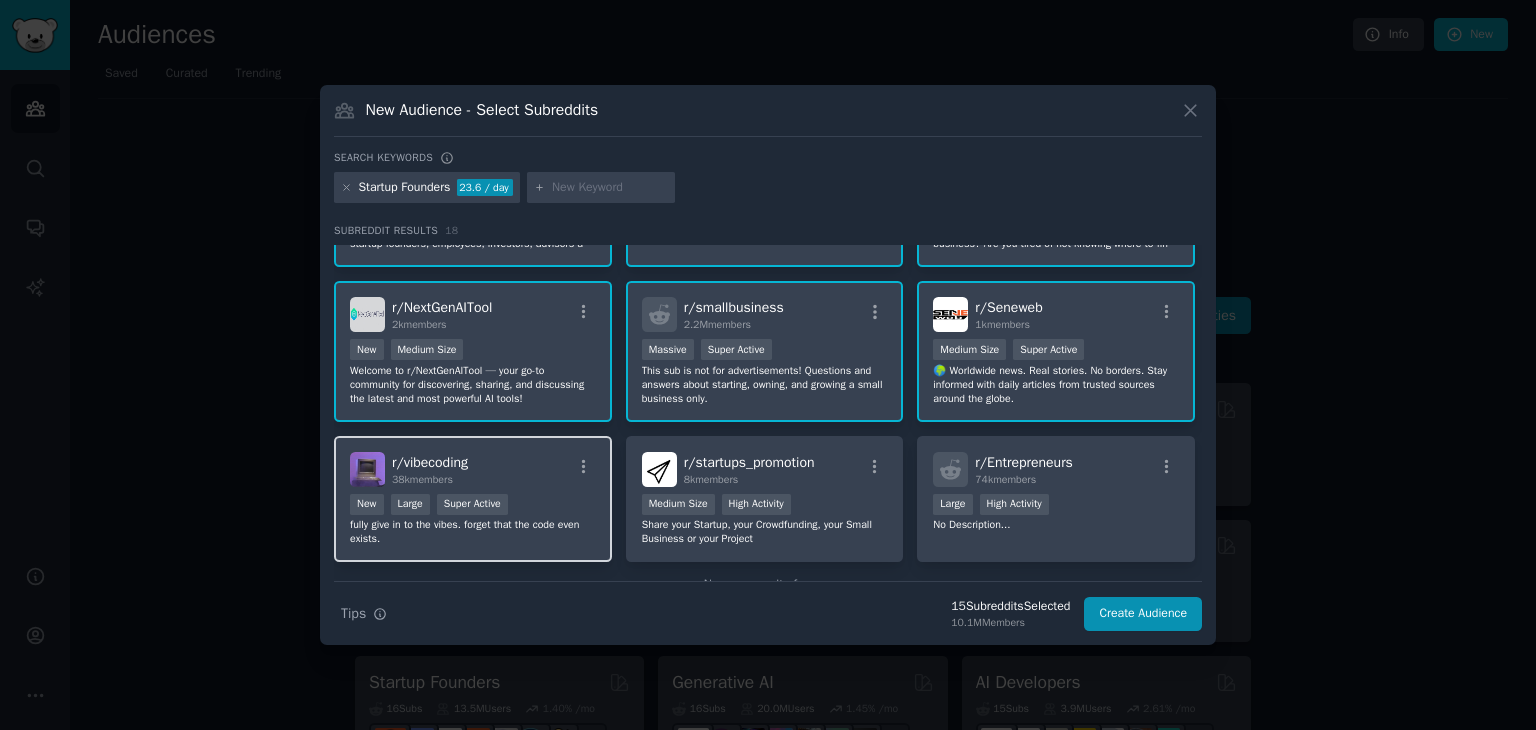 scroll, scrollTop: 600, scrollLeft: 0, axis: vertical 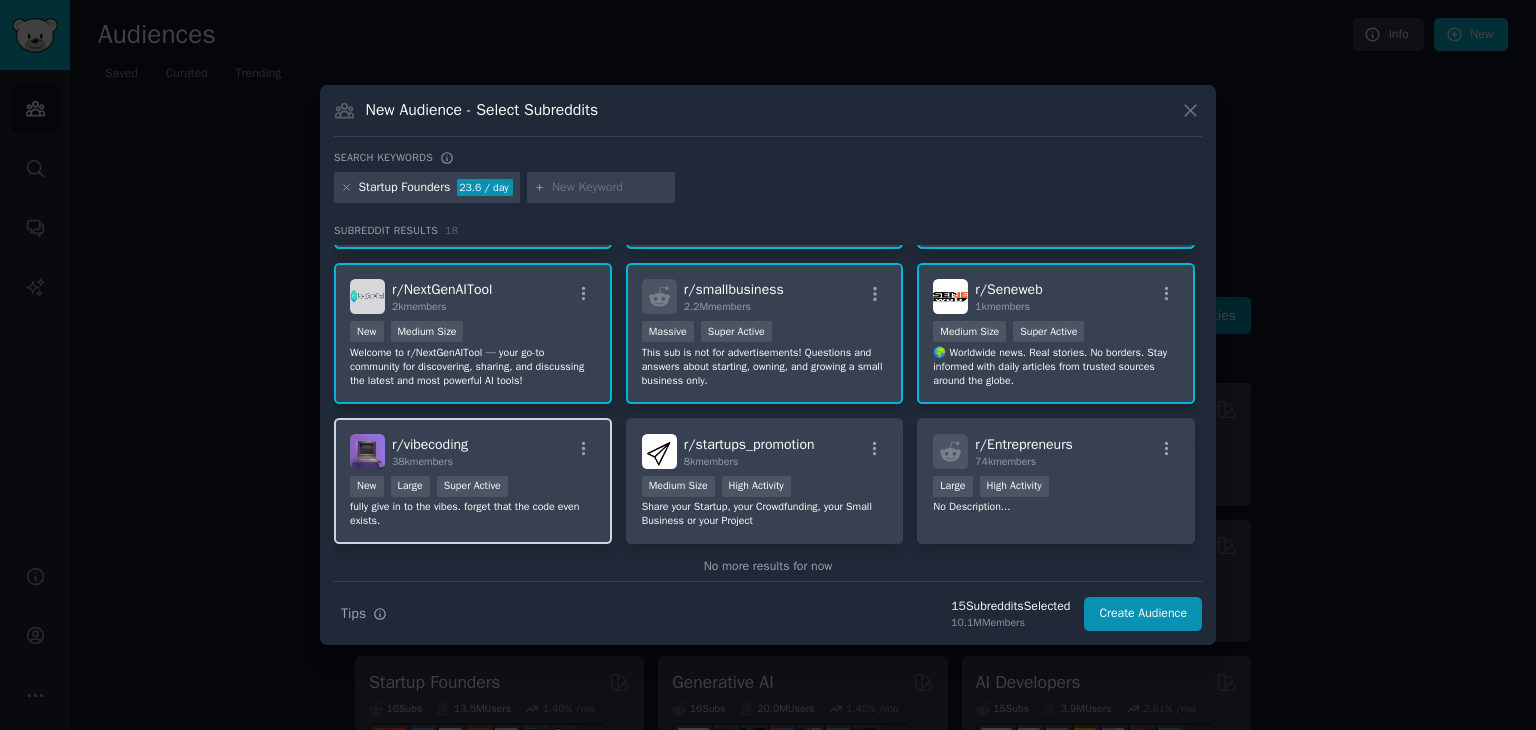 click on "r/ vibecoding 38k  members" at bounding box center (473, 451) 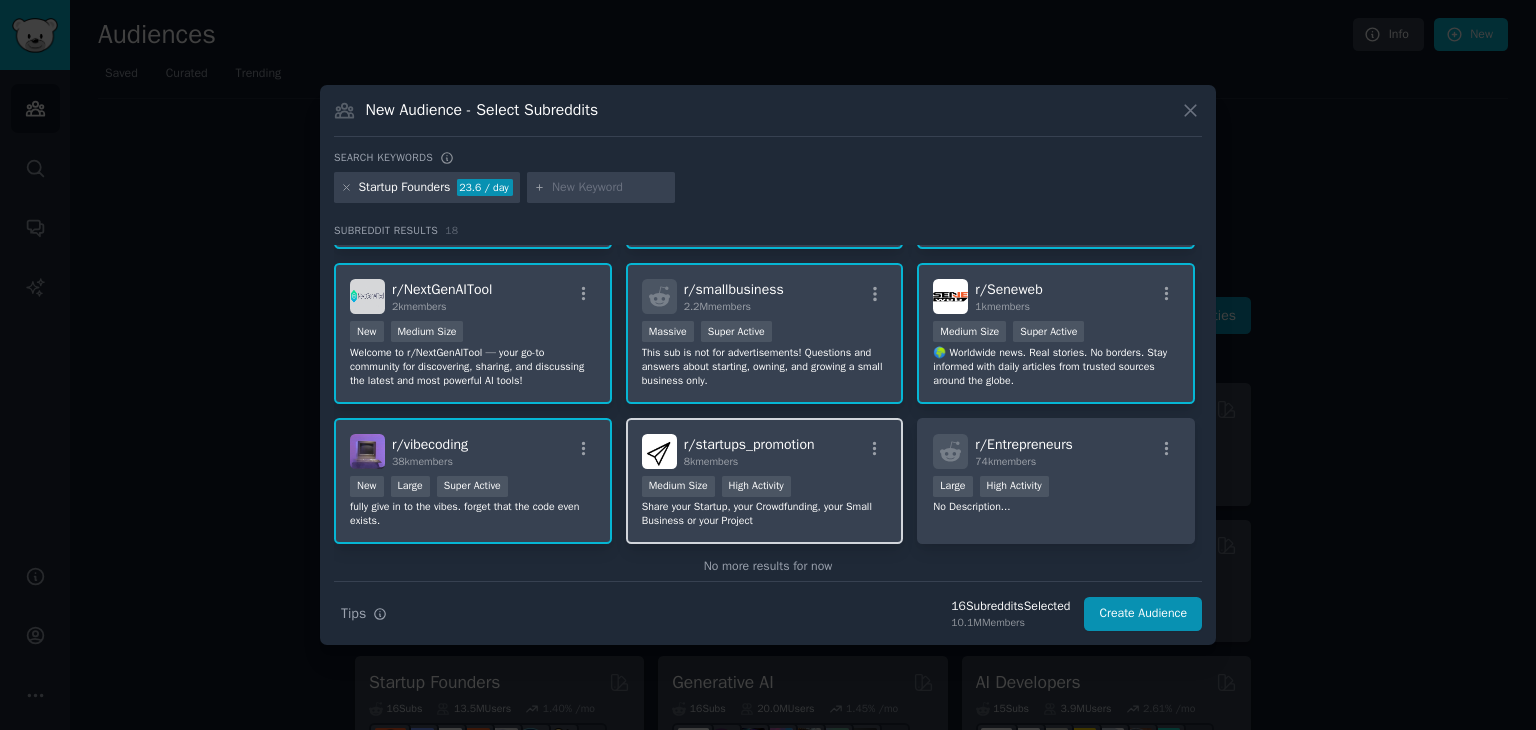 click on "r/ startups_promotion" at bounding box center (749, 444) 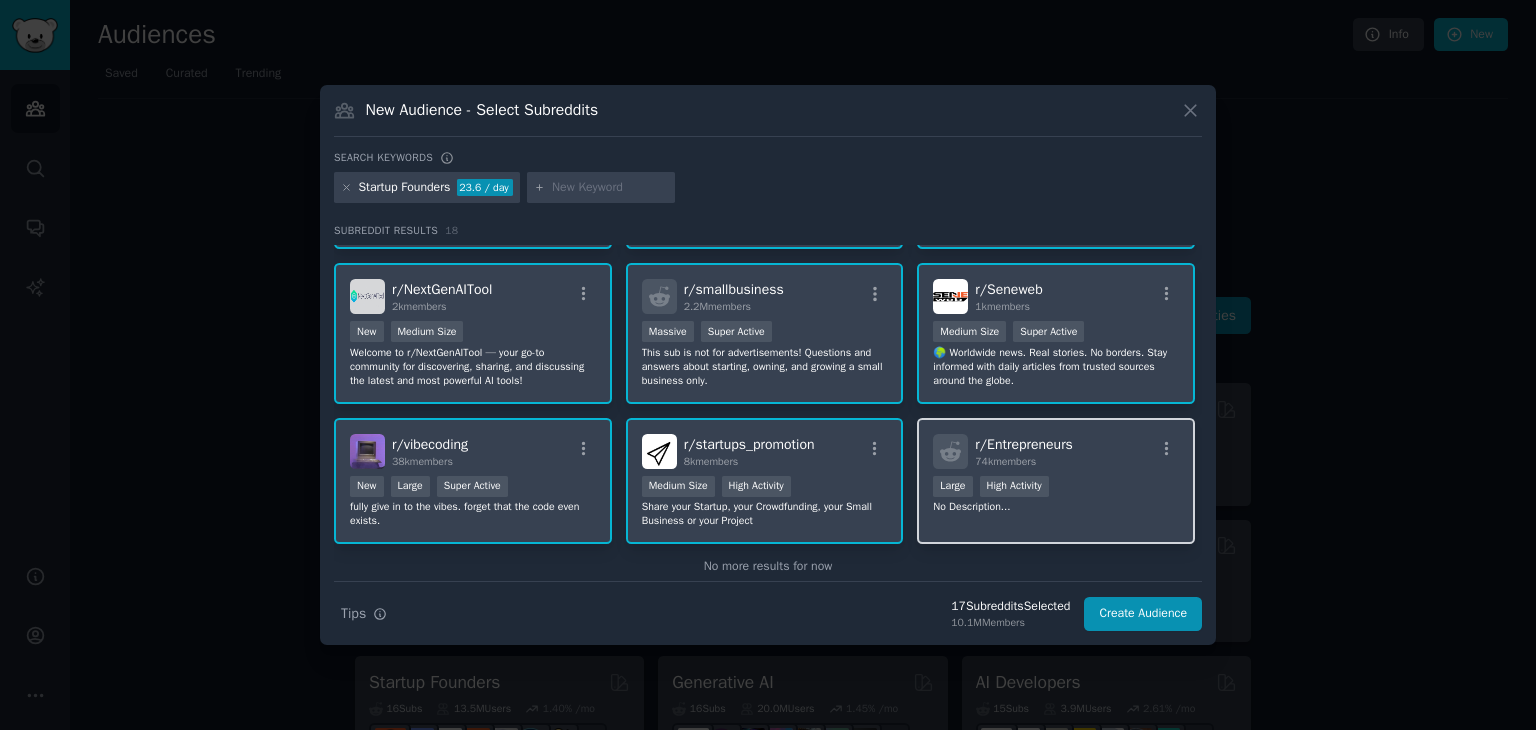 click on "r/ Entrepreneurs 74k  members" at bounding box center [1056, 451] 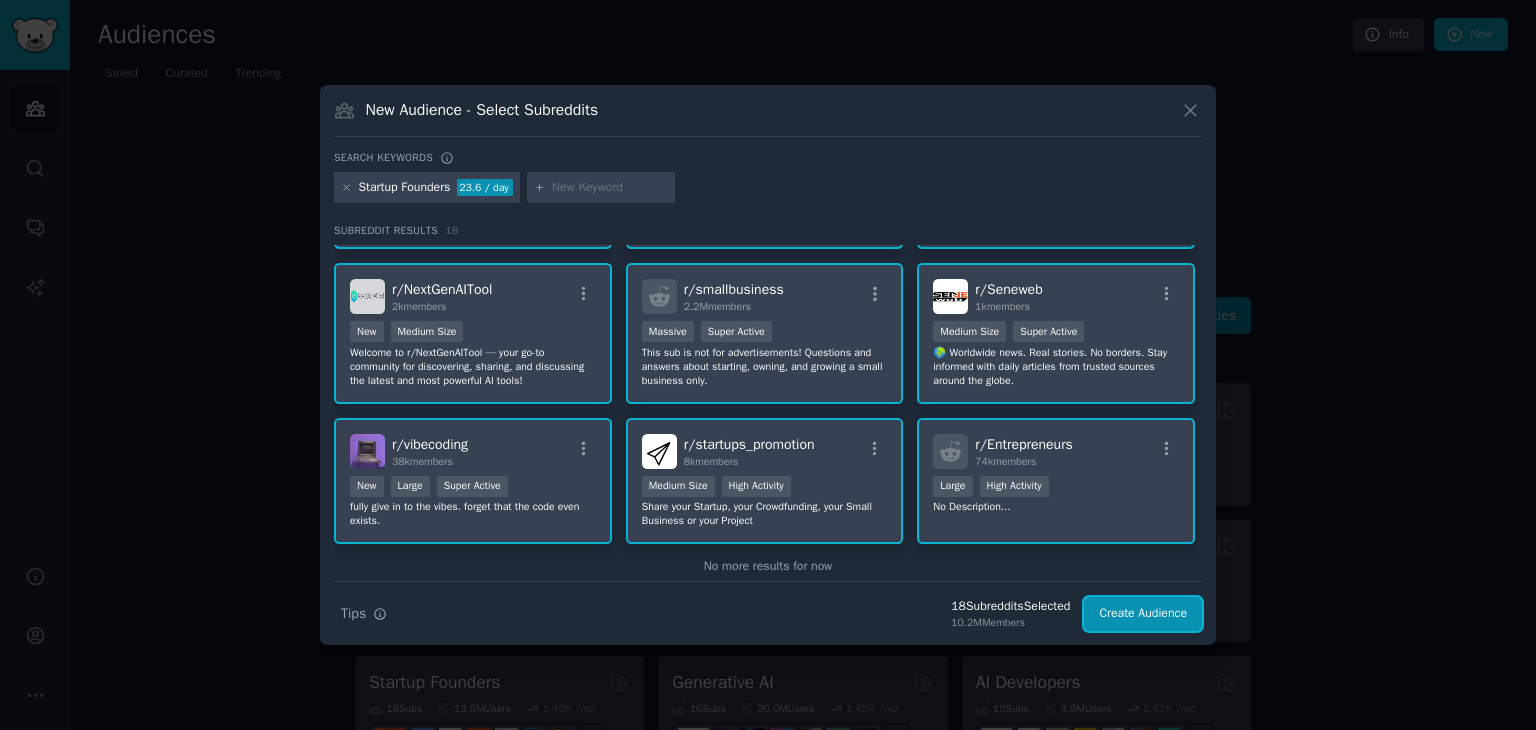 click on "Create Audience" at bounding box center [1143, 614] 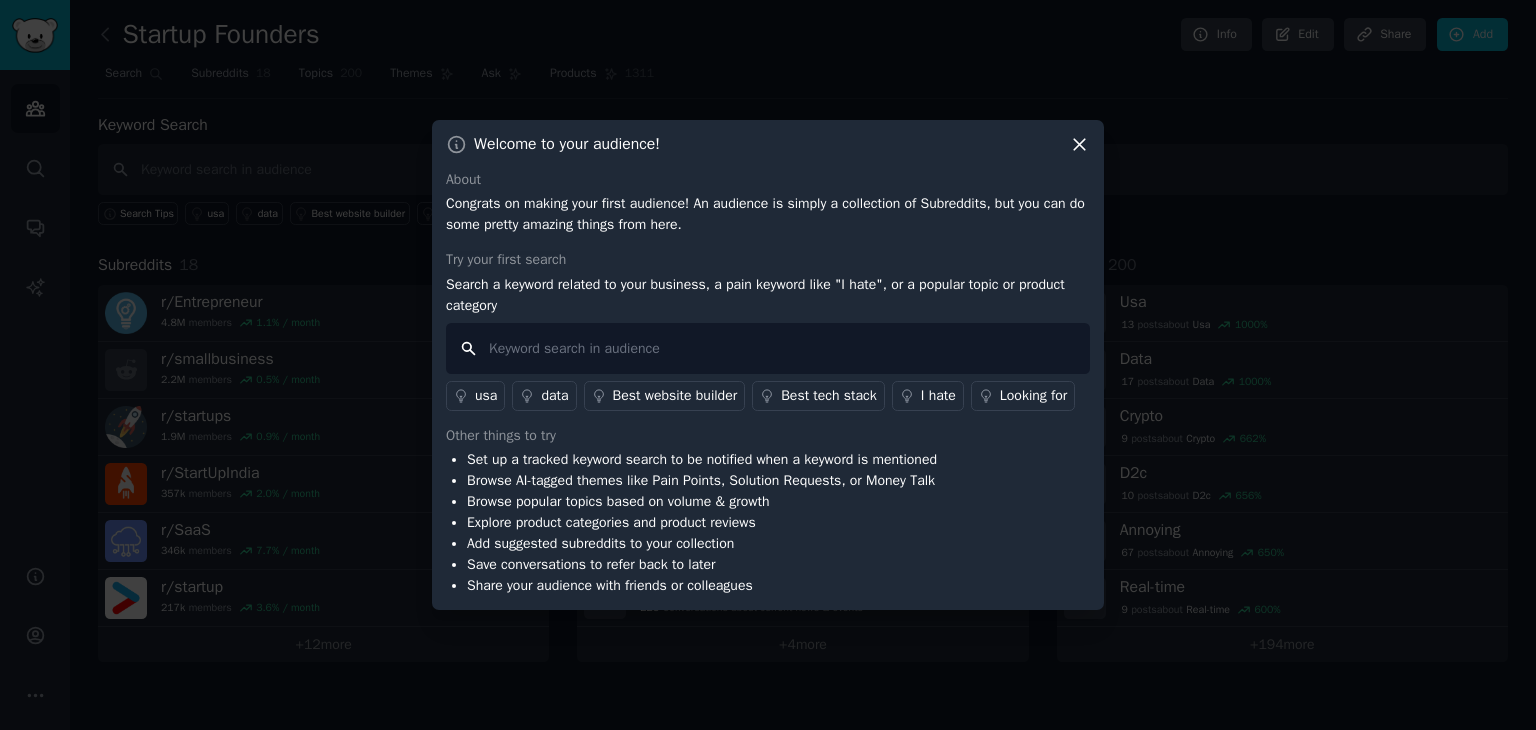 click at bounding box center (768, 348) 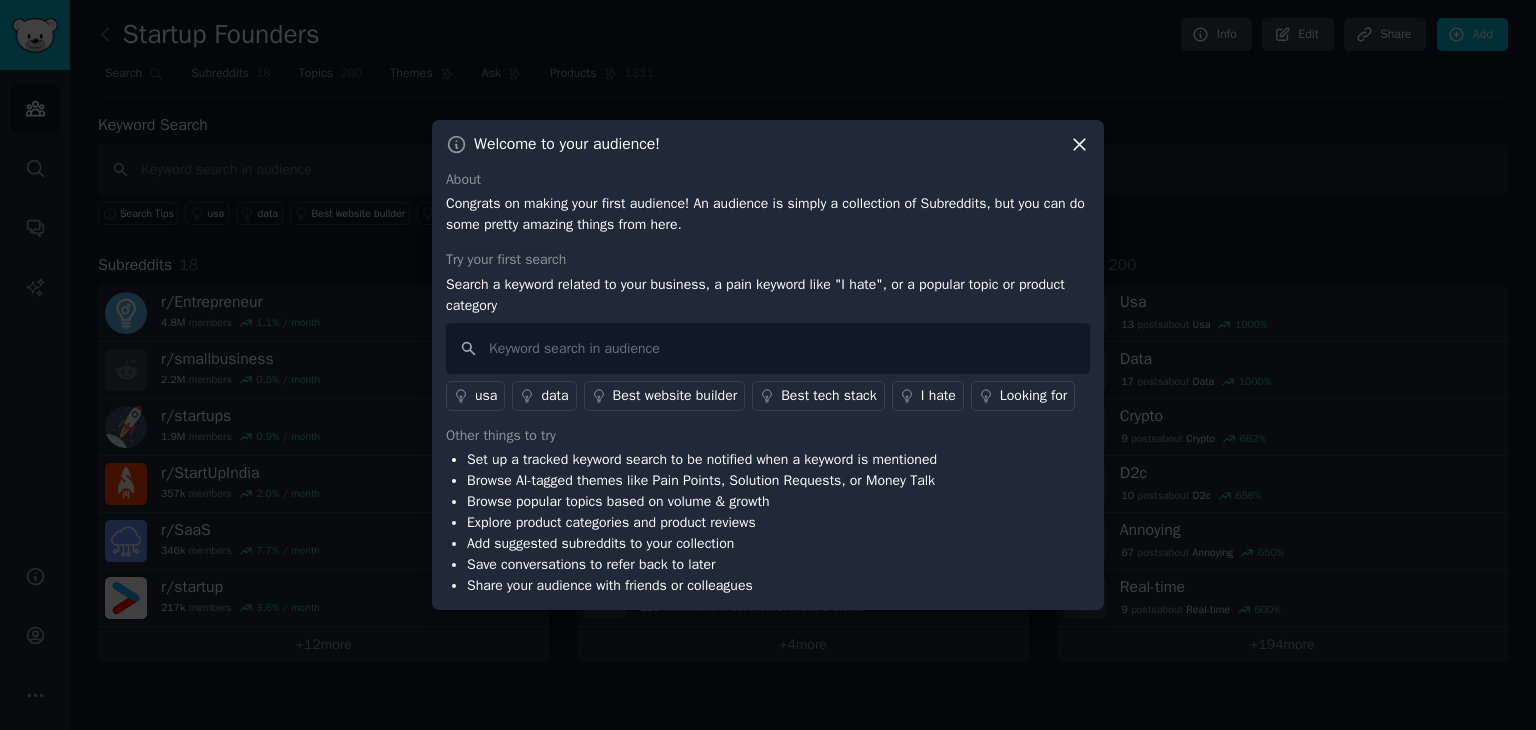 click 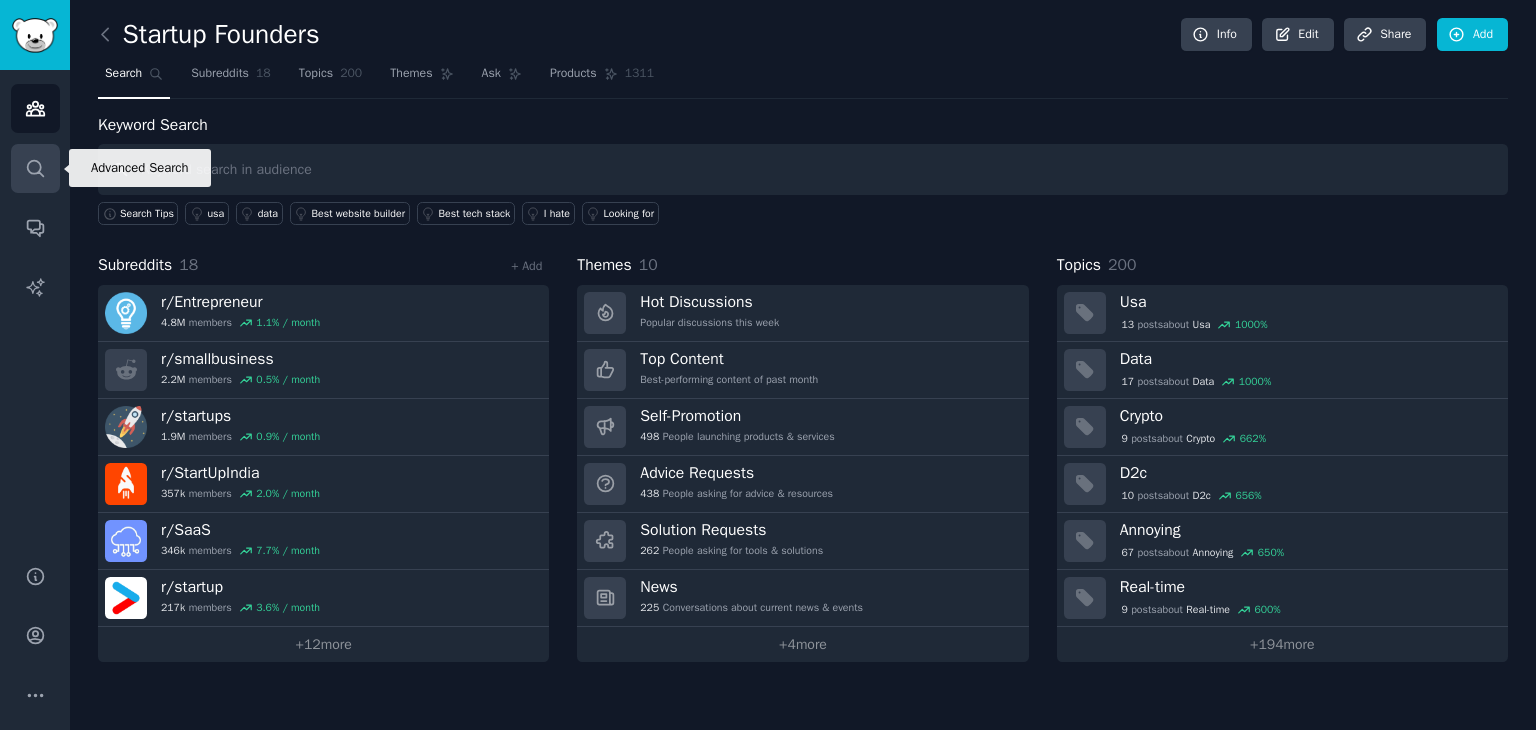click 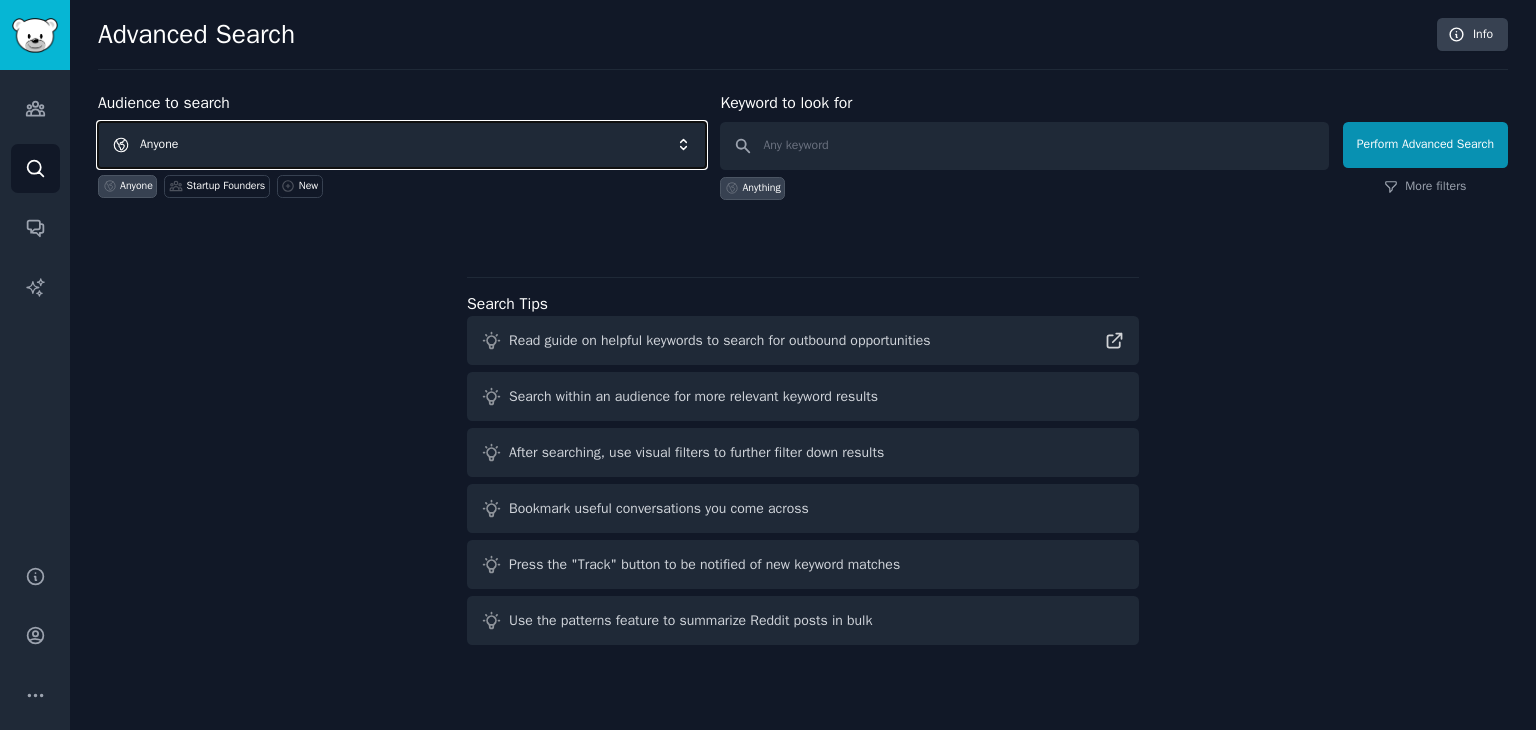 click on "Anyone" at bounding box center (402, 145) 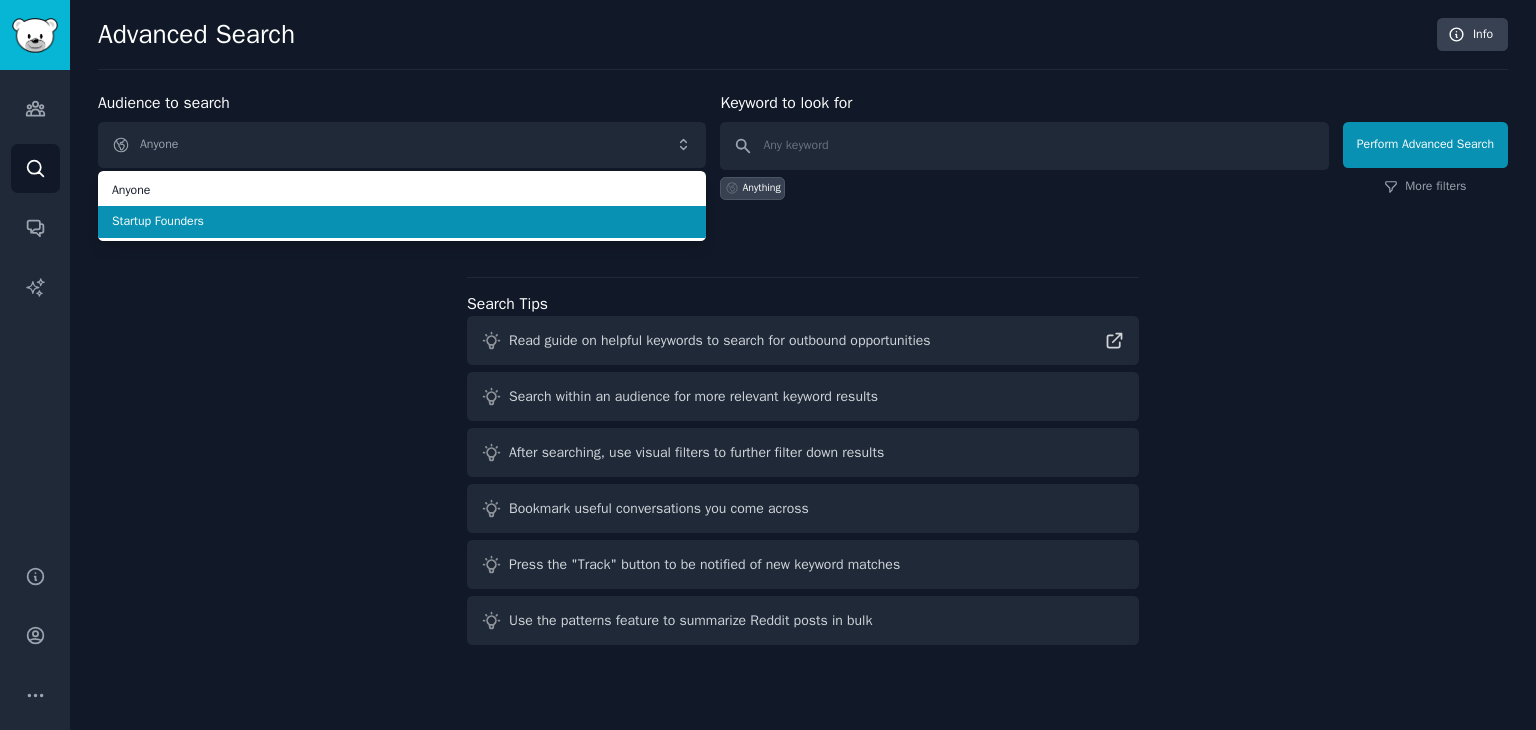 click on "Startup Founders" at bounding box center (402, 222) 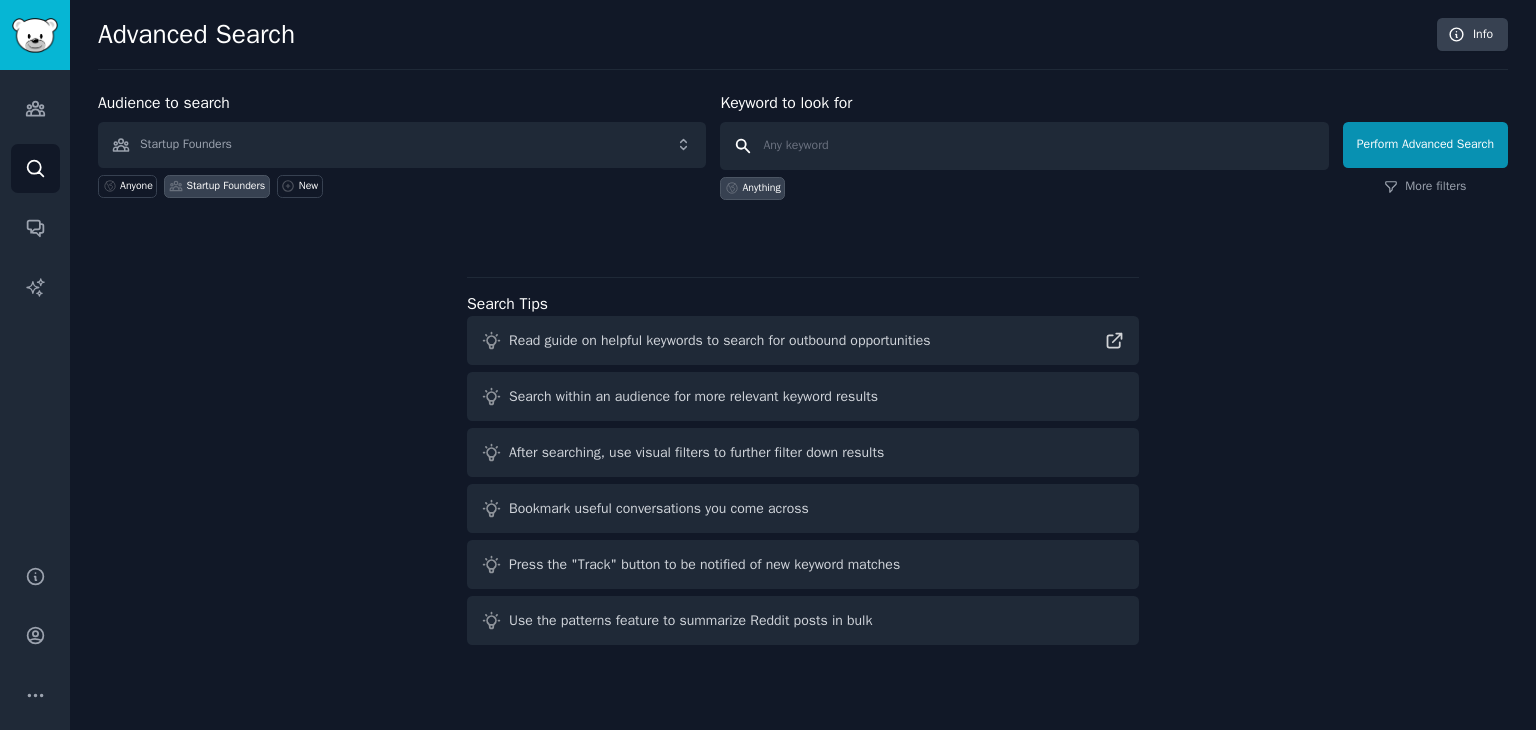 click at bounding box center (1024, 146) 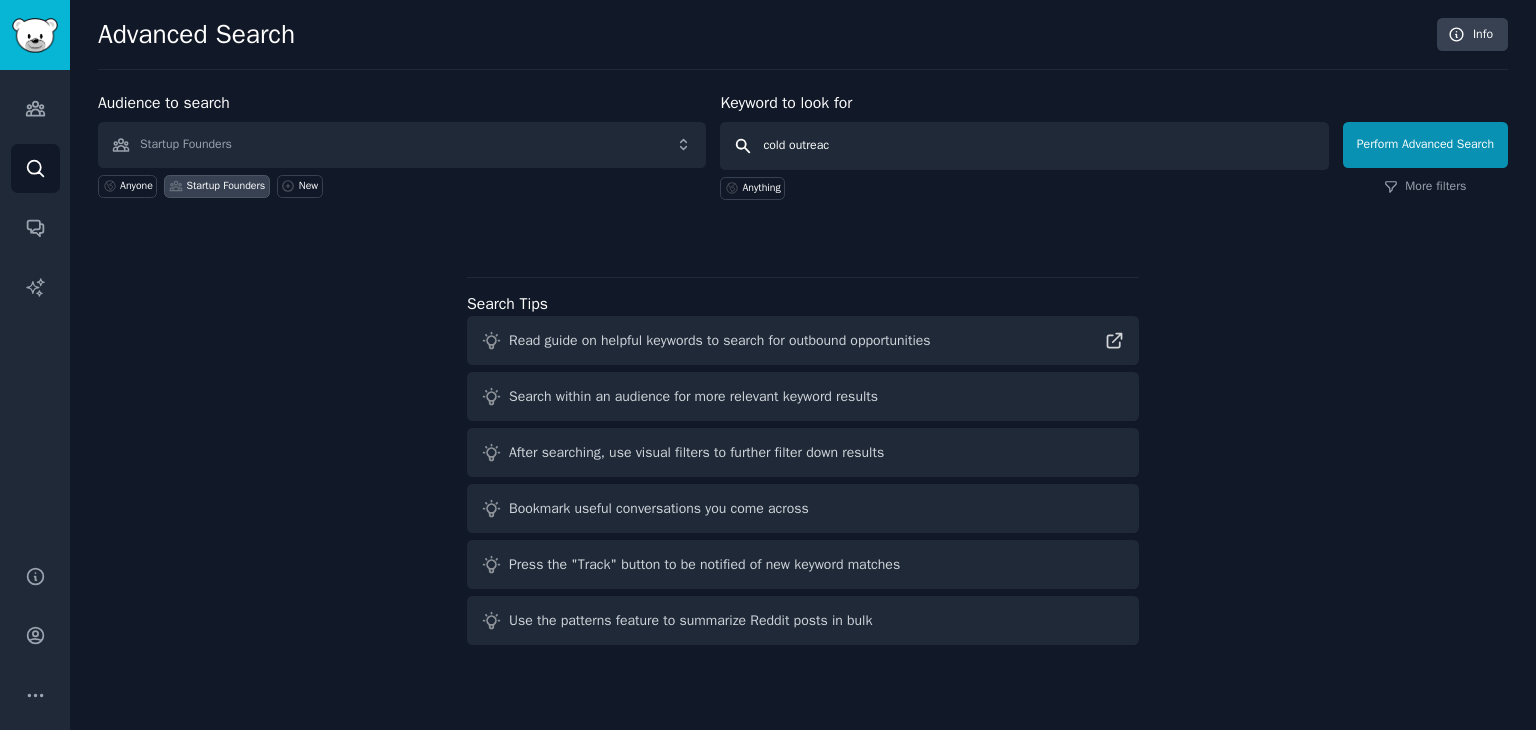 type on "cold outreach" 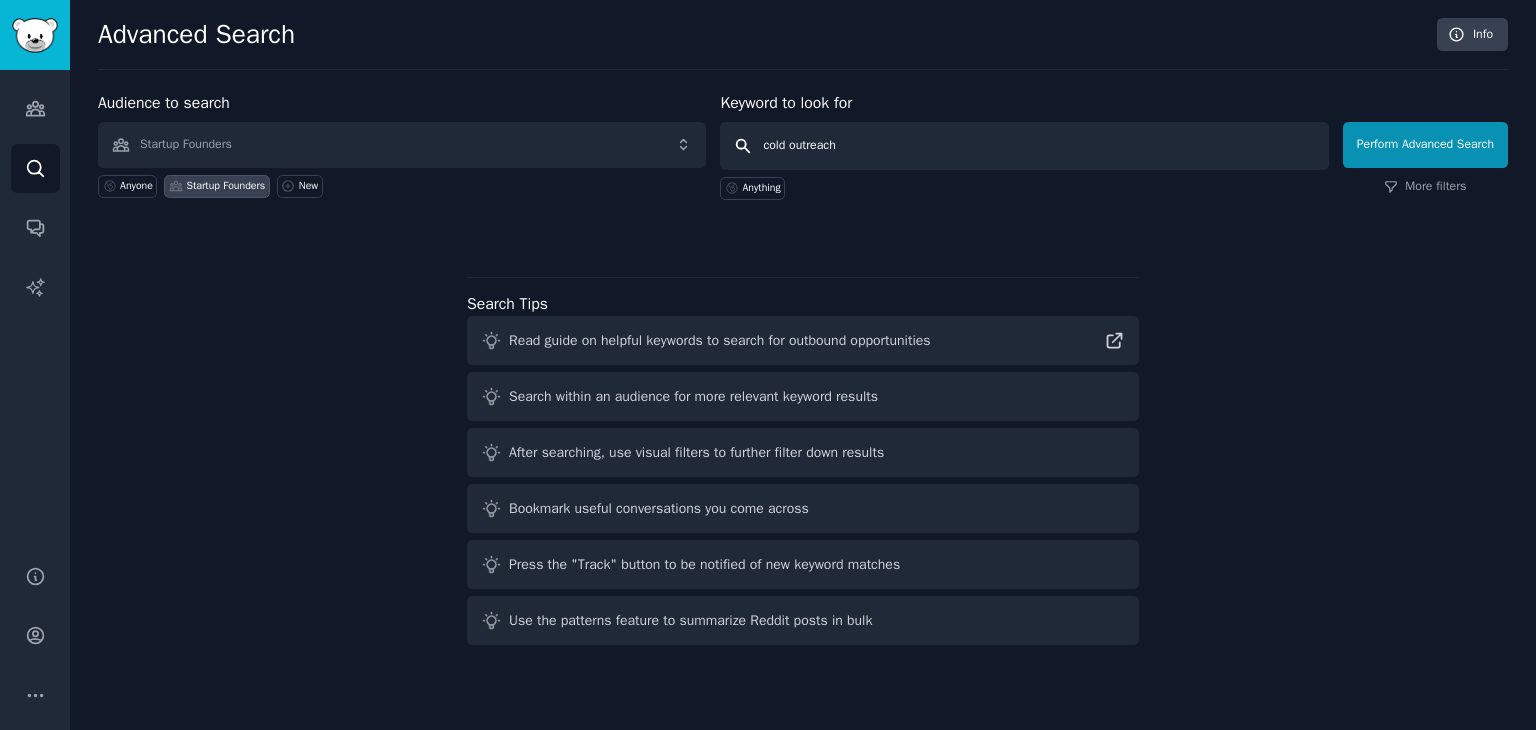 click on "Perform Advanced Search" at bounding box center (1425, 145) 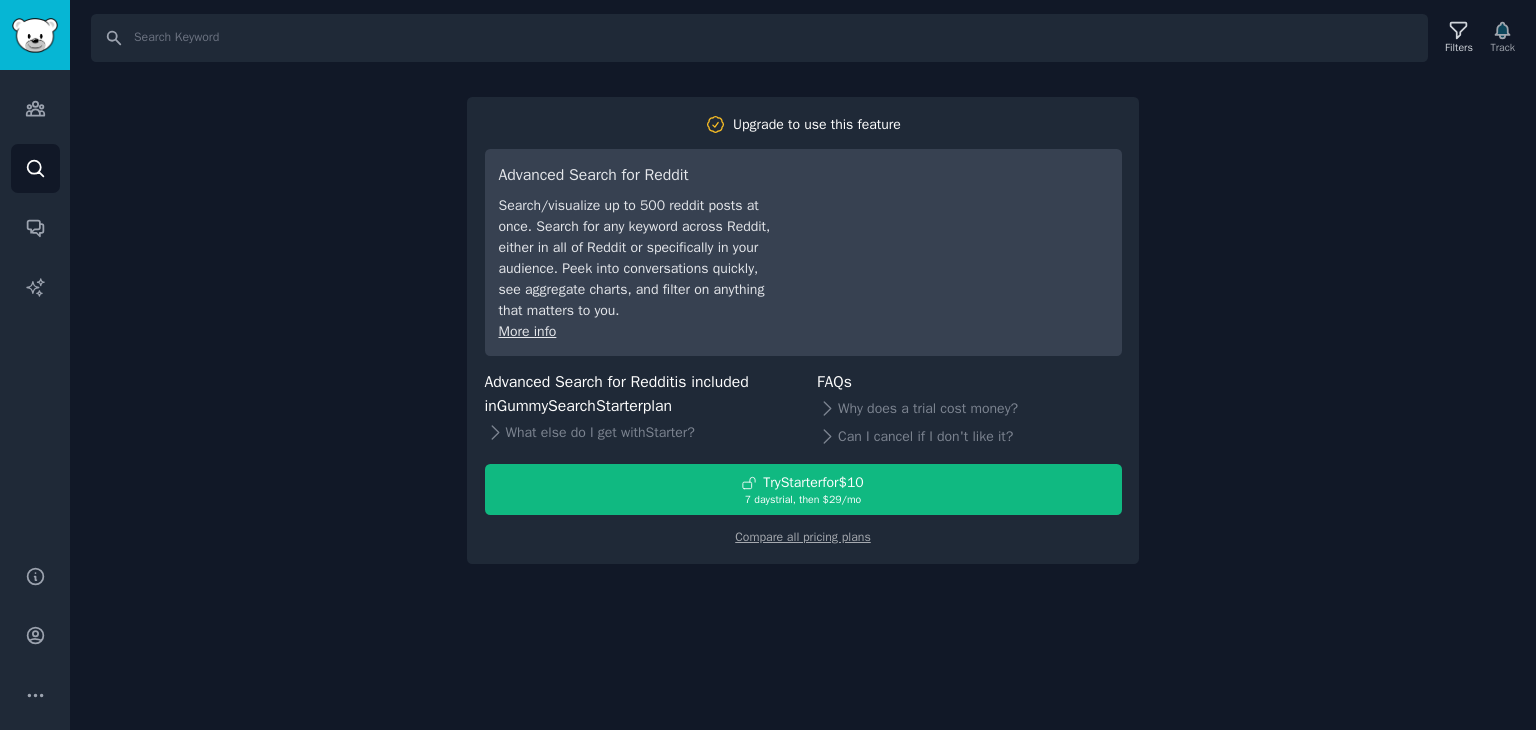 click on "Search Filters Track Upgrade to use this feature Advanced Search for Reddit Search/visualize up to 500 reddit posts at once. Search for any keyword across Reddit, either in all of Reddit or specifically in your audience. Peek into conversations quickly, see aggregate charts, and filter on anything that matters to you. More info Advanced Search for Reddit  is included in  GummySearch  Starter  plan What else do I get with  Starter ? FAQs Why does a trial cost money? Can I cancel if I don't like it? Try  Starter  for  $10 7 days  trial, then $ 29 /mo Compare all pricing plans" at bounding box center (803, 365) 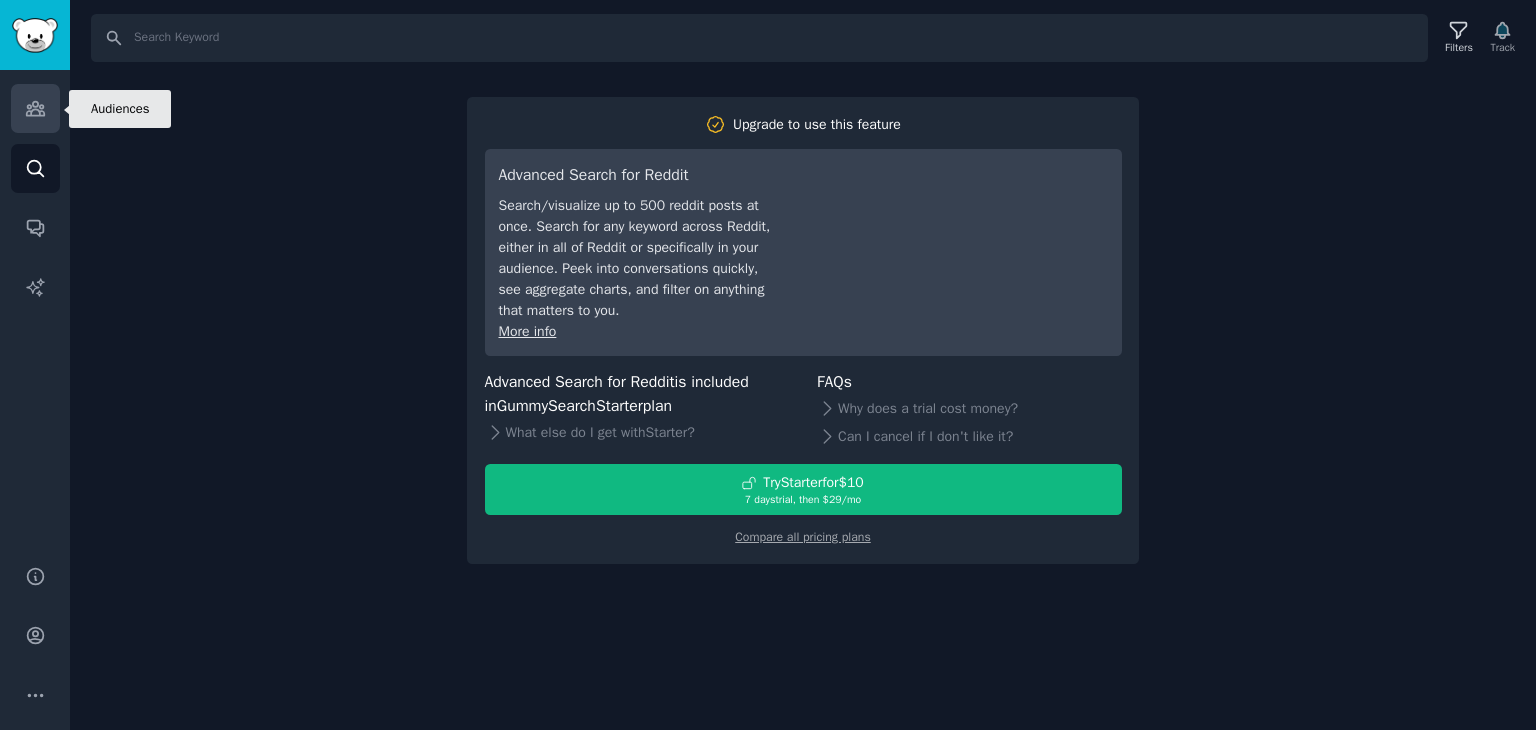 click 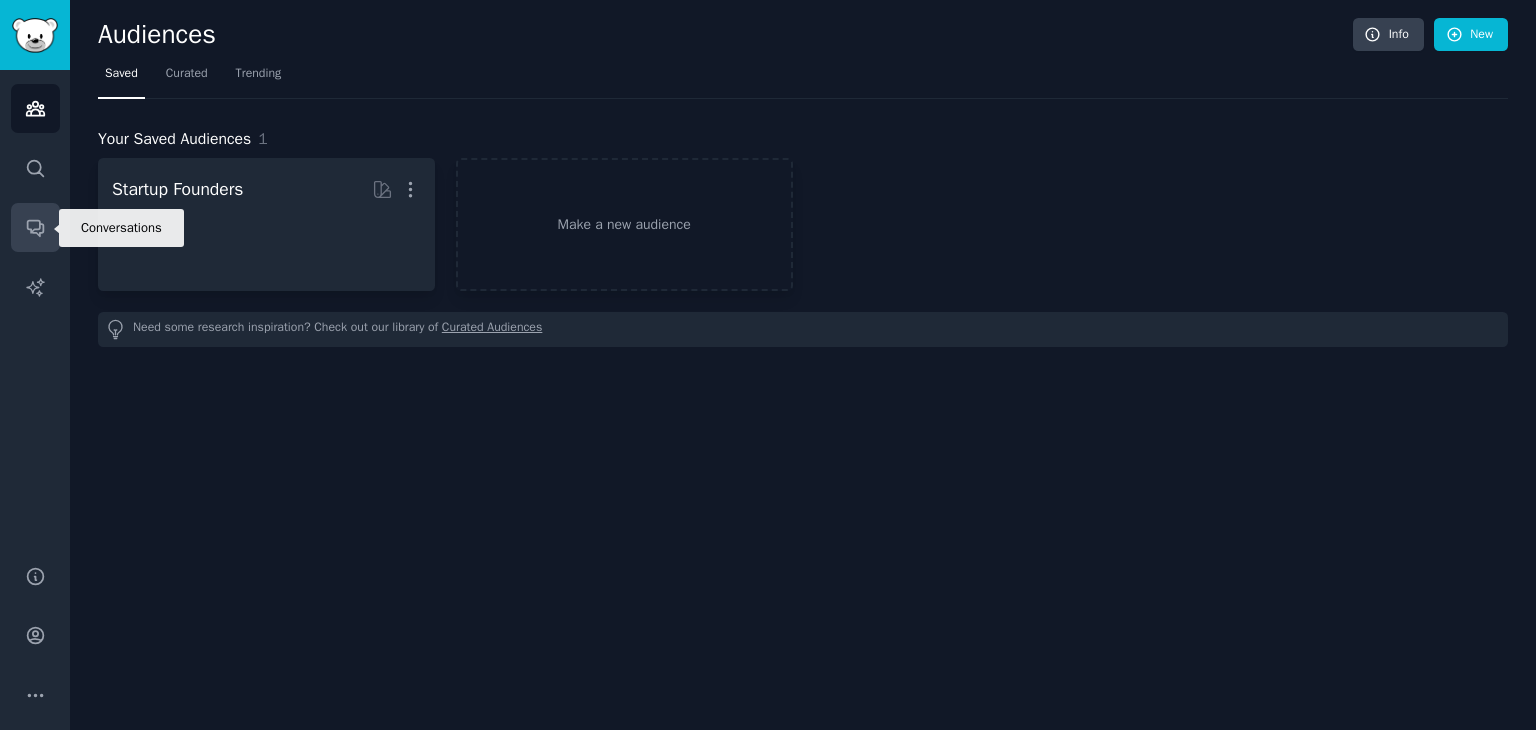 click 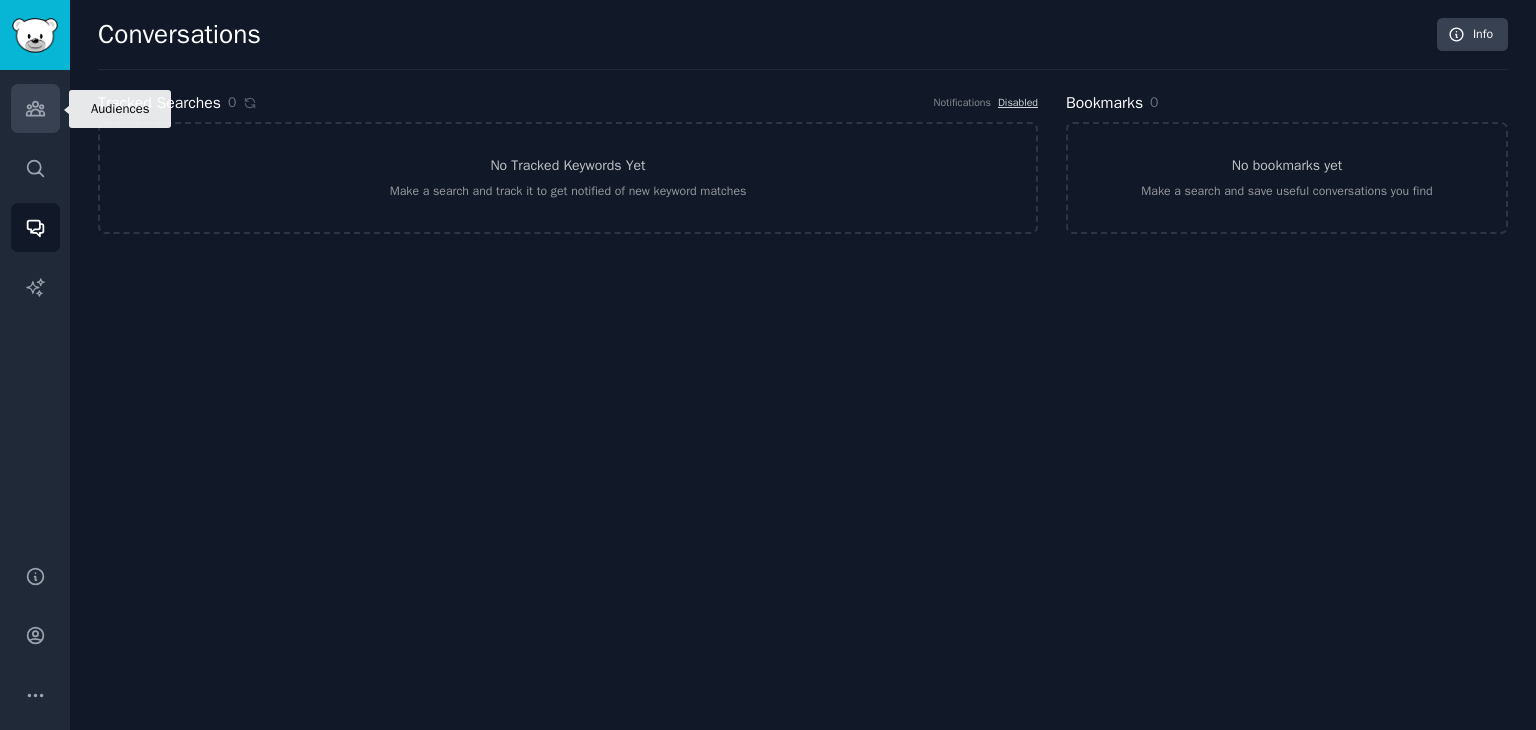 click on "Audiences" at bounding box center [35, 108] 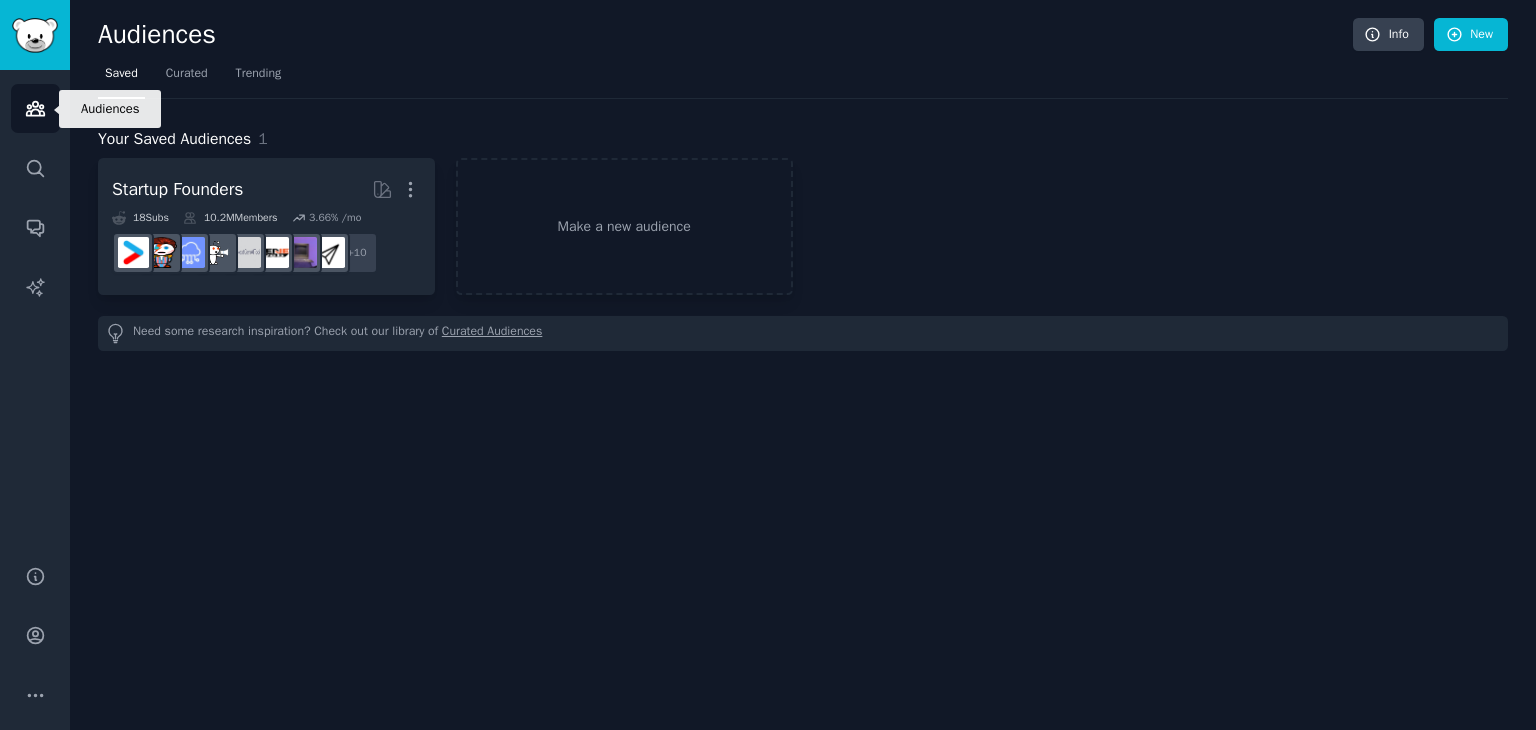 click on "Audiences" at bounding box center [35, 108] 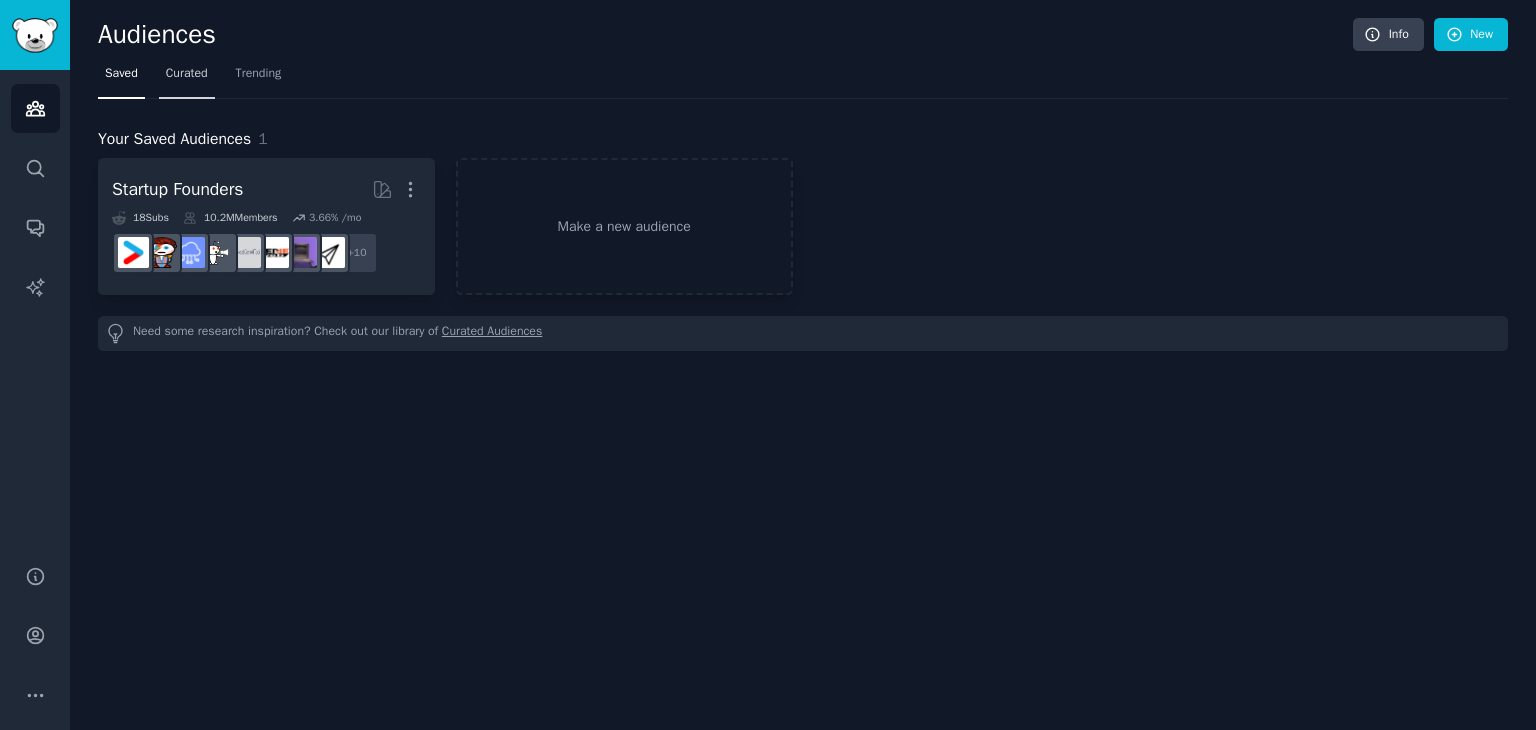 click on "Curated" at bounding box center (187, 74) 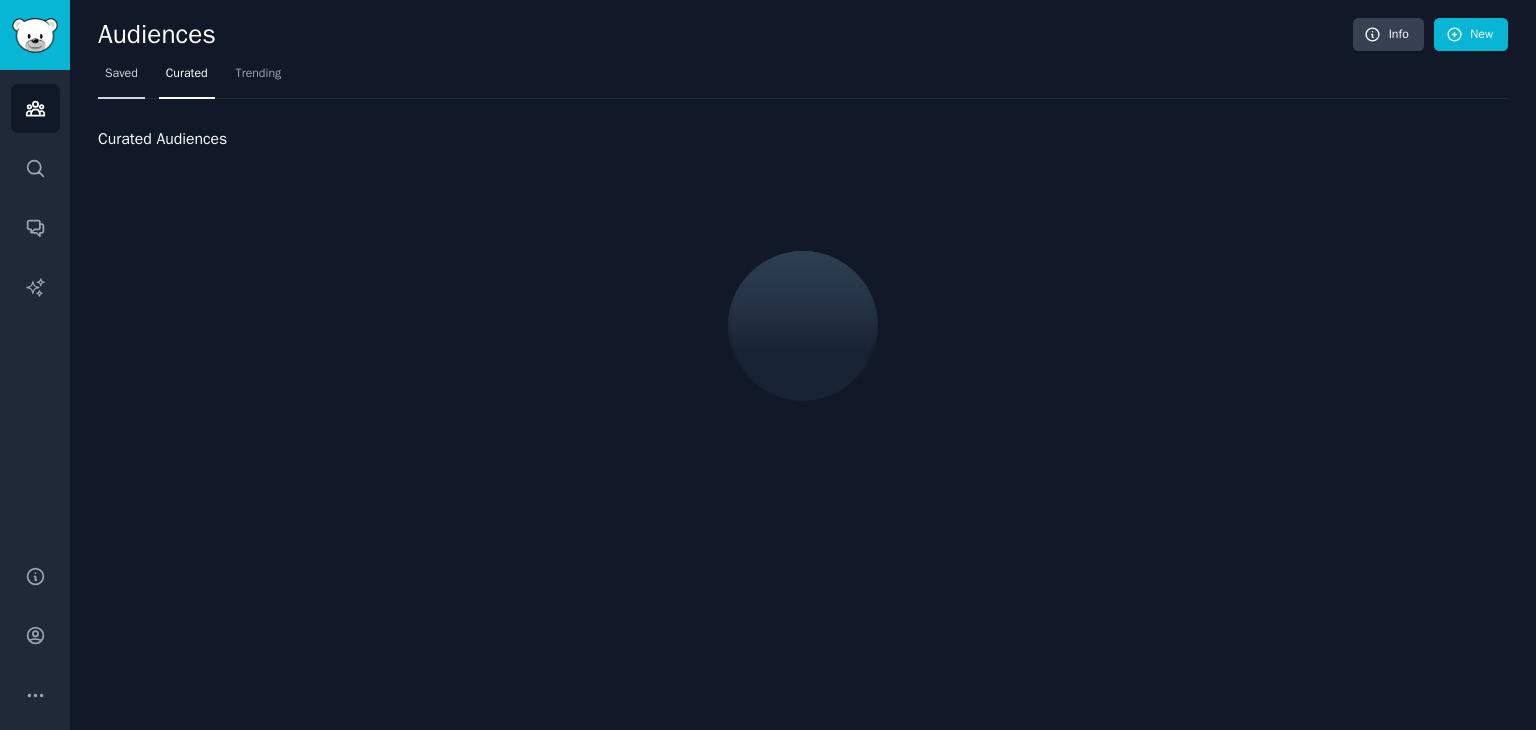 click on "Trending" at bounding box center [259, 74] 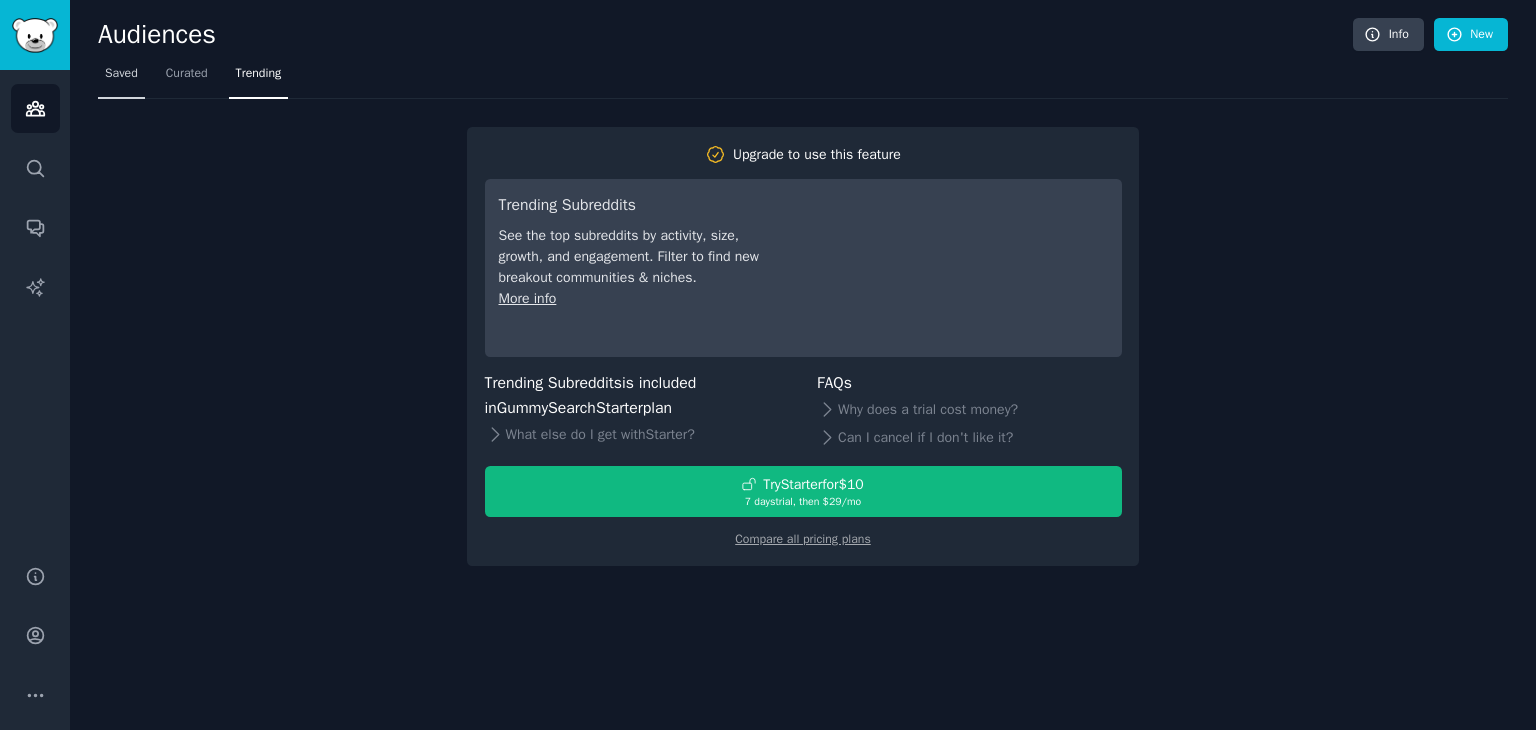 click on "Saved" at bounding box center [121, 74] 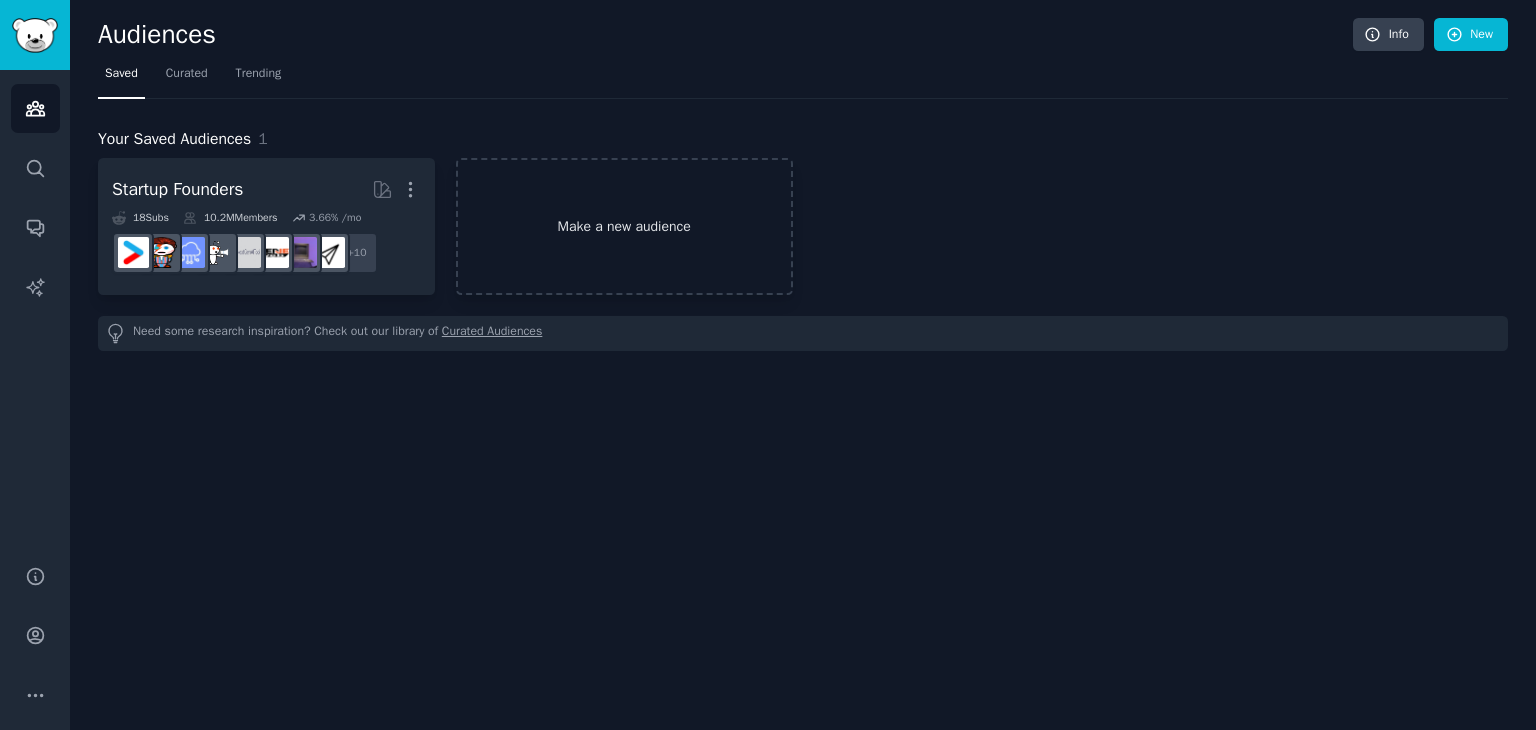click on "Make a new audience" at bounding box center [624, 226] 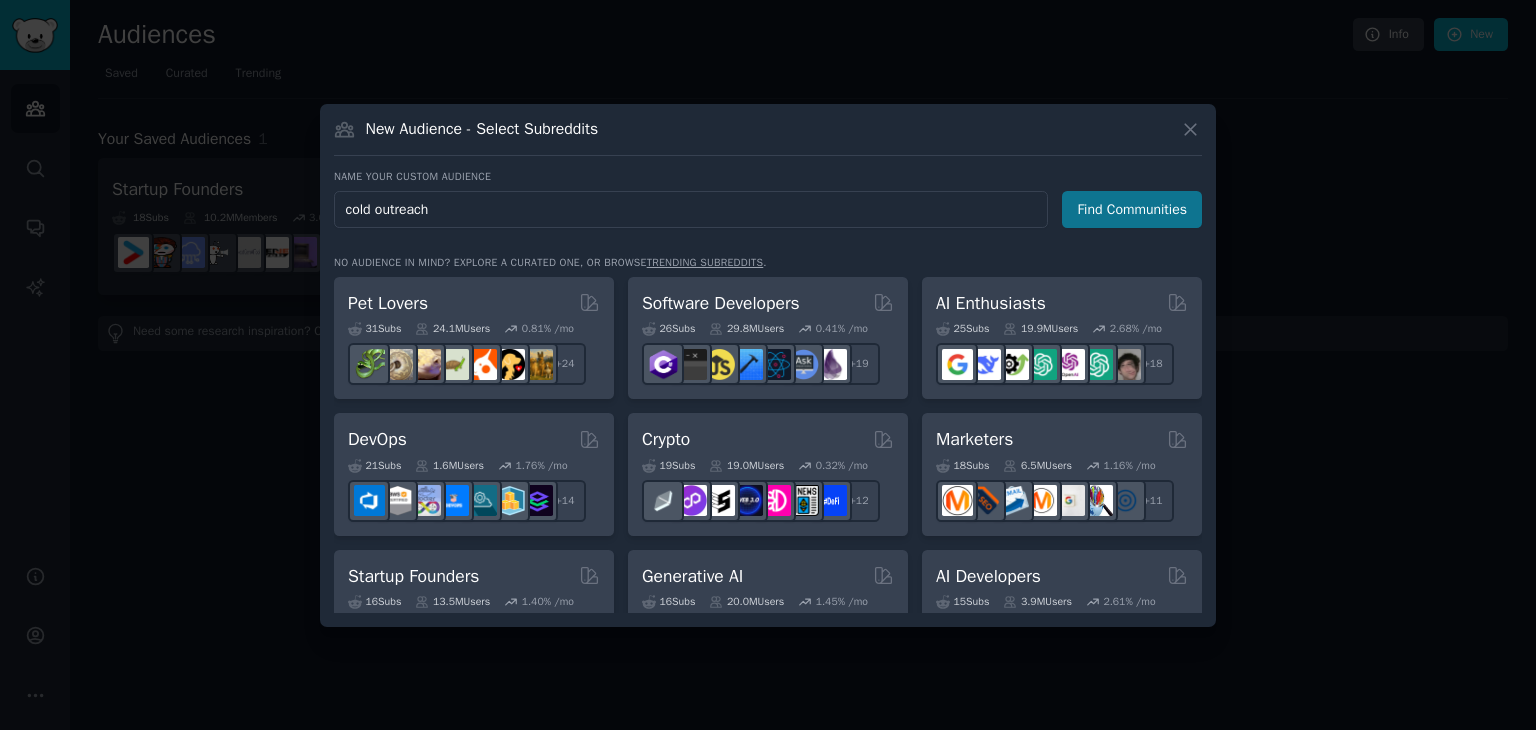 type on "cold outreach" 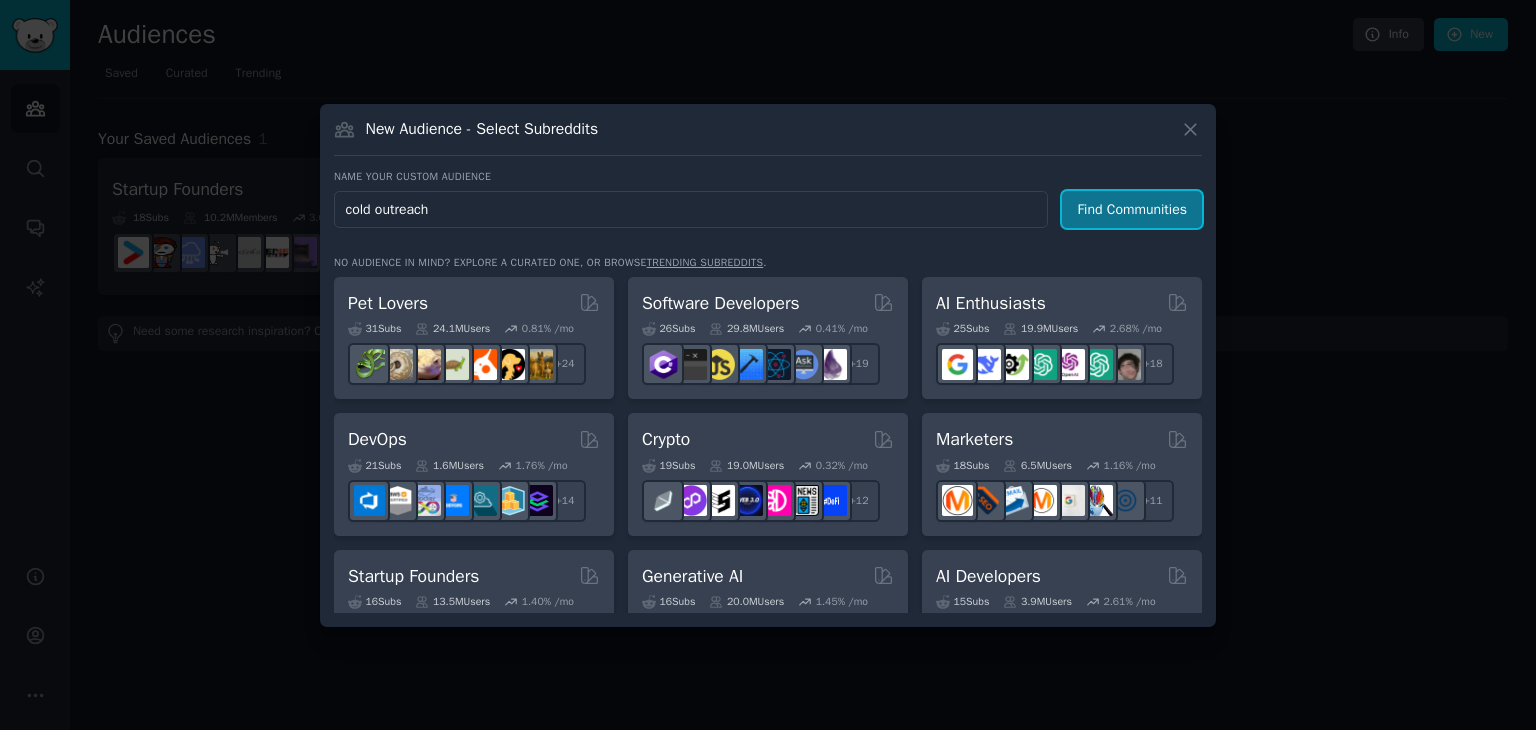 click on "Find Communities" at bounding box center [1132, 209] 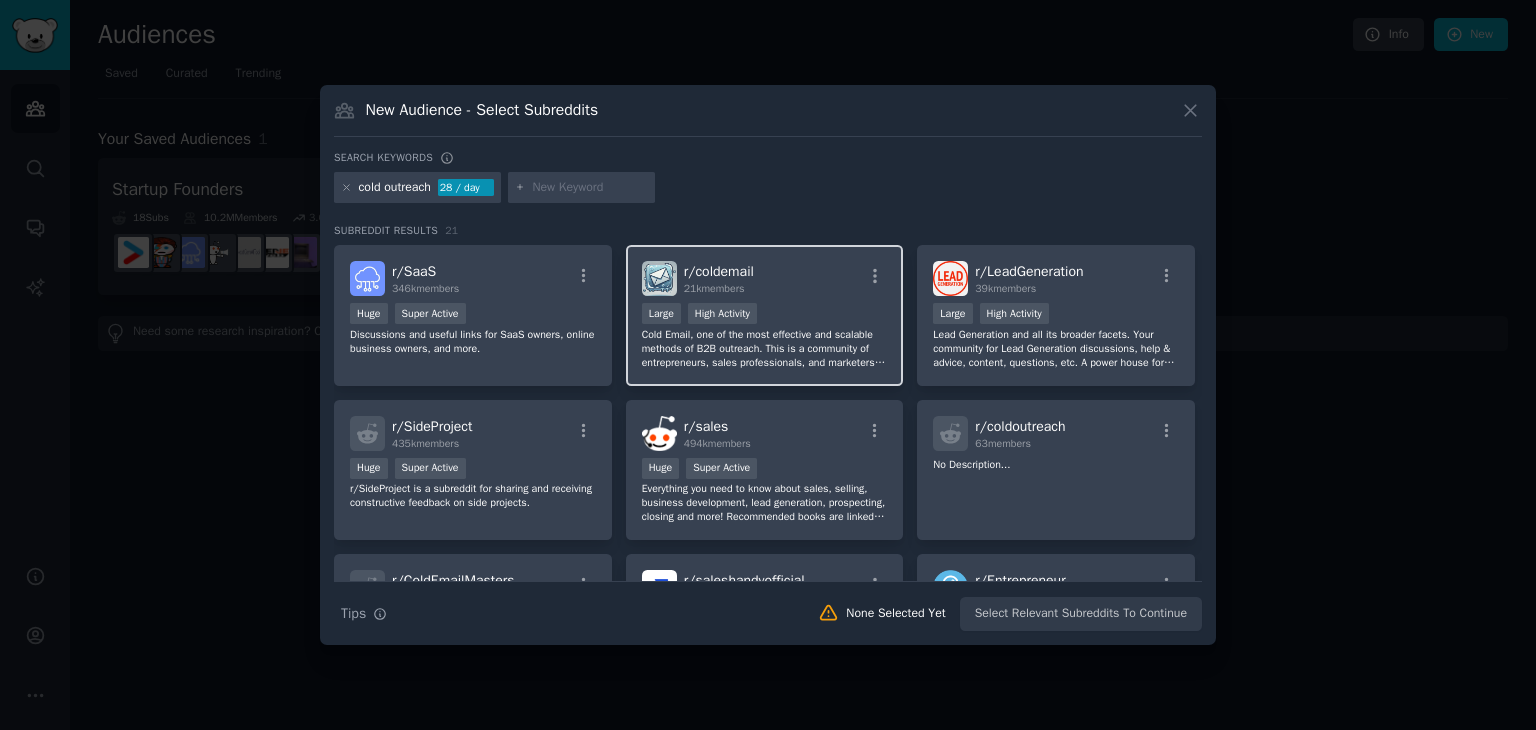 click on "r/ coldemail 21k  members" at bounding box center (765, 278) 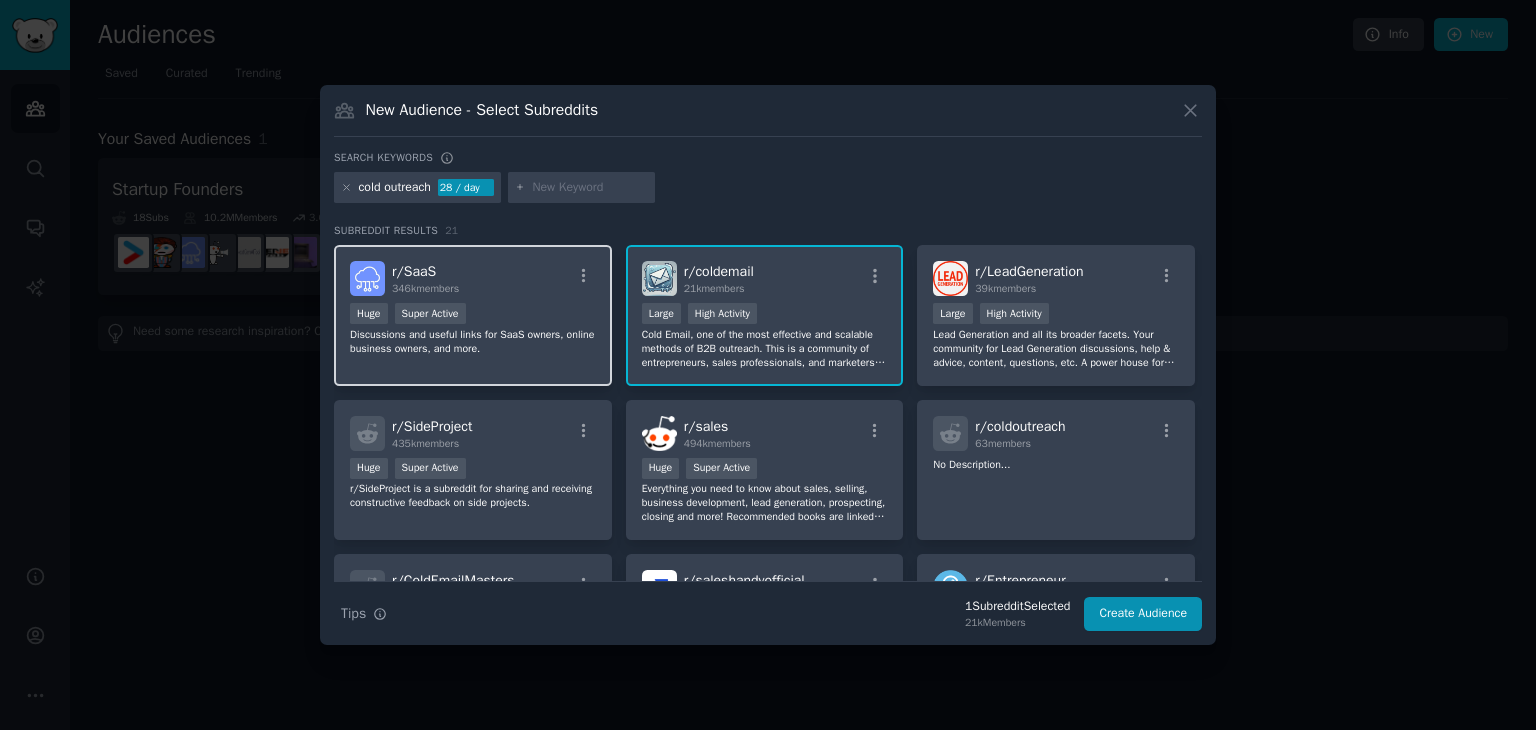 drag, startPoint x: 468, startPoint y: 266, endPoint x: 476, endPoint y: 273, distance: 10.630146 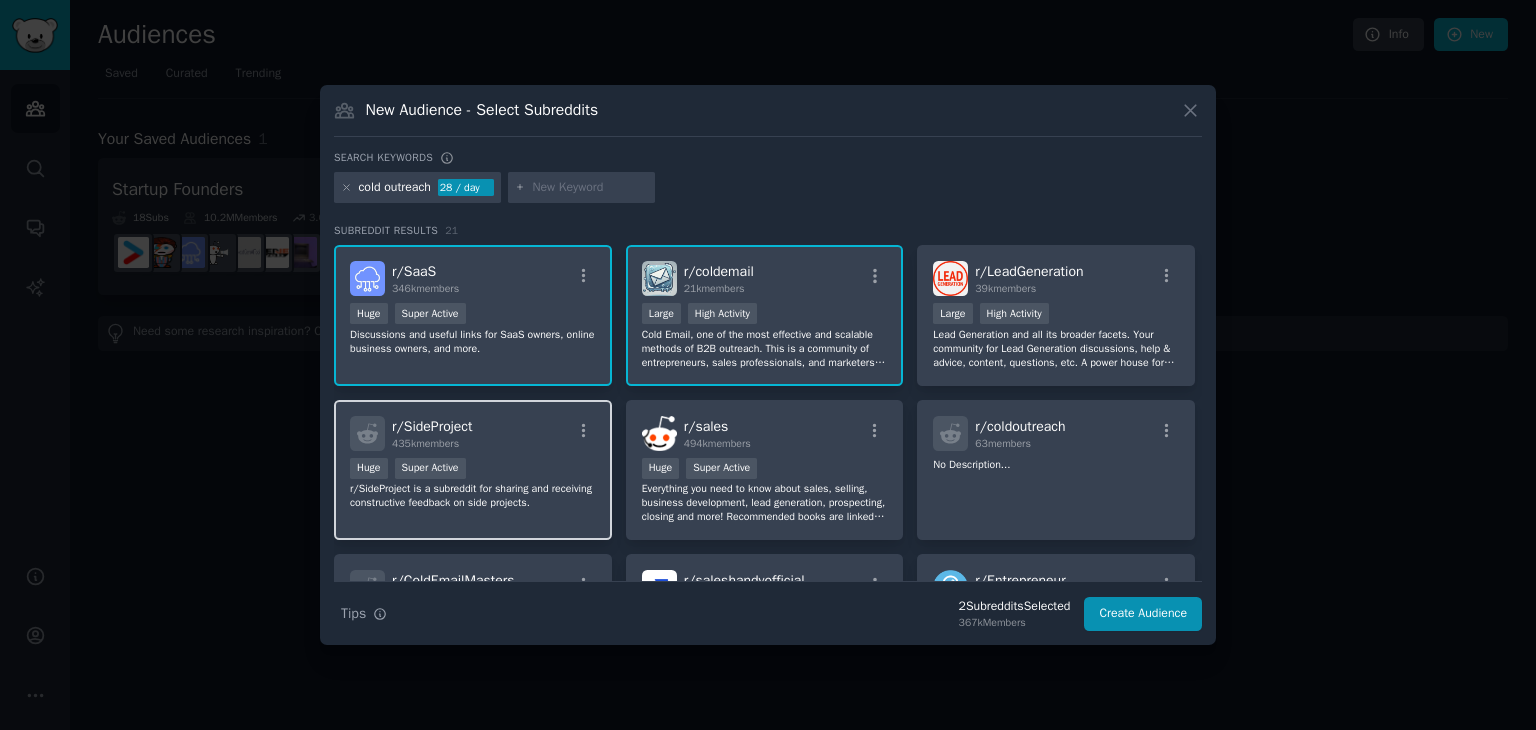 click on "Huge Super Active" at bounding box center [473, 470] 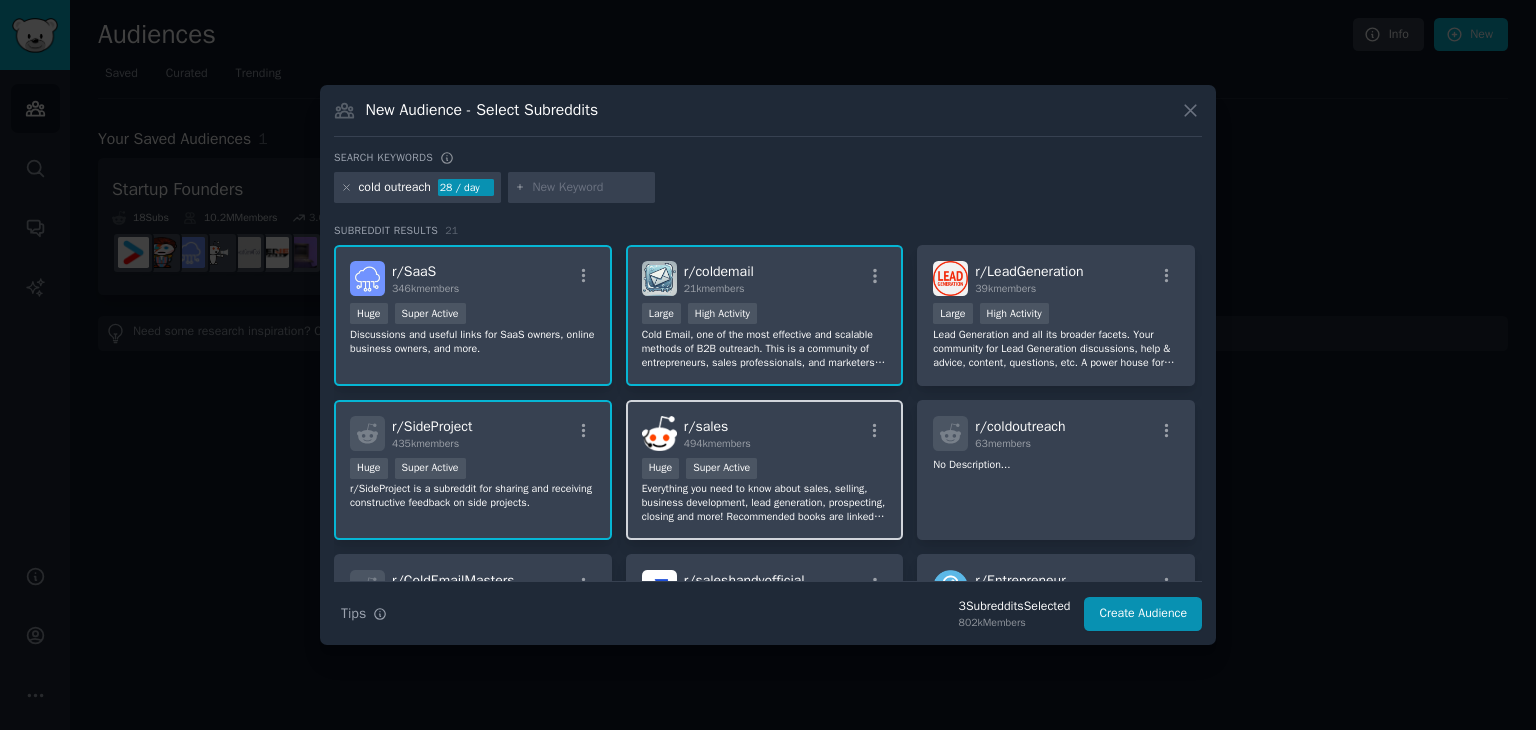 click on "r/ sales 494k  members Huge Super Active Everything you need to know about sales, selling, business development, lead generation, prospecting, closing and more!
Recommended books are linked in the menu and sidebar. Read our rules before posting or commenting.
Selling, recruiting and blog spam will result in an immediate and permanent ban." at bounding box center [765, 470] 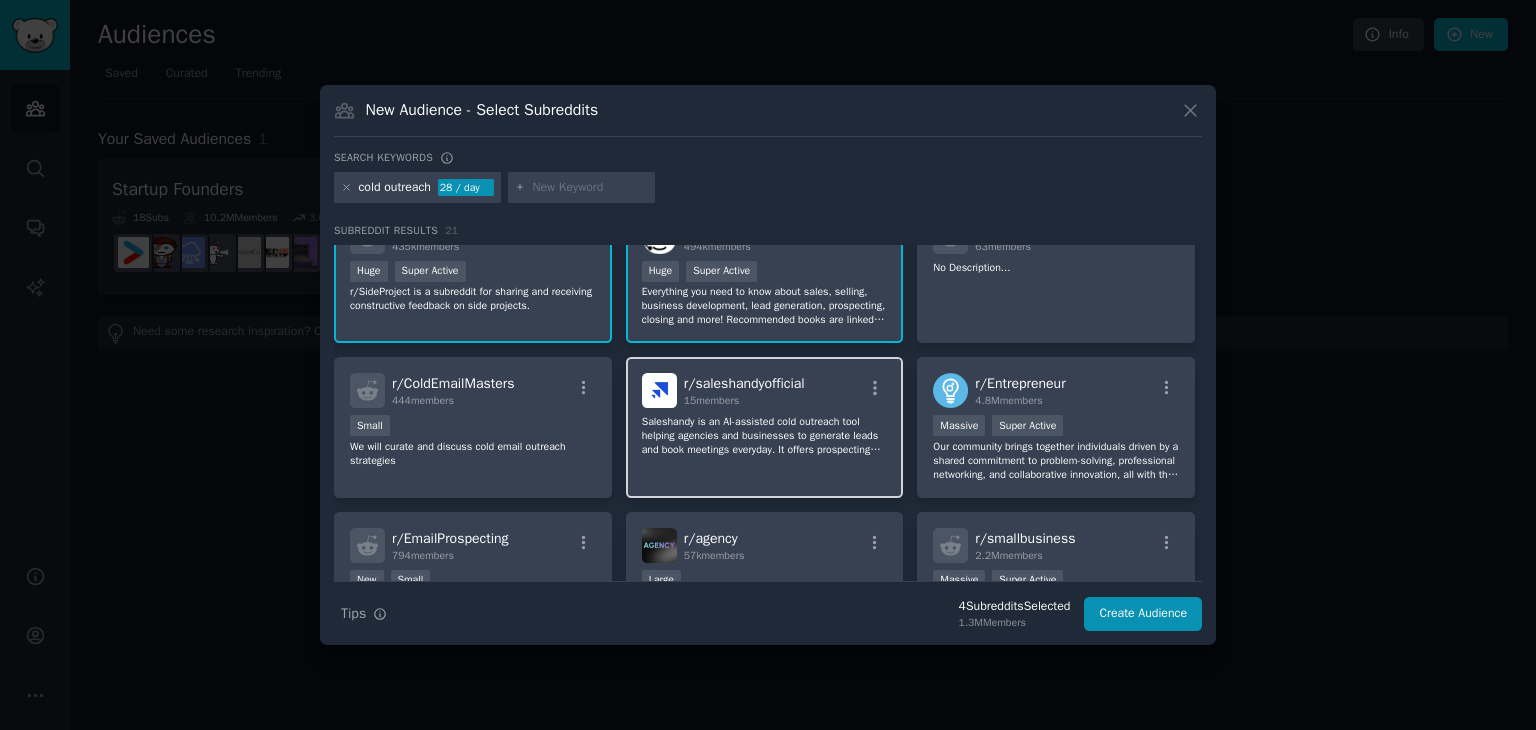 scroll, scrollTop: 200, scrollLeft: 0, axis: vertical 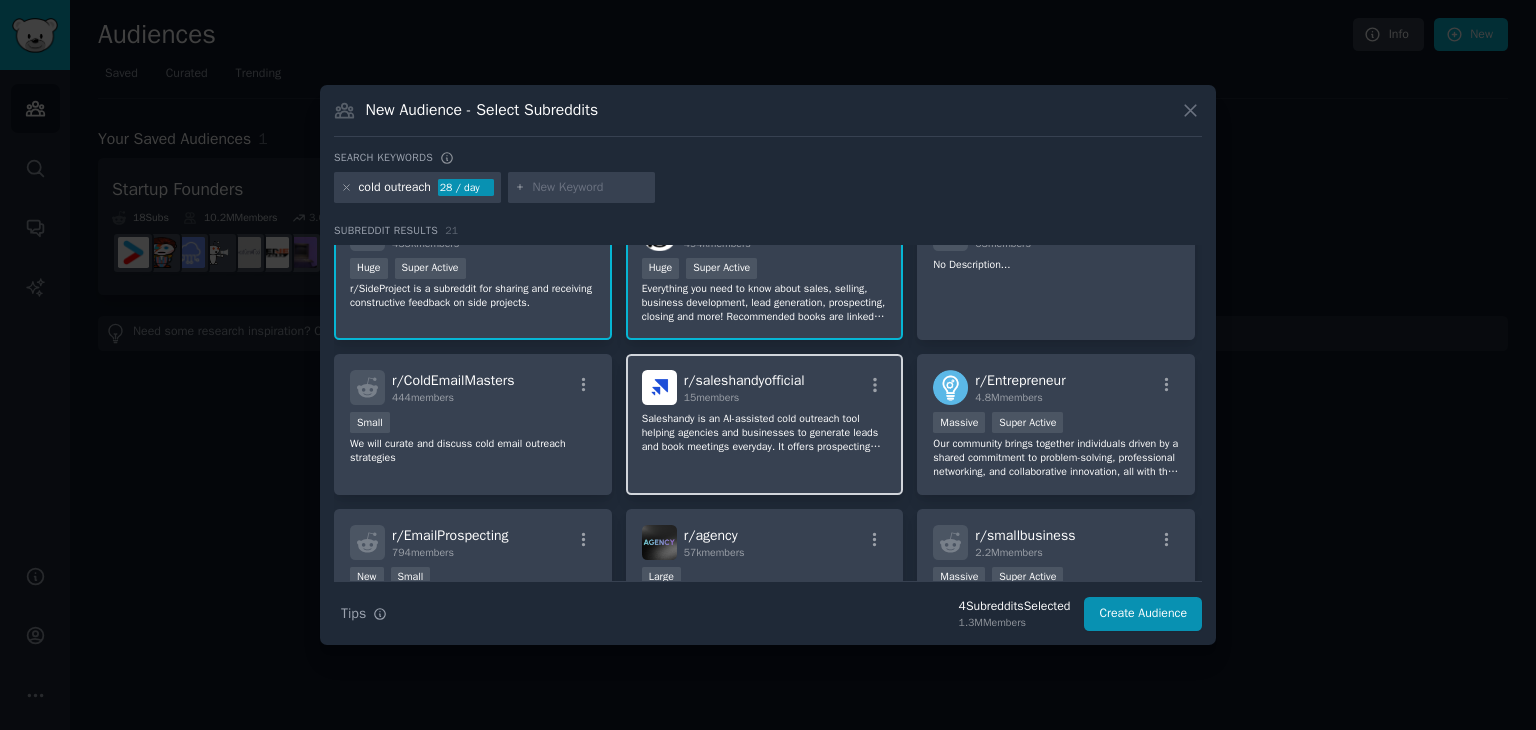 click on "r/ saleshandyofficial" at bounding box center (744, 380) 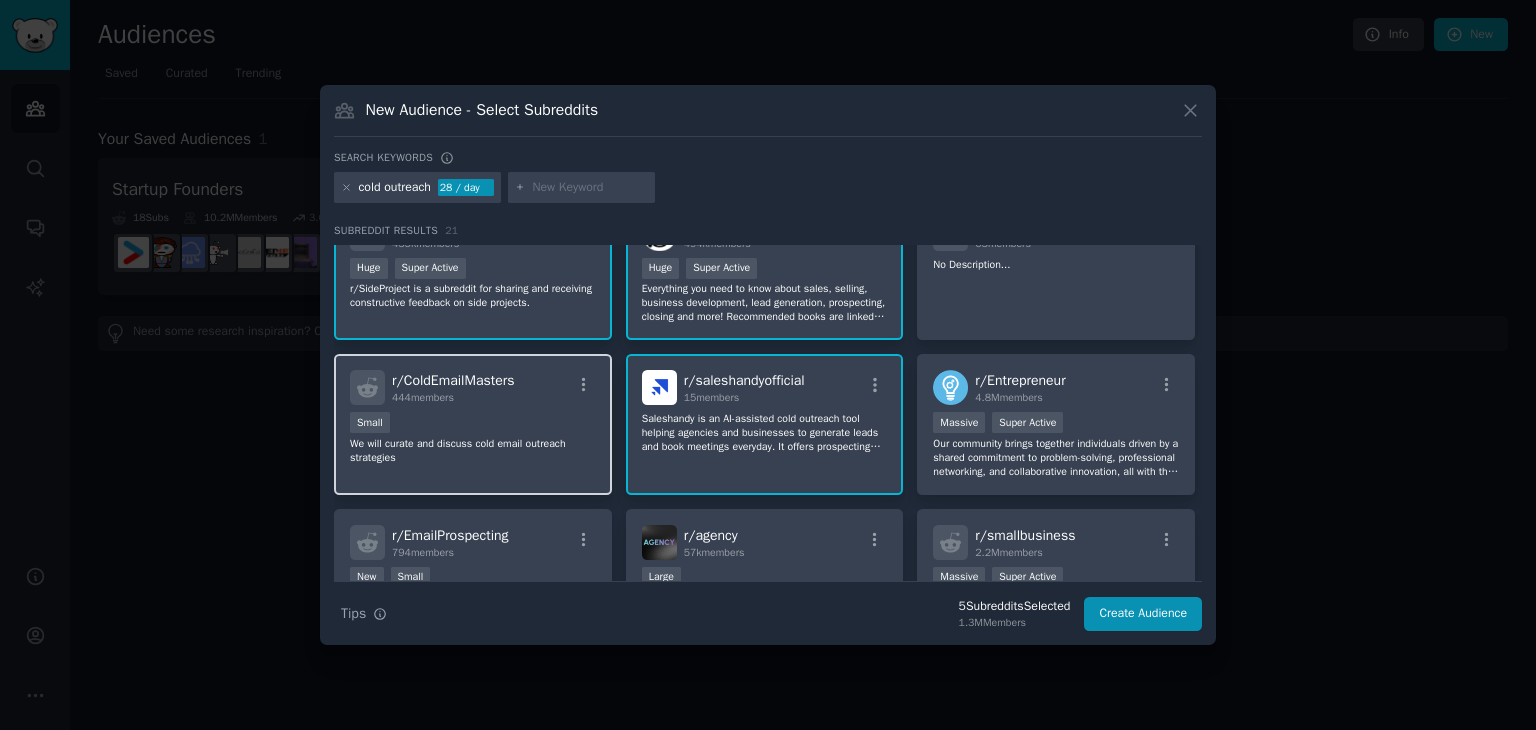 click on "r/ ColdEmailMasters" at bounding box center [453, 380] 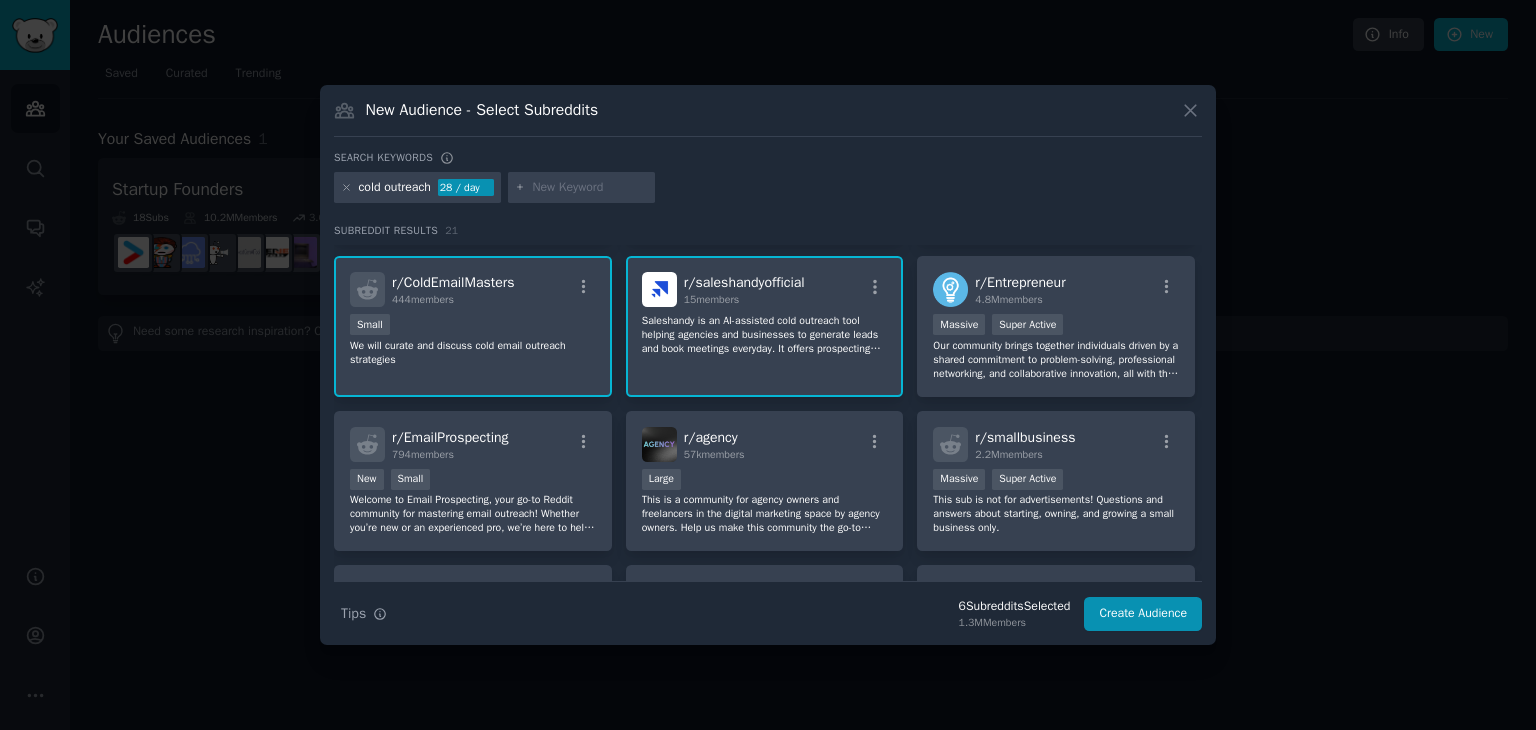 scroll, scrollTop: 300, scrollLeft: 0, axis: vertical 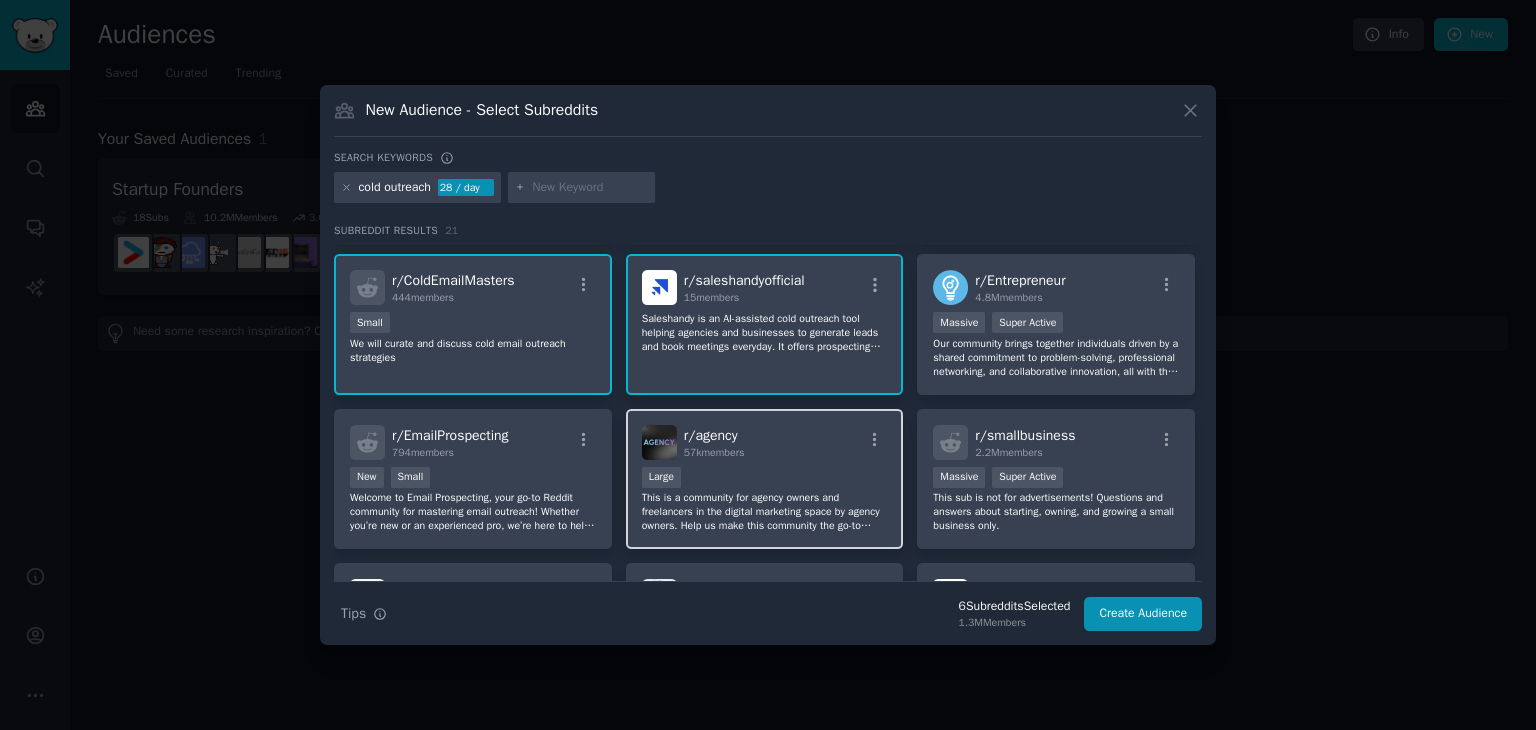 click on "r/ agency" at bounding box center [711, 435] 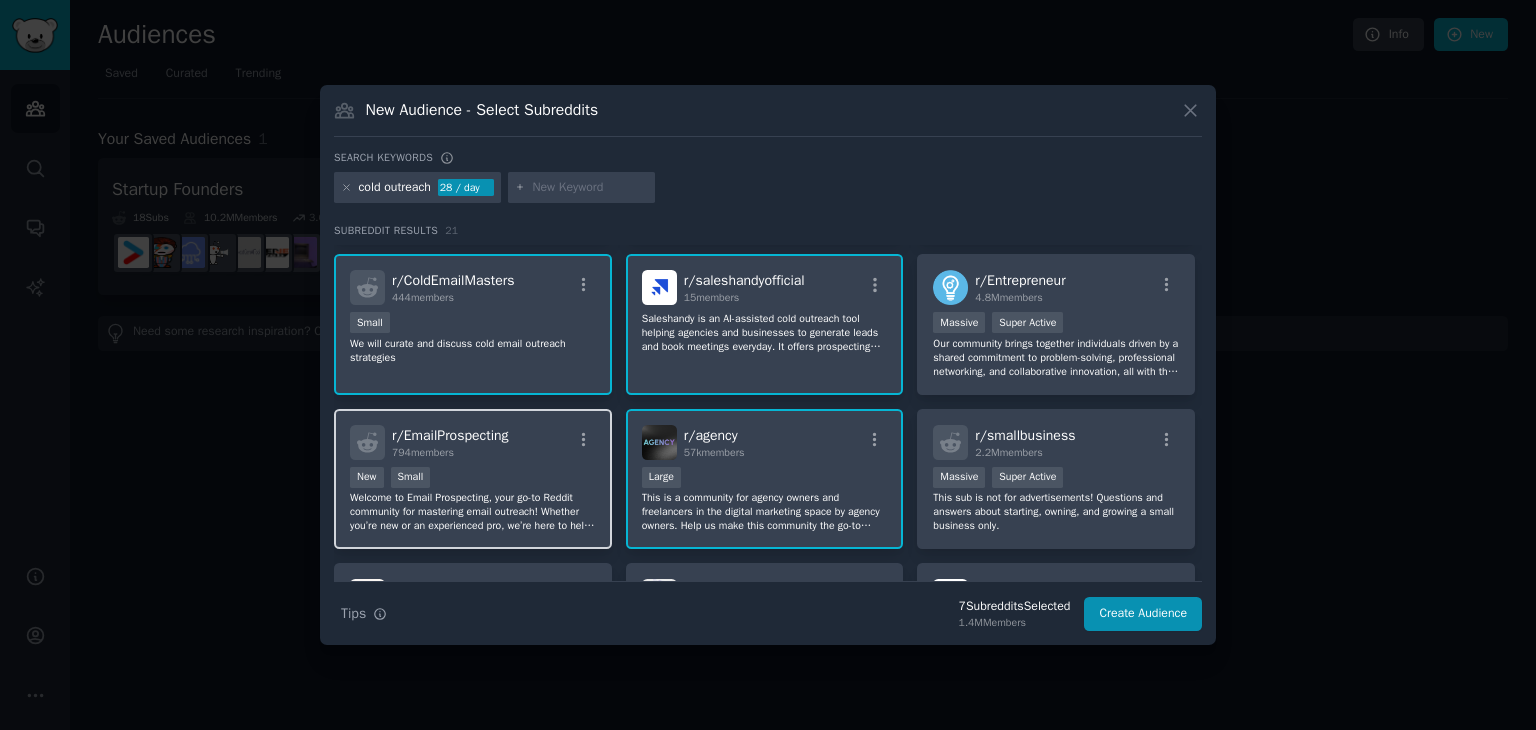 click on "794  members" at bounding box center (450, 453) 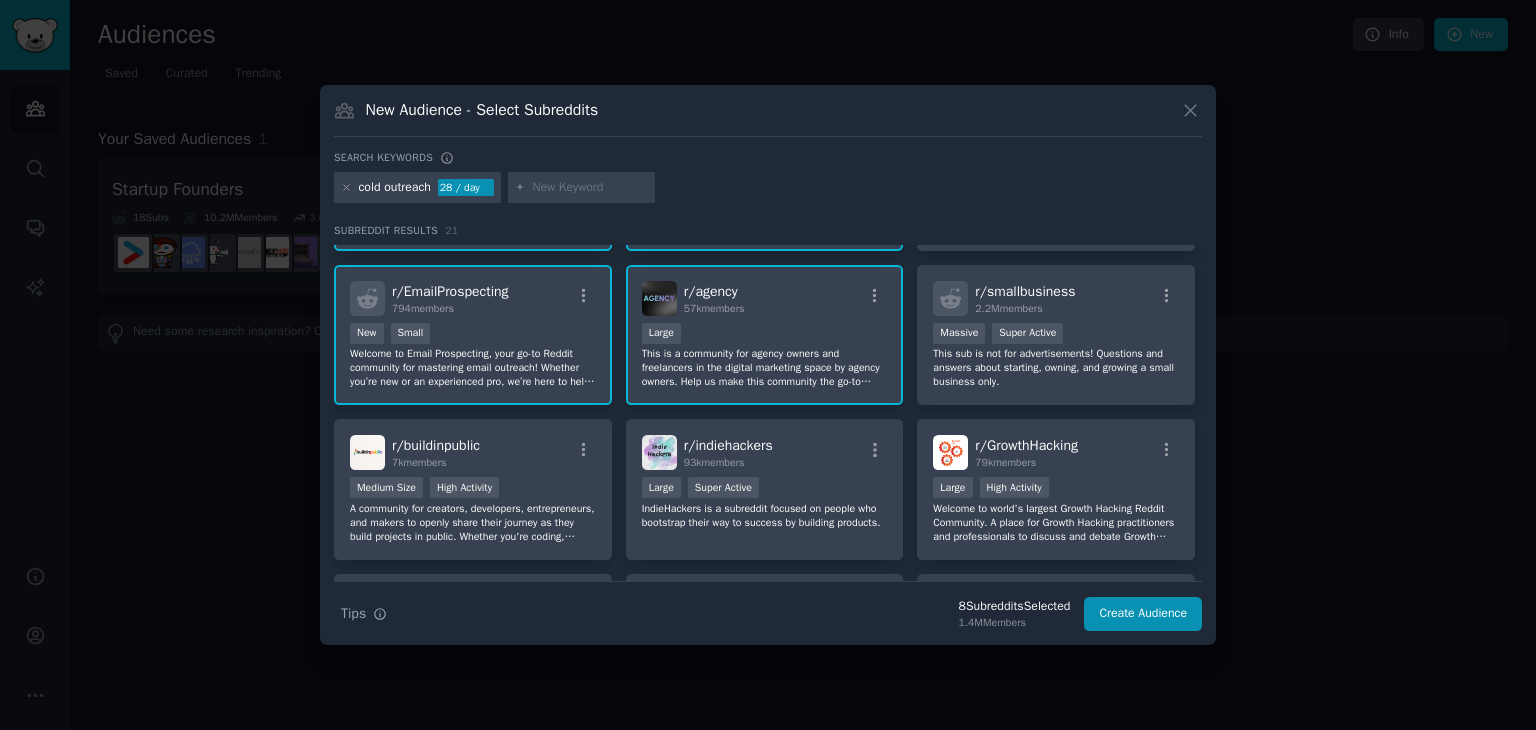 scroll, scrollTop: 500, scrollLeft: 0, axis: vertical 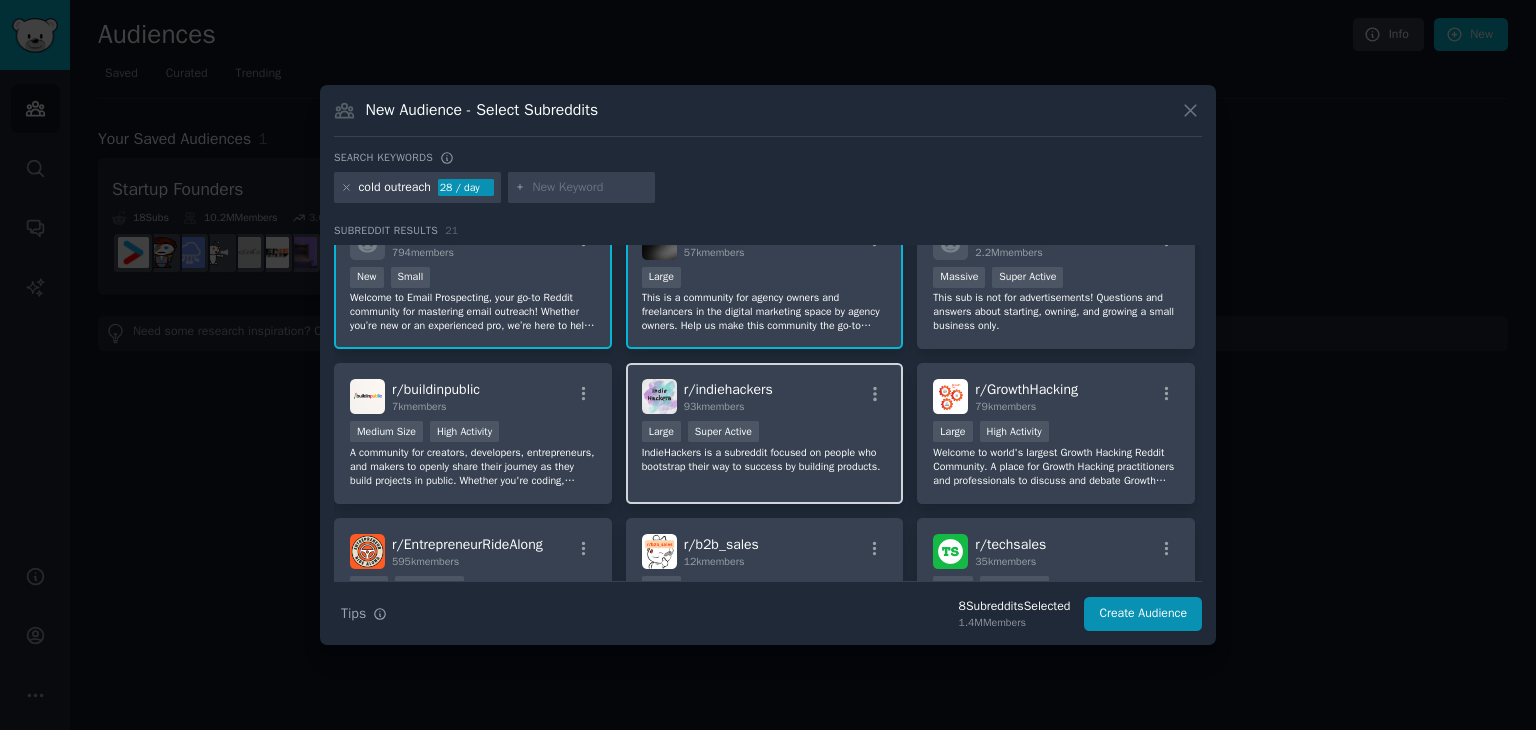 click on "r/ indiehackers 93k  members" at bounding box center (765, 396) 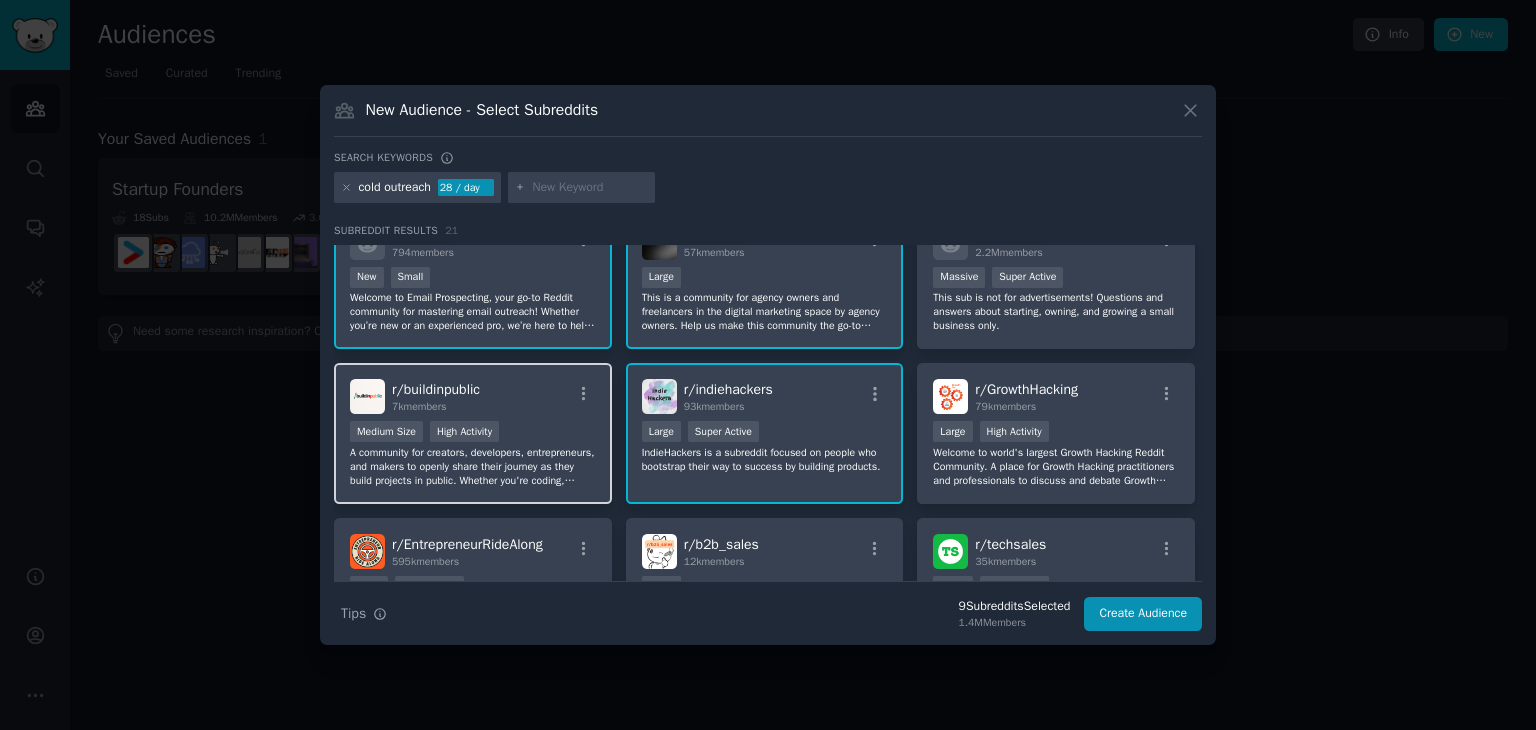 click on "r/ buildinpublic 7k  members" at bounding box center (473, 396) 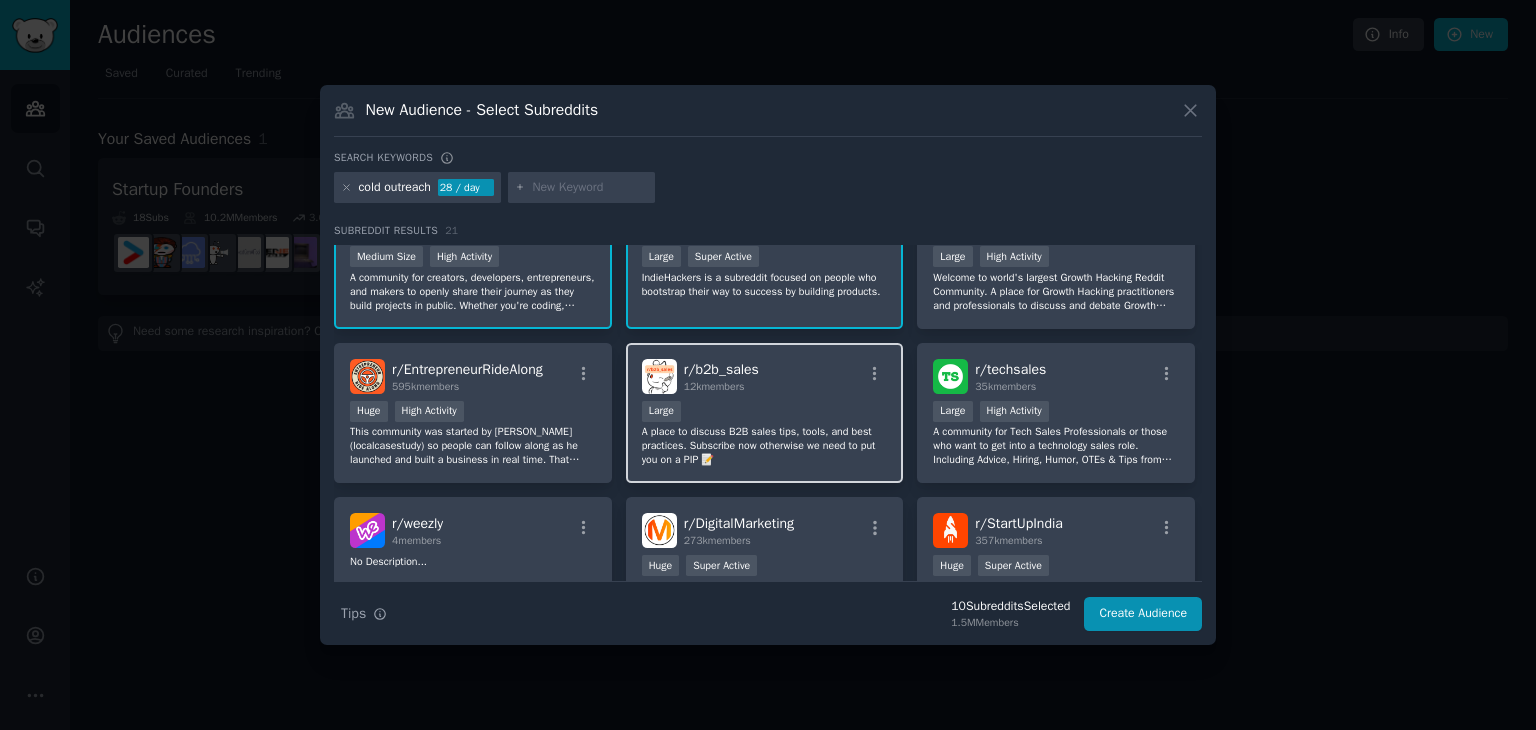 scroll, scrollTop: 700, scrollLeft: 0, axis: vertical 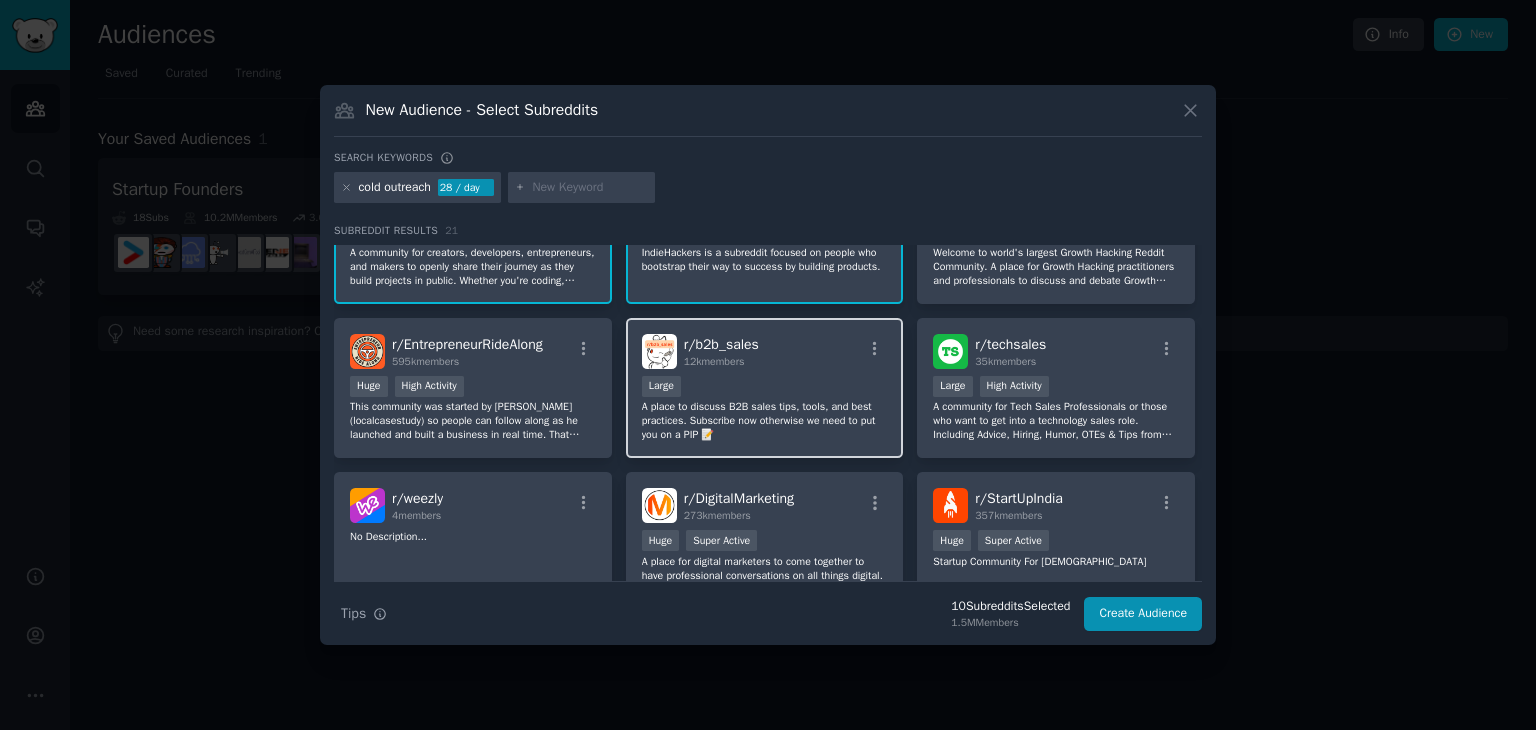 click on "r/ b2b_sales 12k  members" at bounding box center [765, 351] 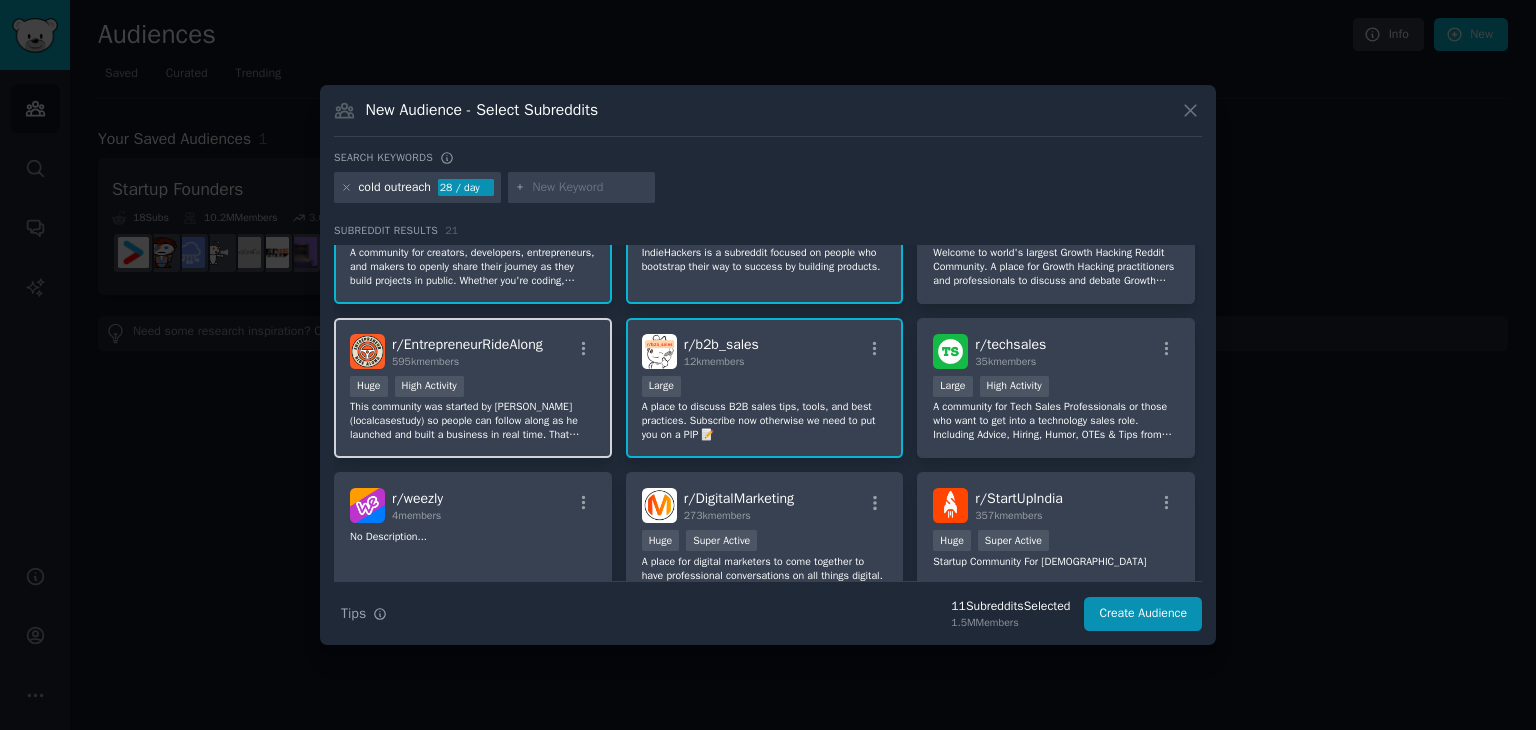 click on "Huge High Activity" at bounding box center [473, 388] 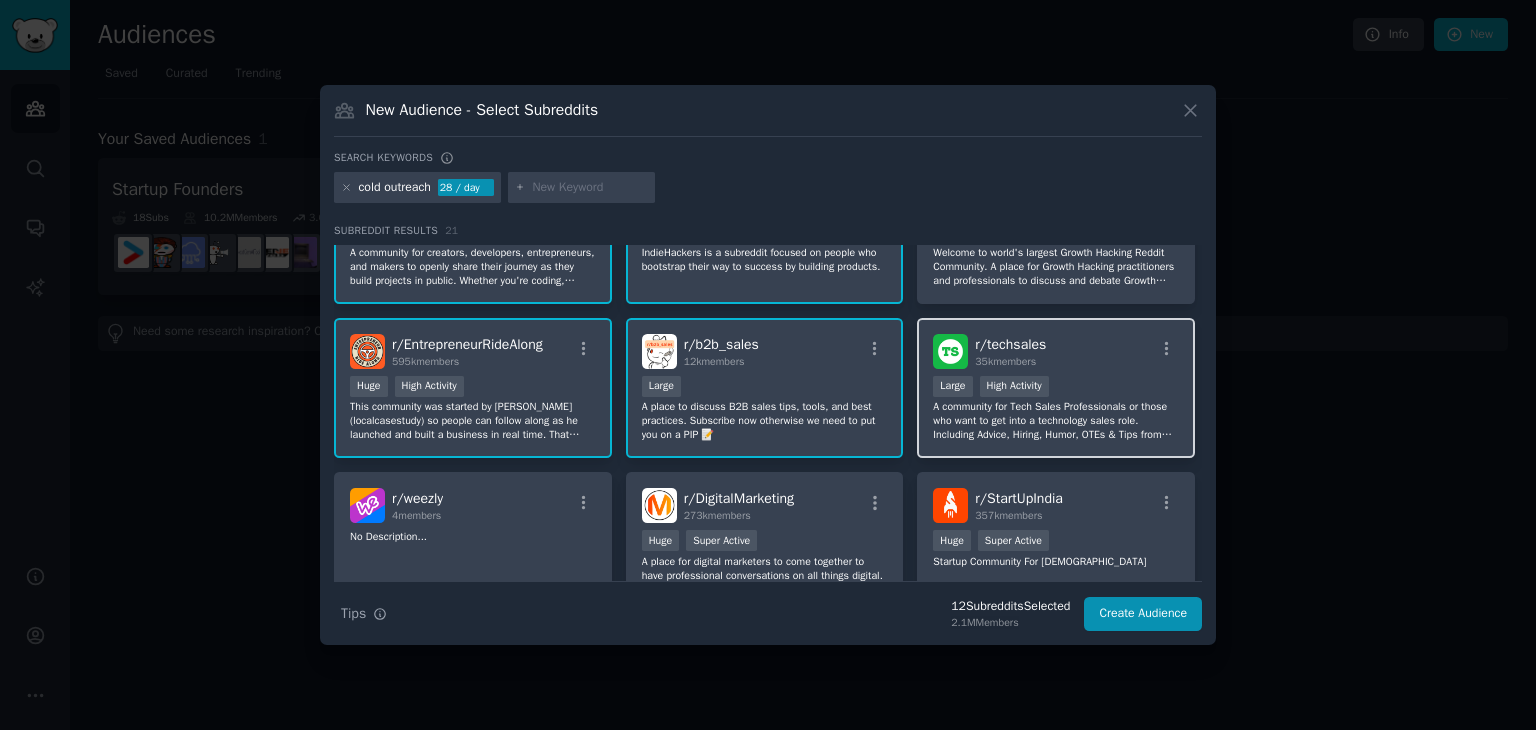 click on "r/ techsales 35k  members" at bounding box center (1056, 351) 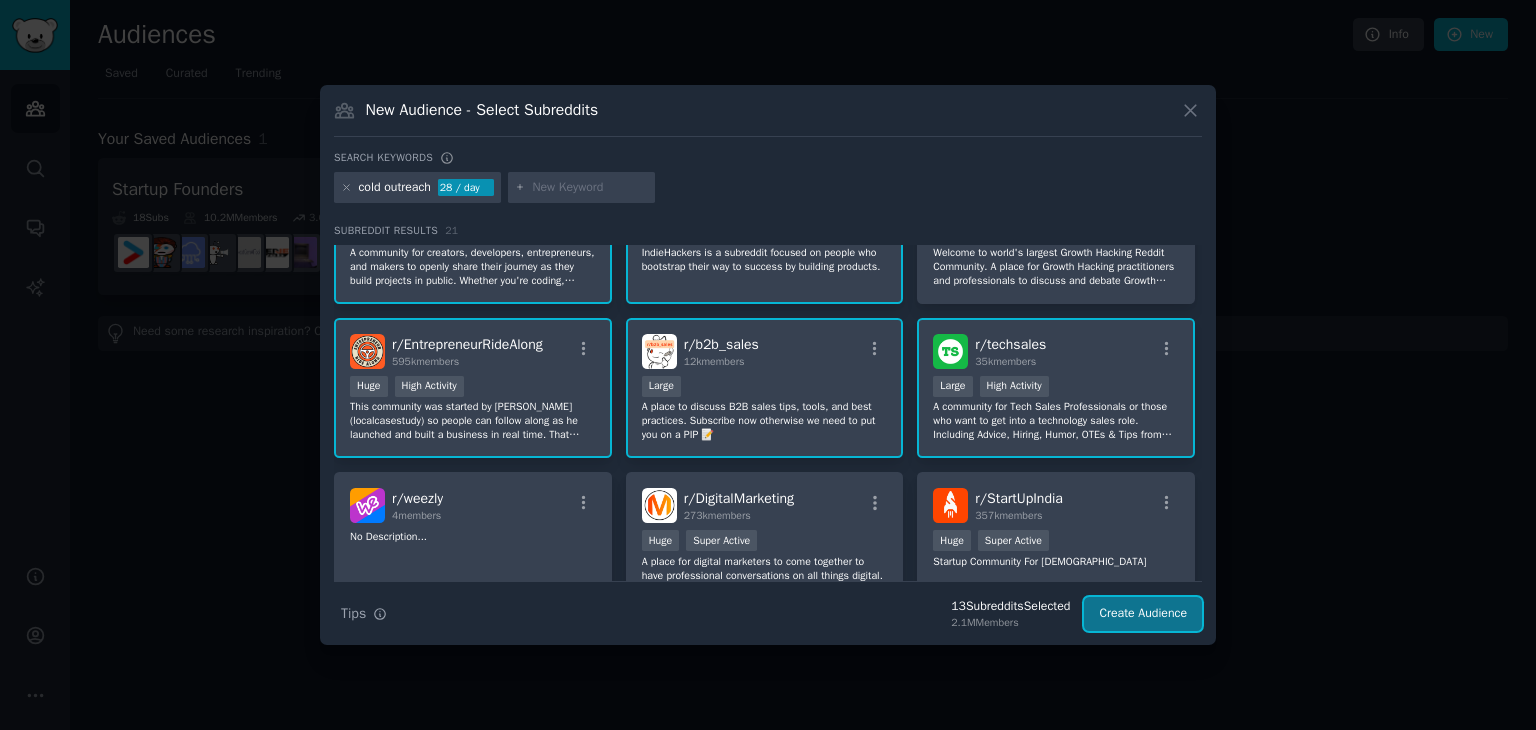 click on "Create Audience" at bounding box center [1143, 614] 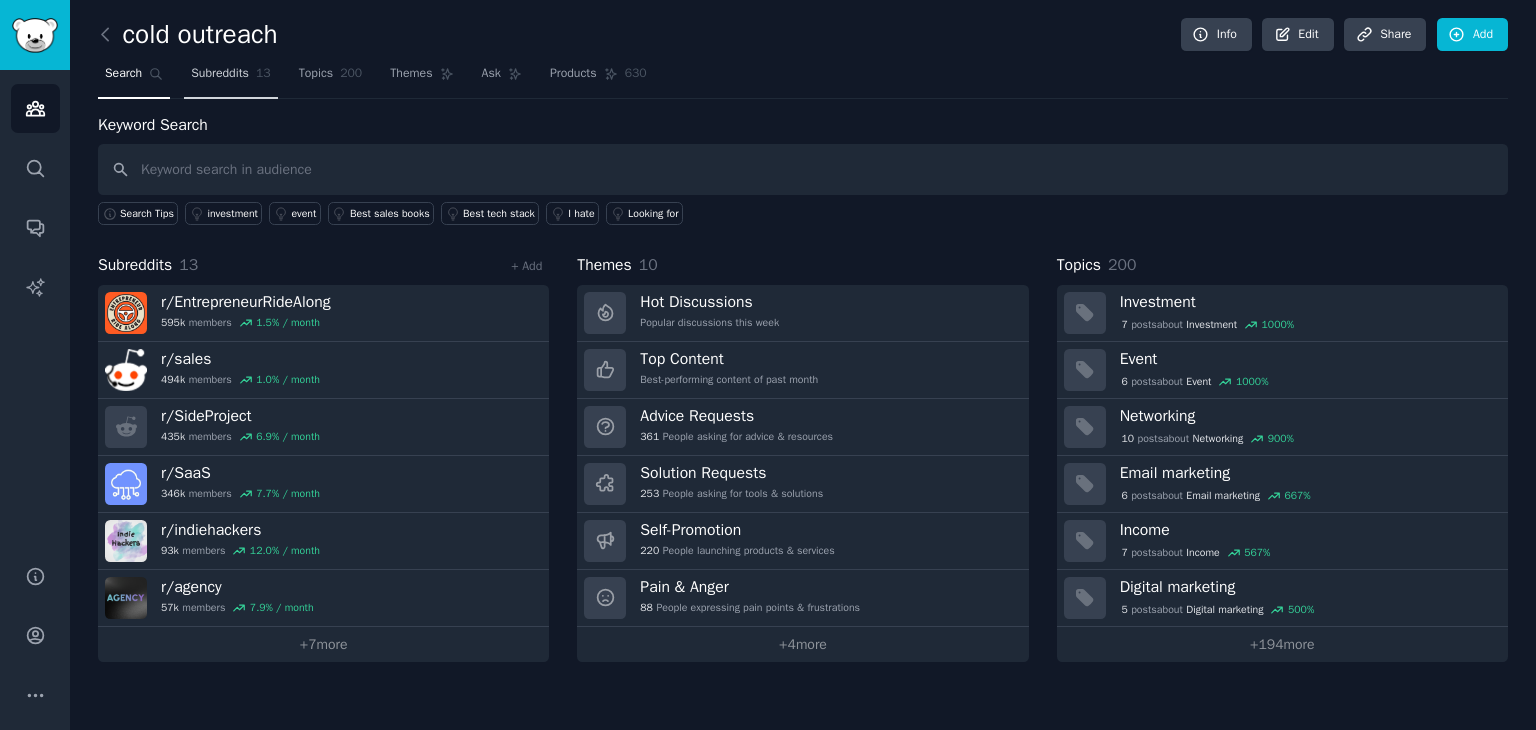 click on "Subreddits 13" at bounding box center (230, 78) 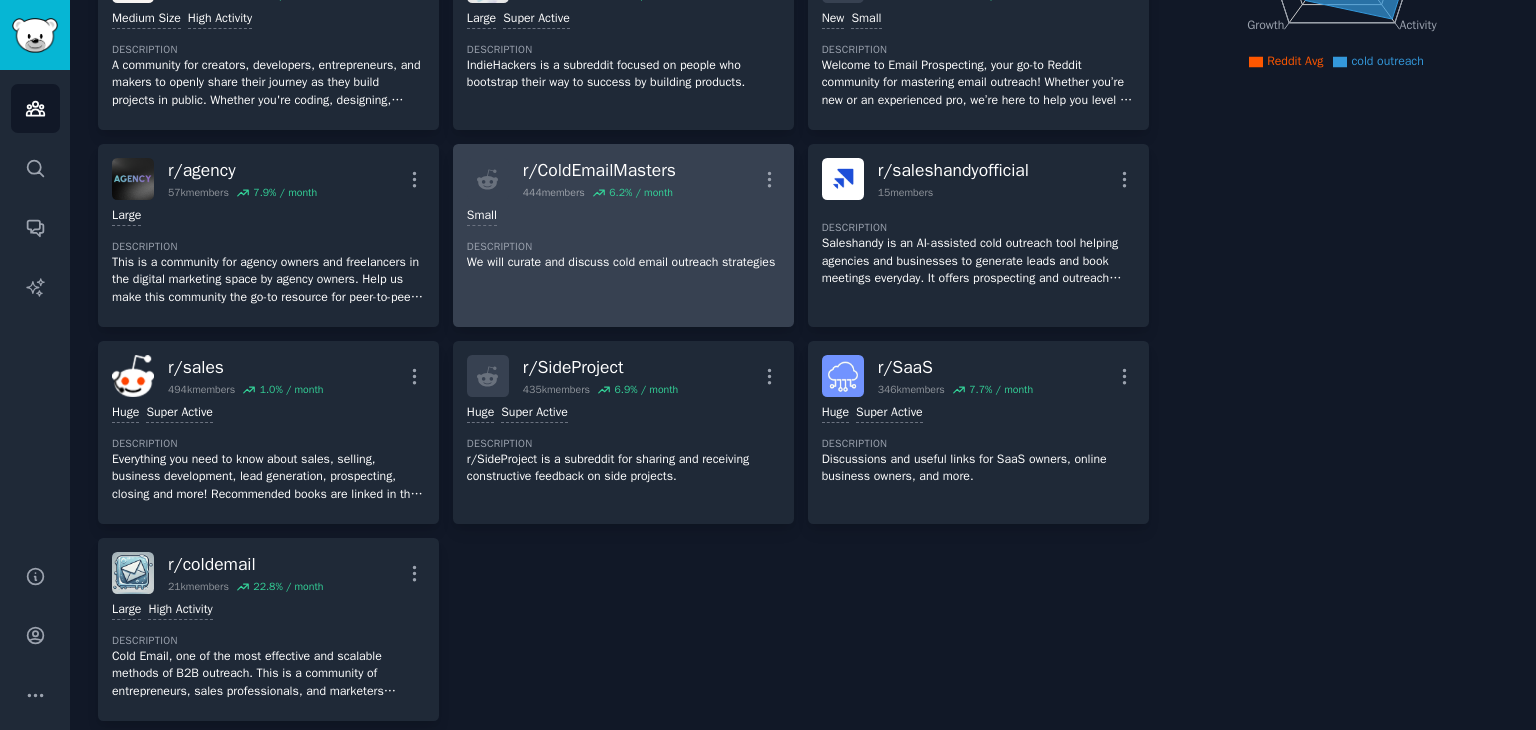scroll, scrollTop: 0, scrollLeft: 0, axis: both 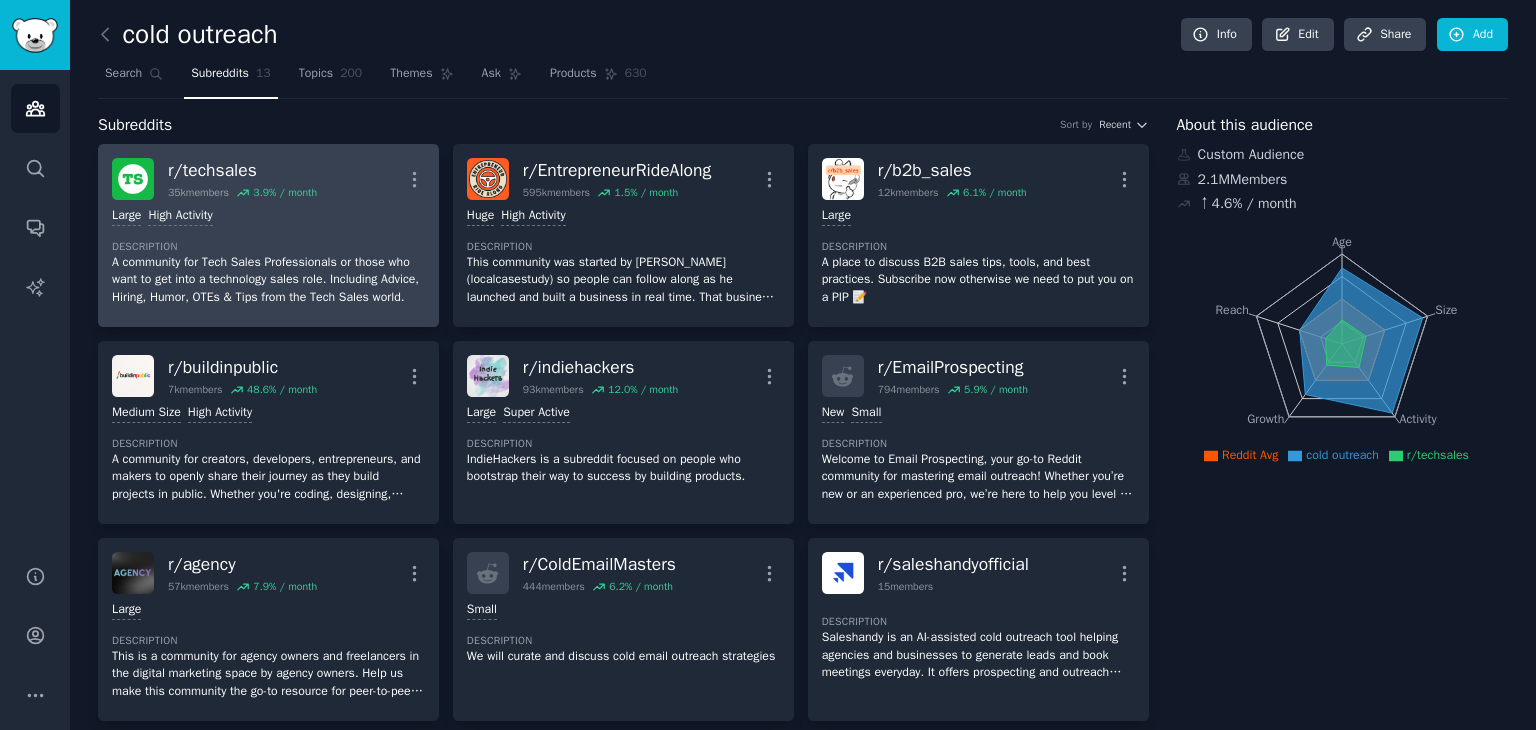 click on "Description" at bounding box center (268, 247) 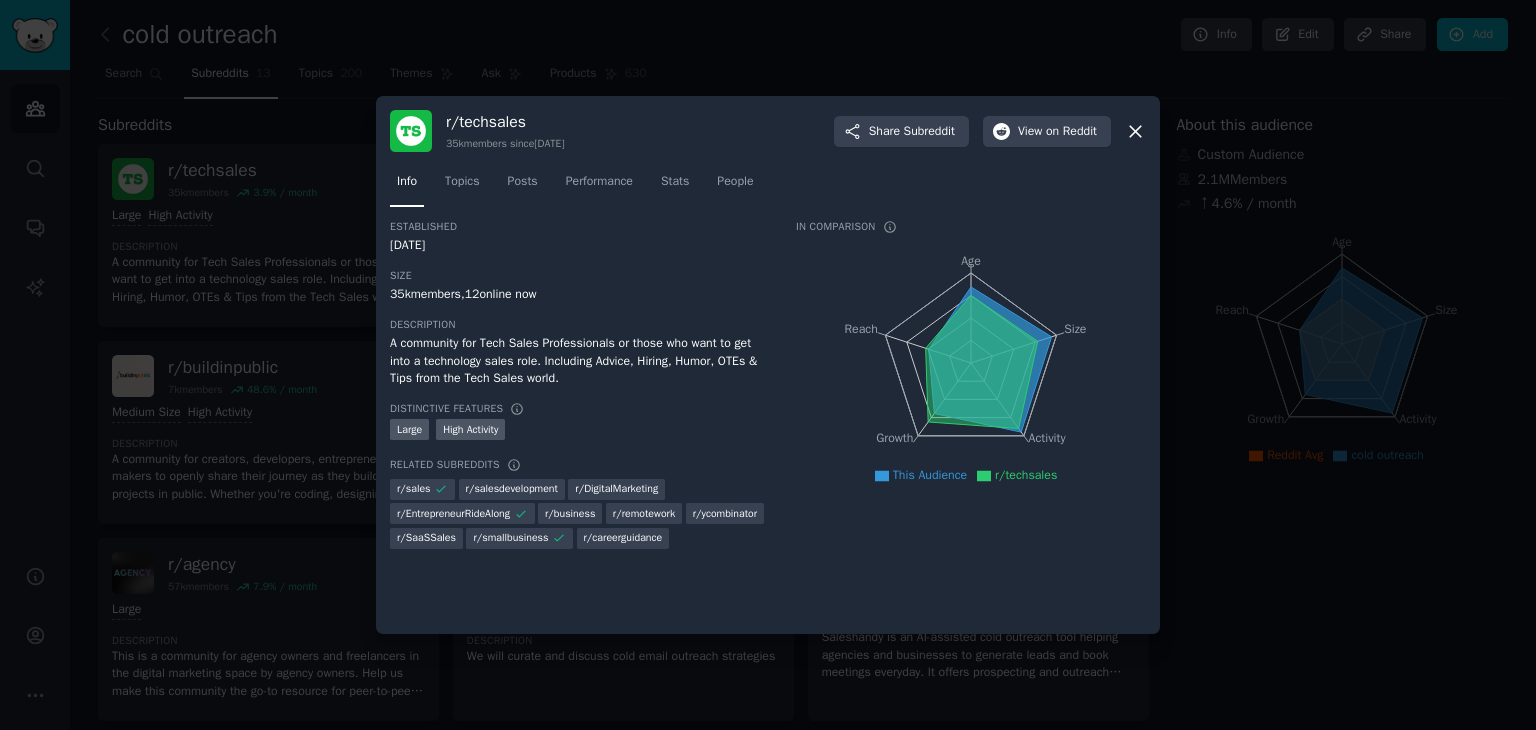 click 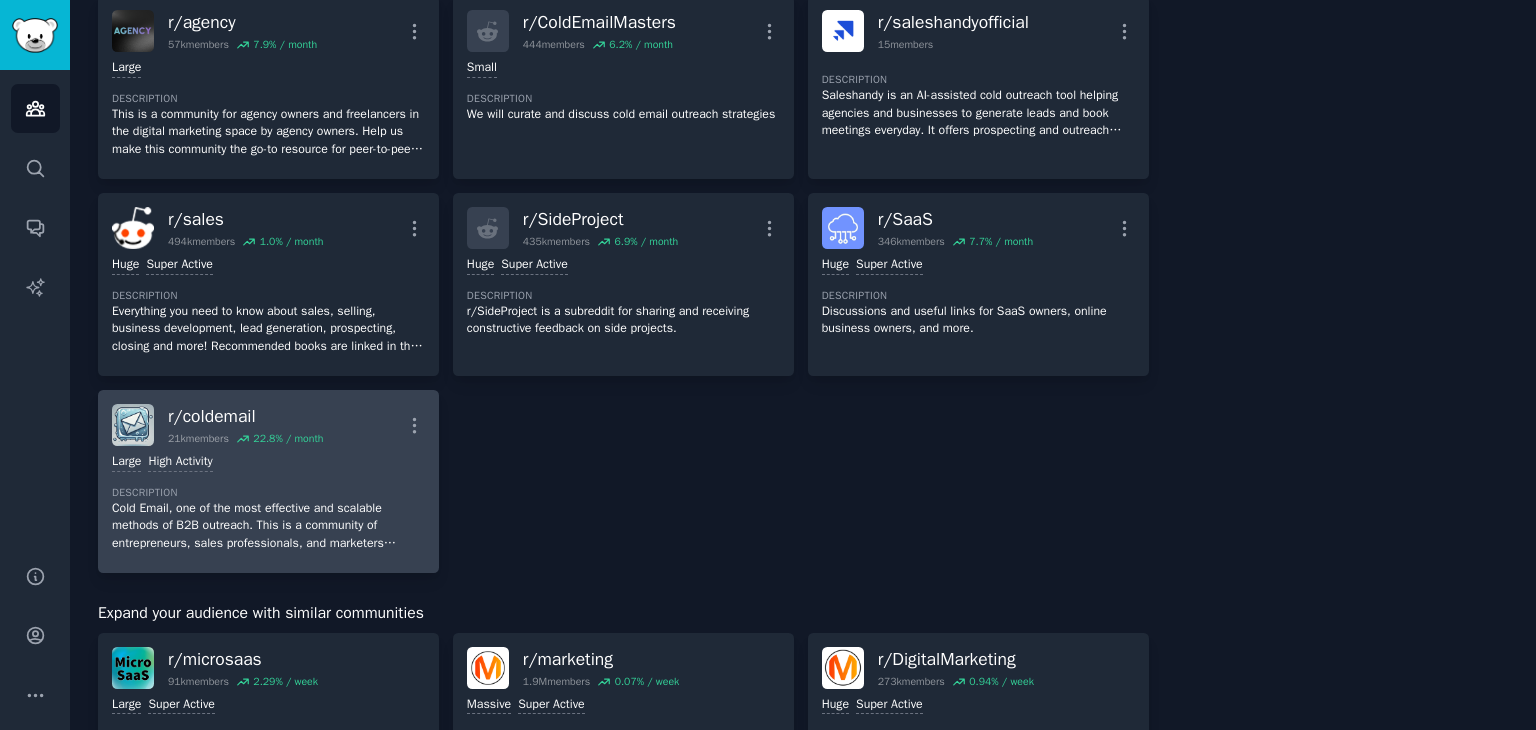 scroll, scrollTop: 700, scrollLeft: 0, axis: vertical 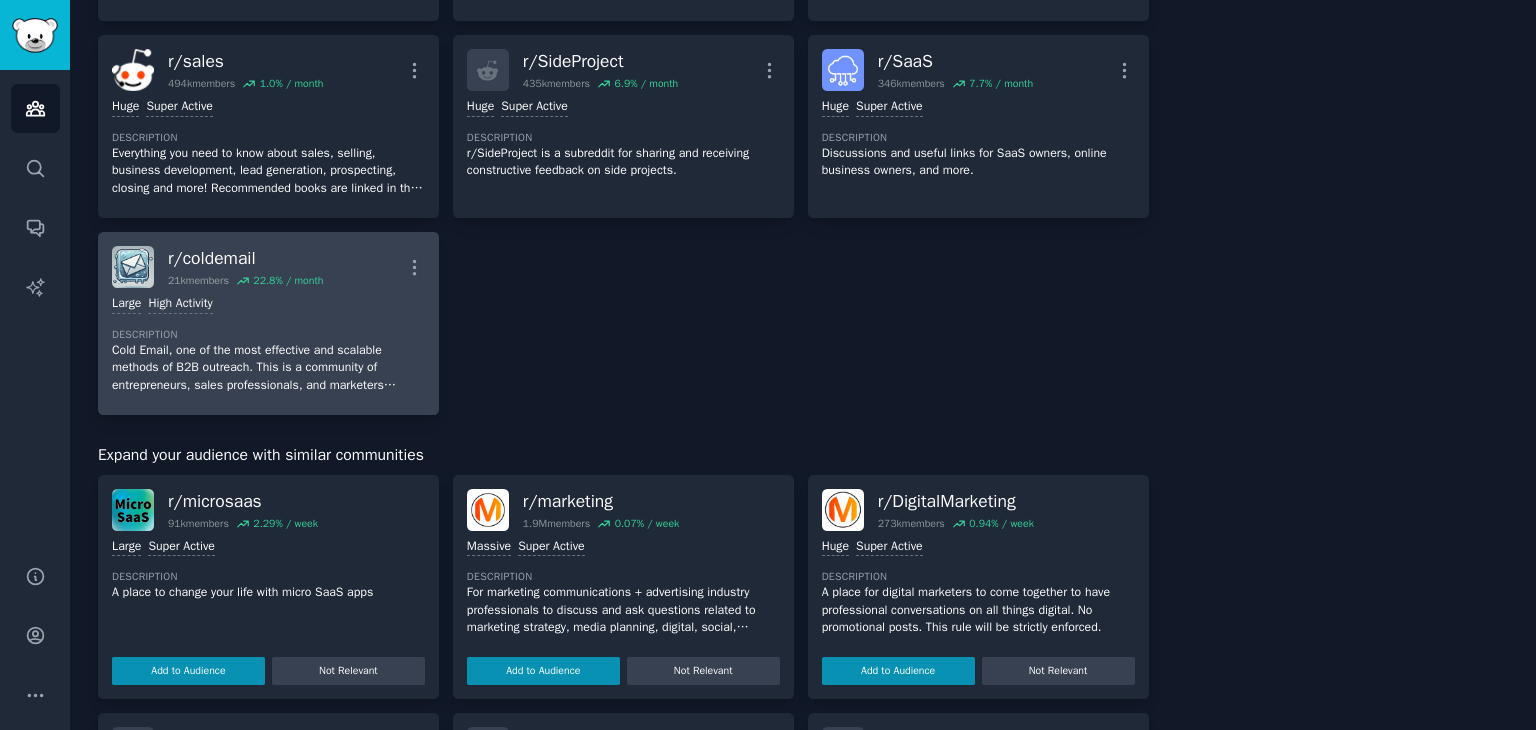 click on "r/ coldemail 21k  members 22.8 % / month More" at bounding box center (268, 267) 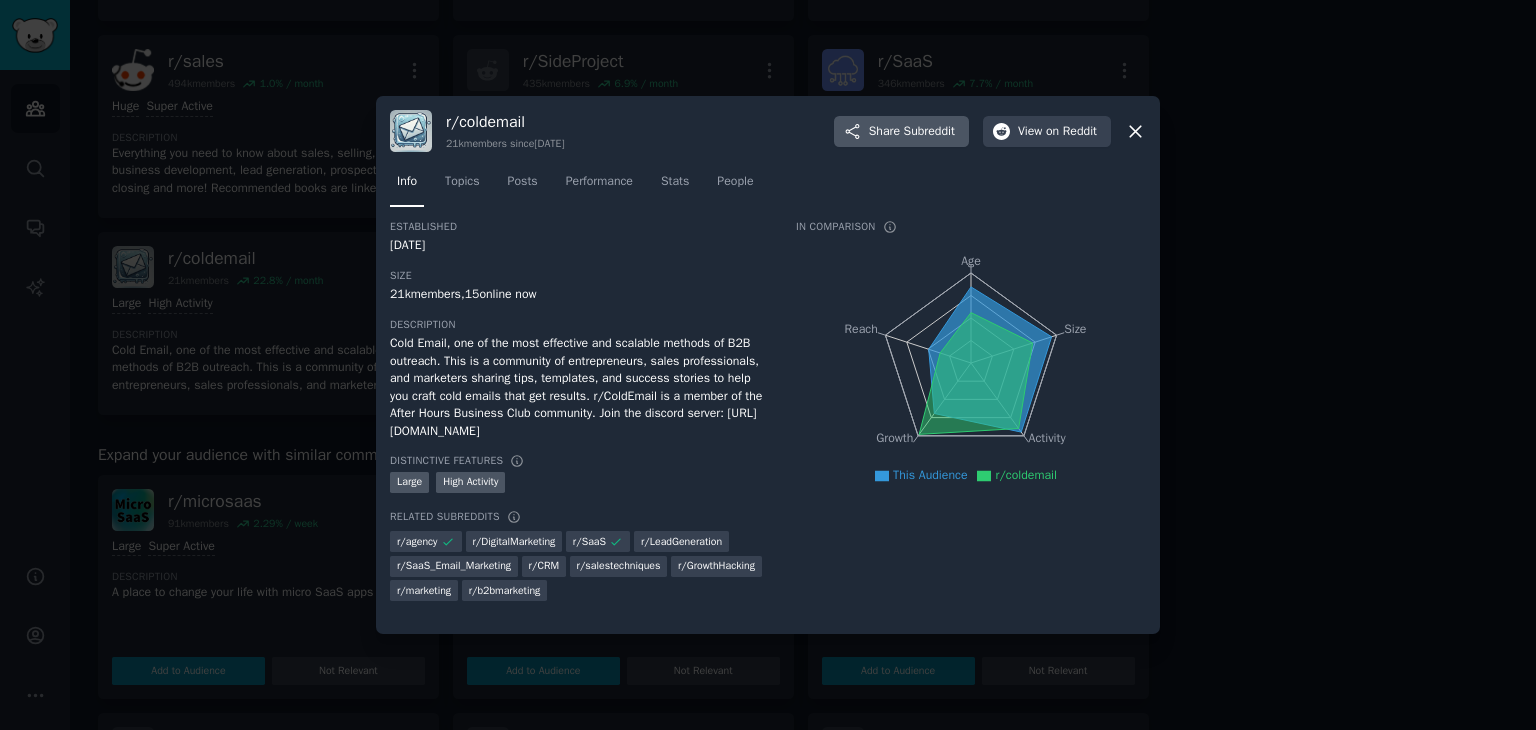 click on "Subreddit" at bounding box center (929, 132) 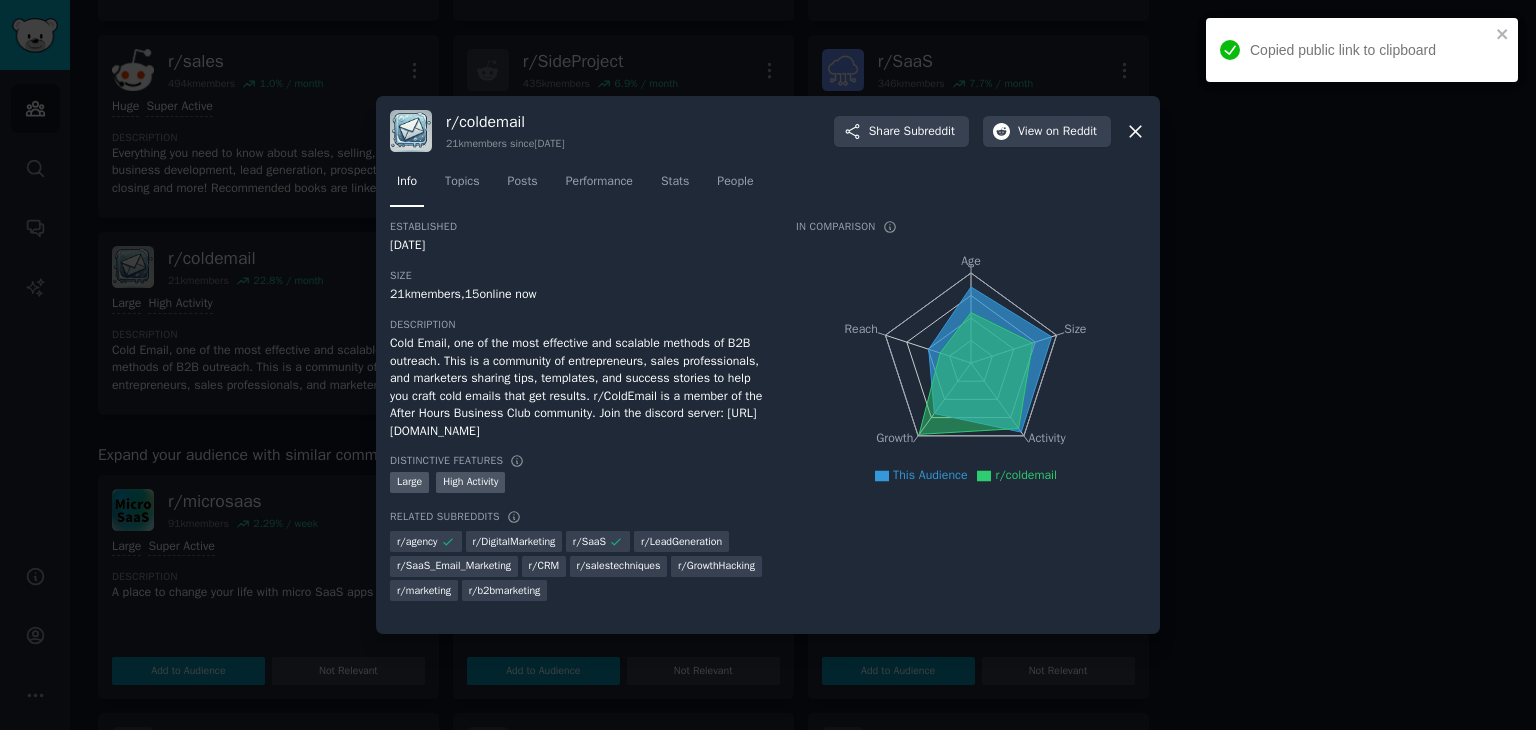 click at bounding box center [768, 365] 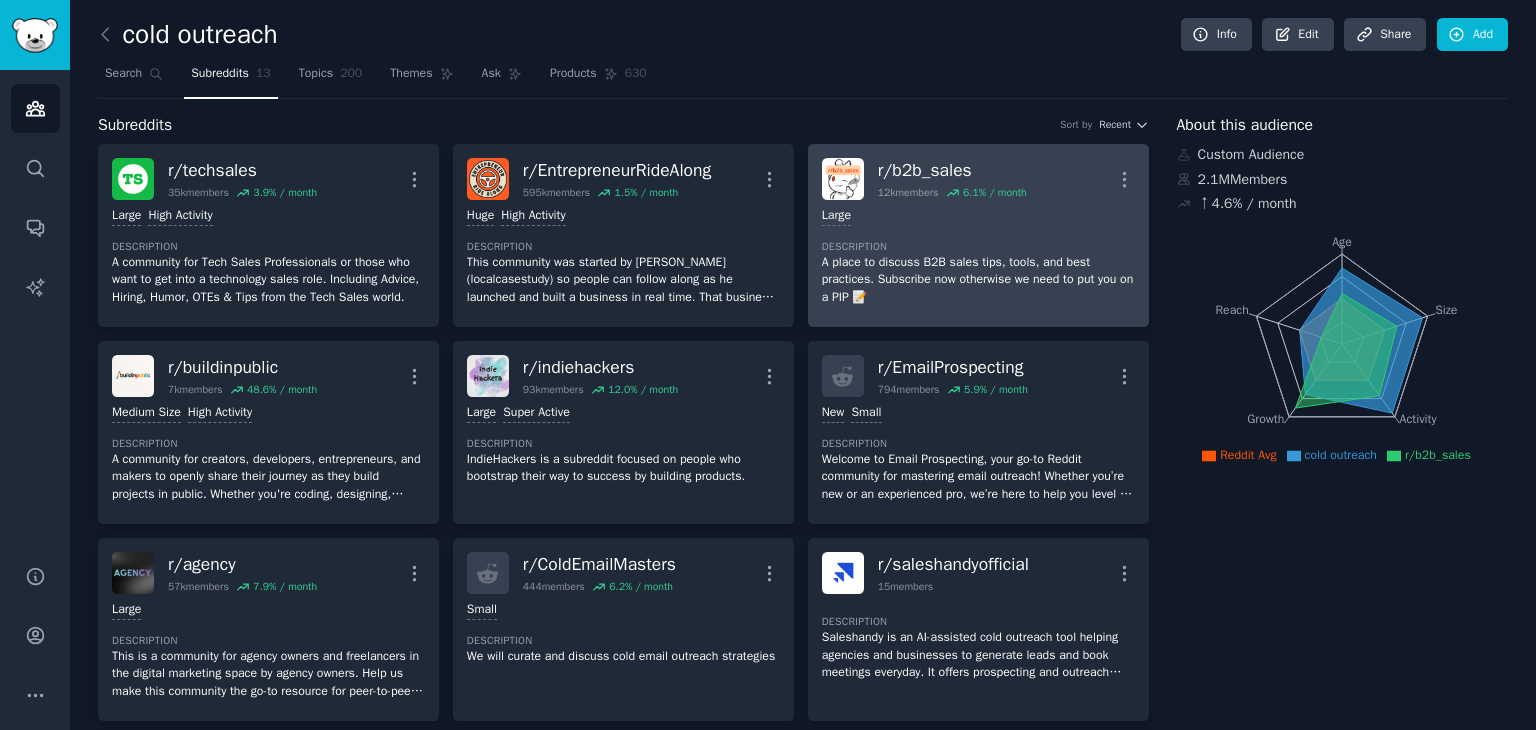 scroll, scrollTop: 100, scrollLeft: 0, axis: vertical 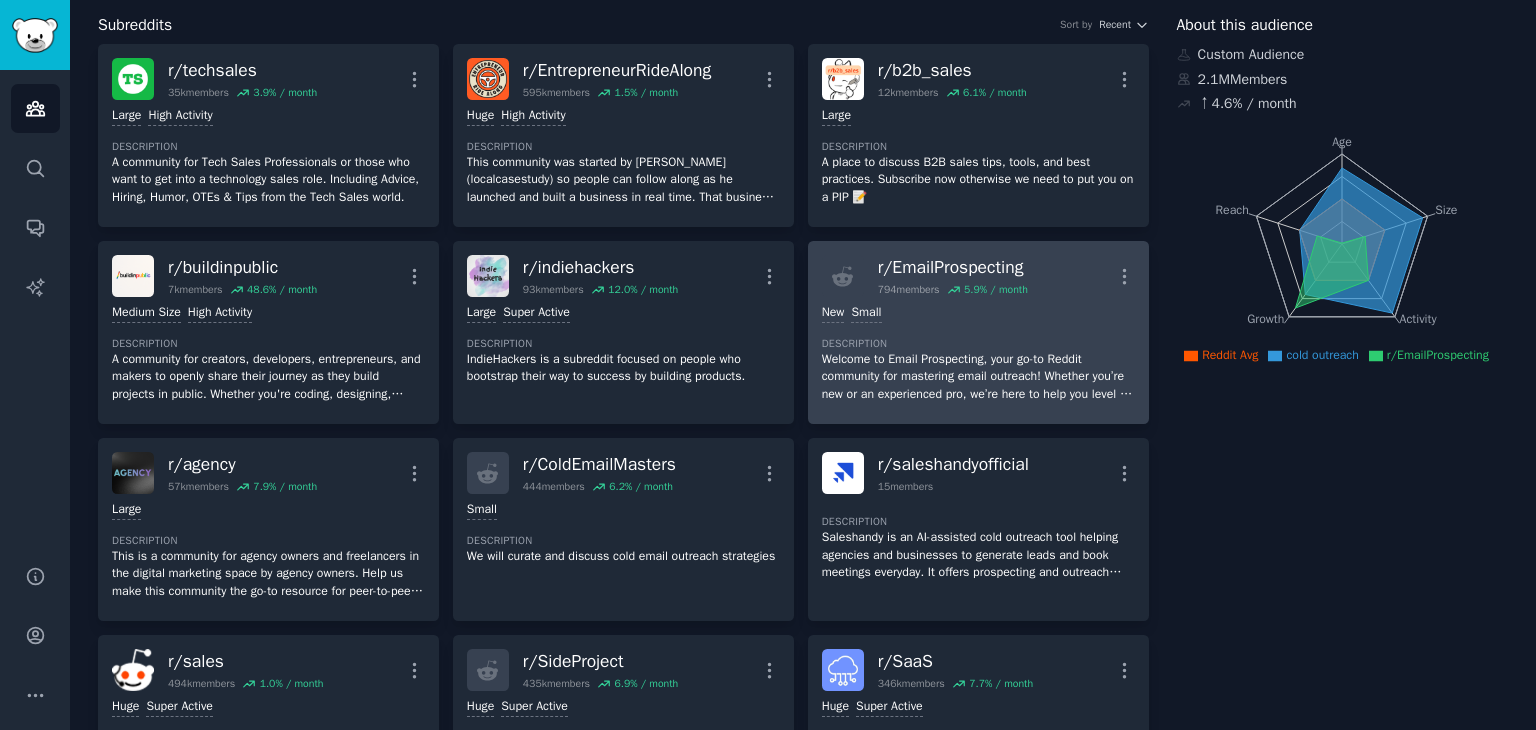click on "r/ EmailProspecting" at bounding box center (953, 267) 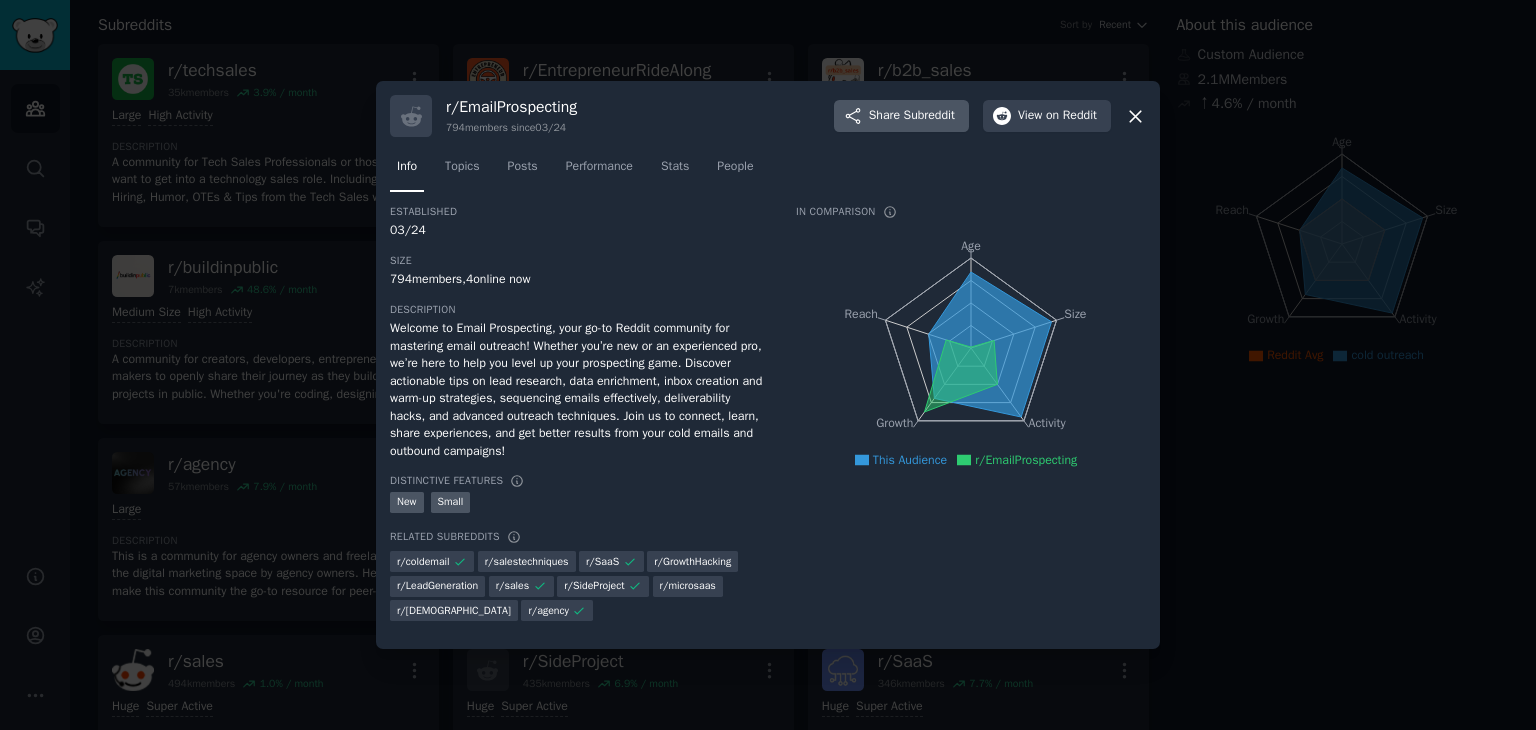 click on "Subreddit" at bounding box center [929, 116] 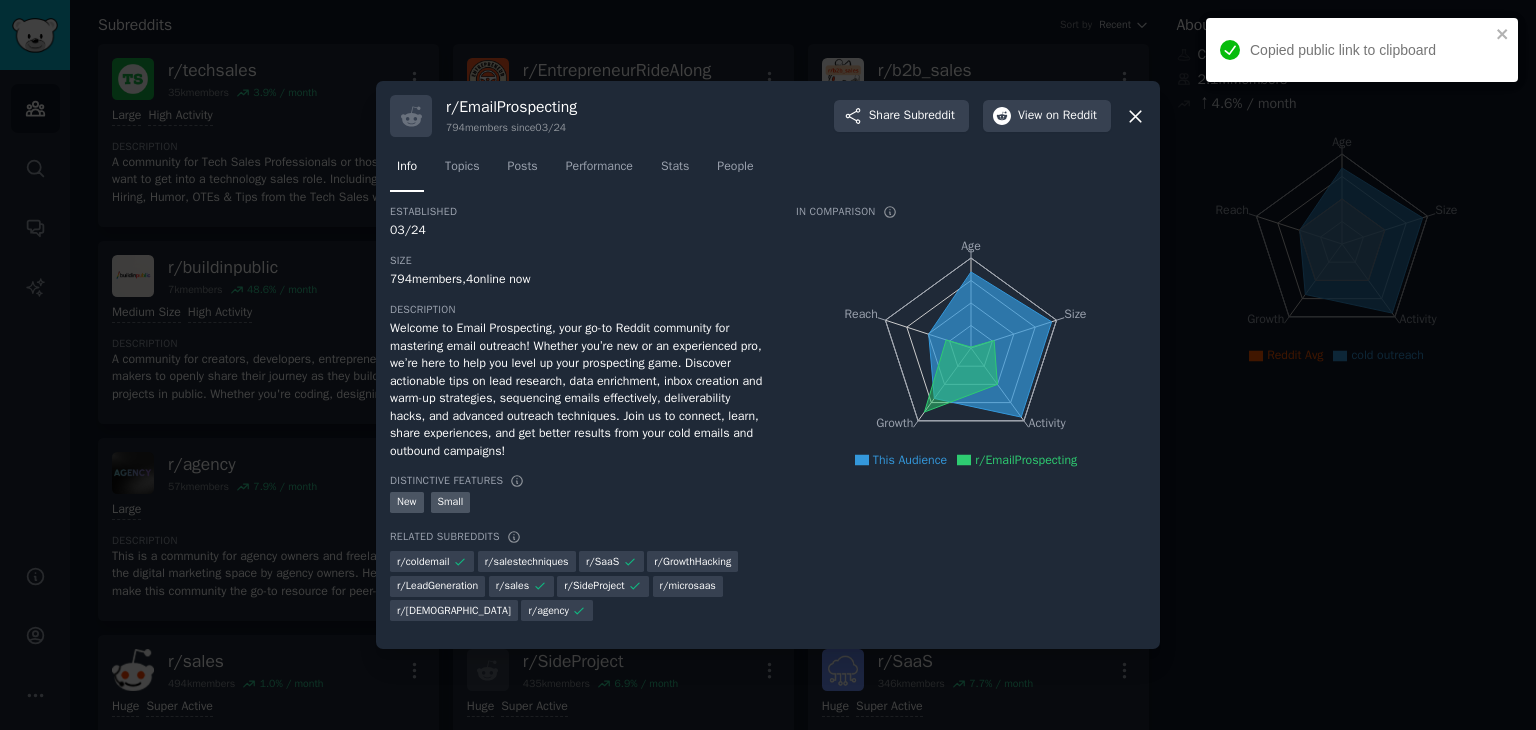 click 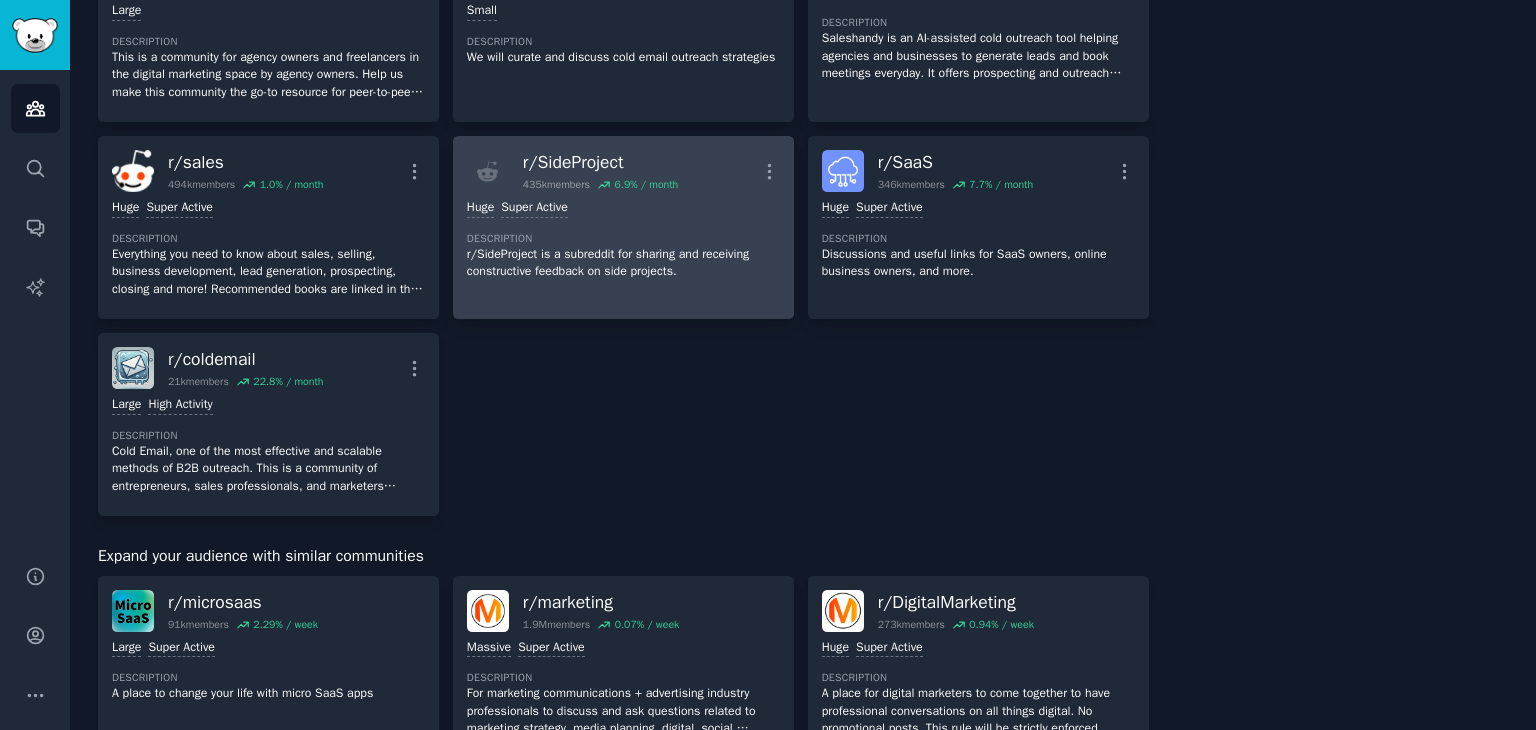 scroll, scrollTop: 600, scrollLeft: 0, axis: vertical 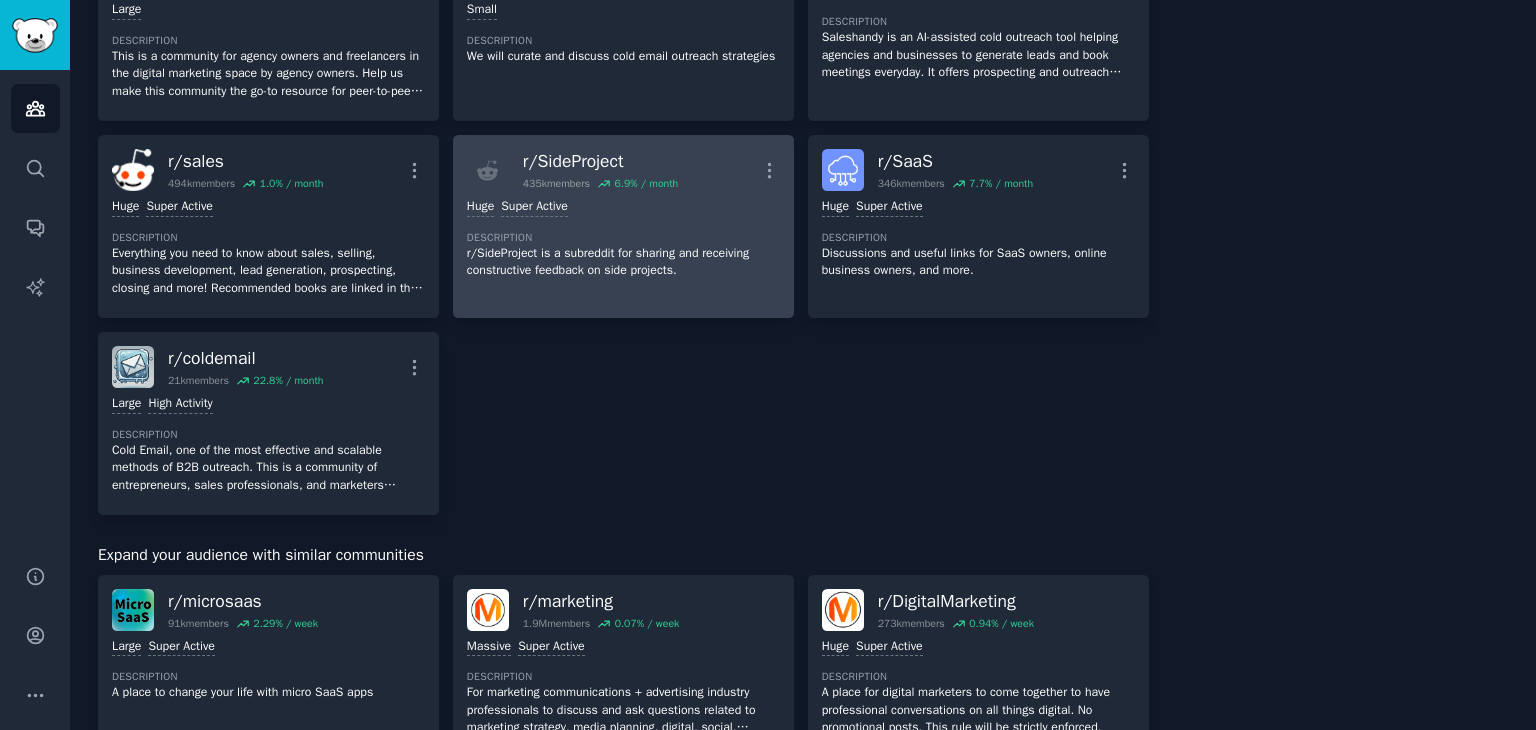 click on "r/ SideProject 435k  members 6.9 % / month More" at bounding box center [623, 170] 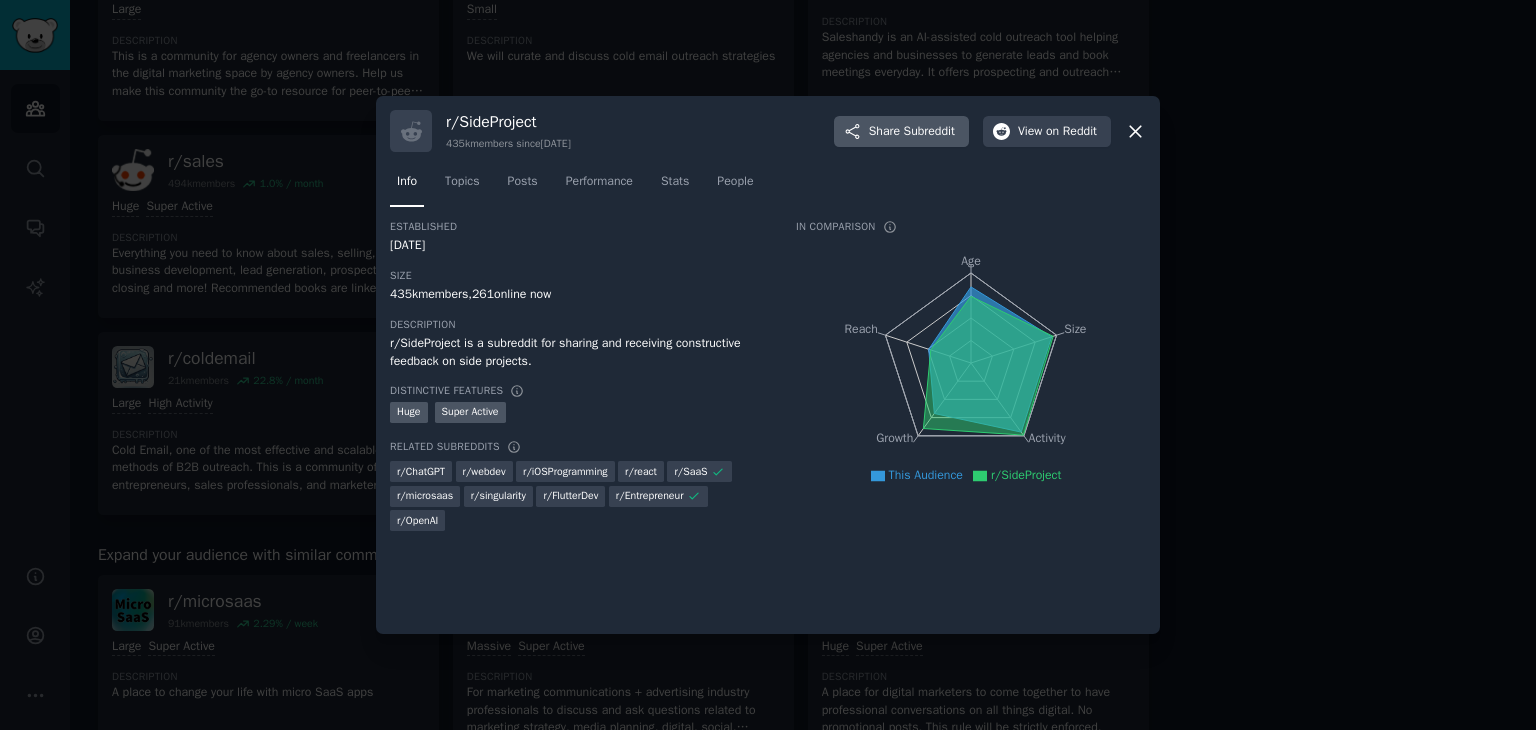 click on "Share  Subreddit" at bounding box center (912, 132) 